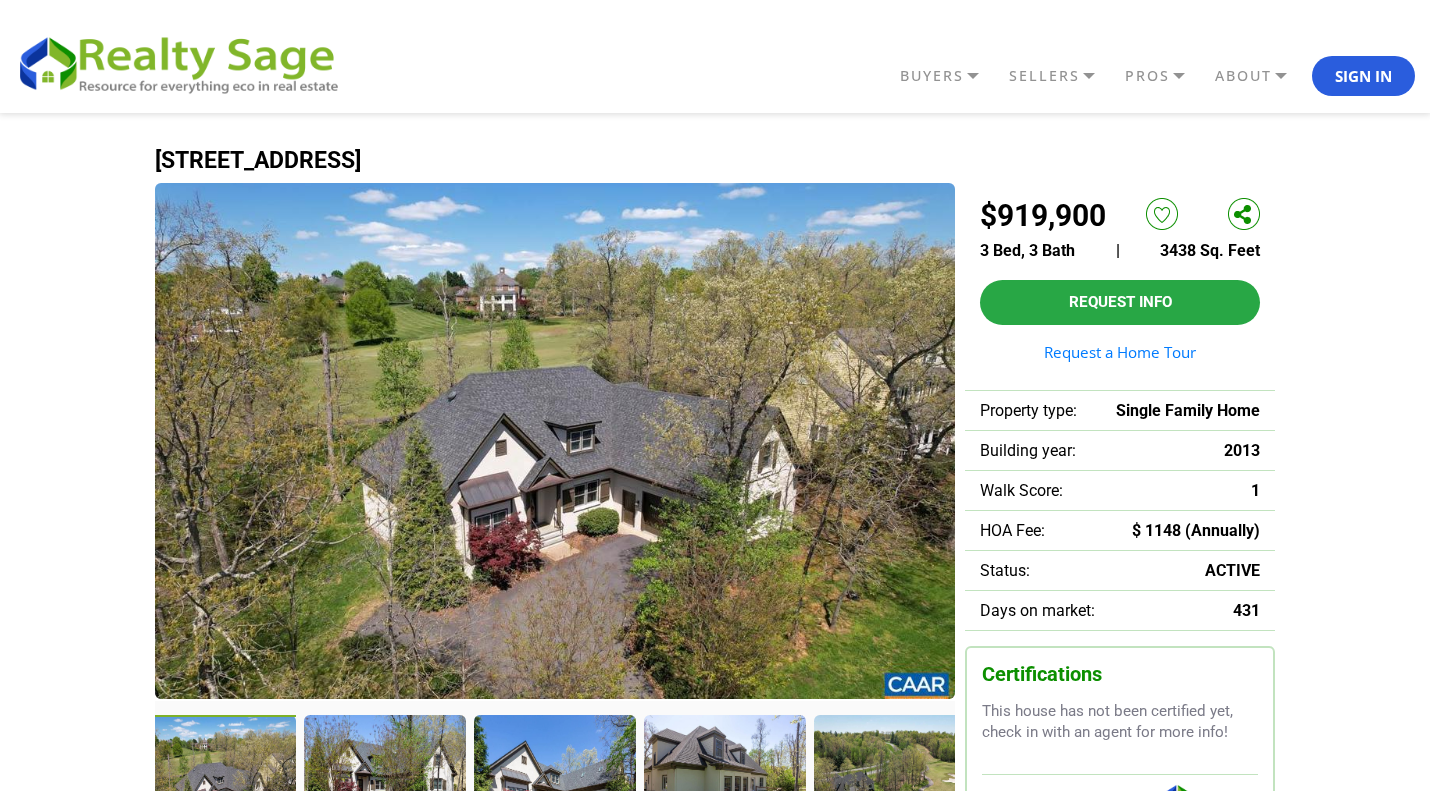 scroll, scrollTop: 100, scrollLeft: 0, axis: vertical 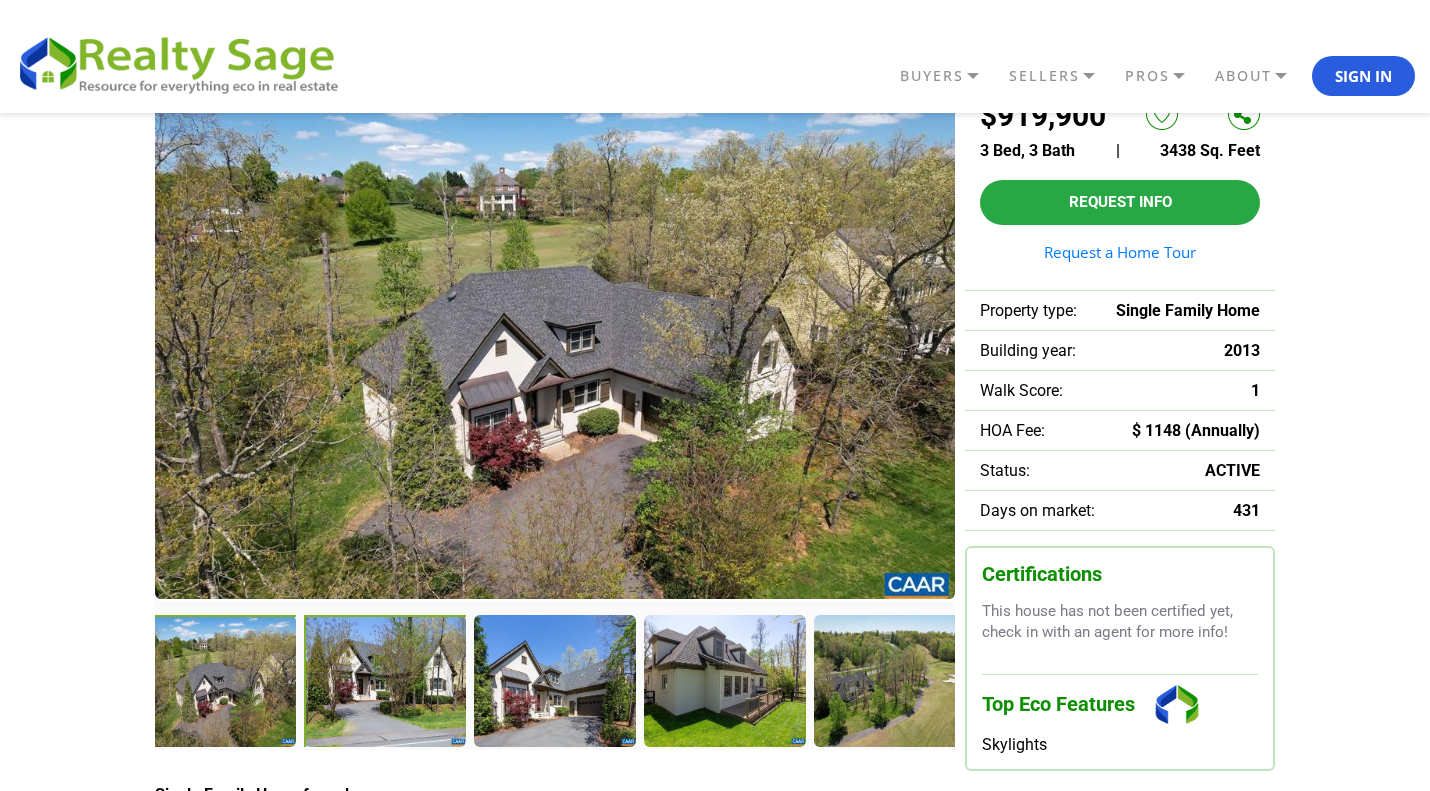 click at bounding box center [387, 683] 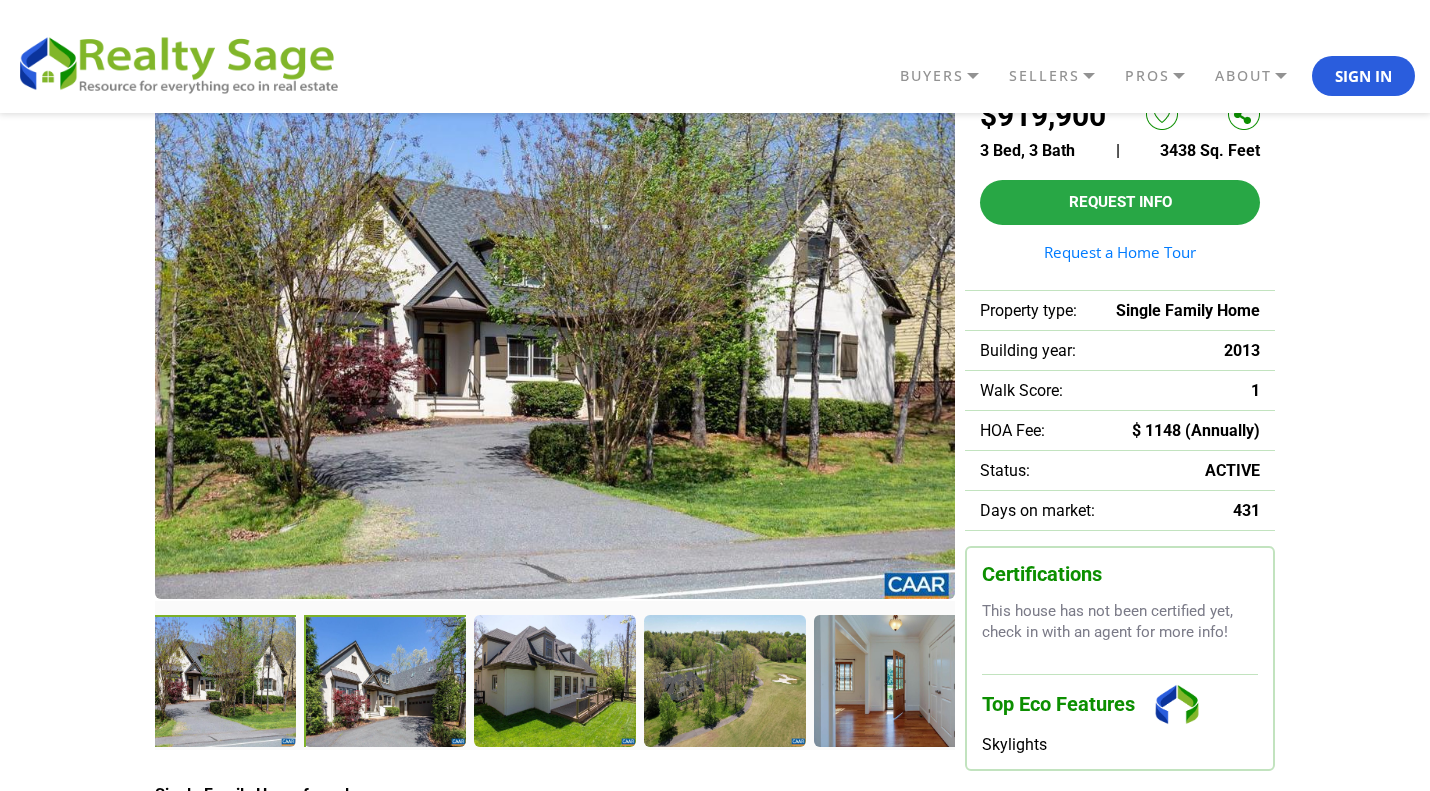 click at bounding box center (387, 683) 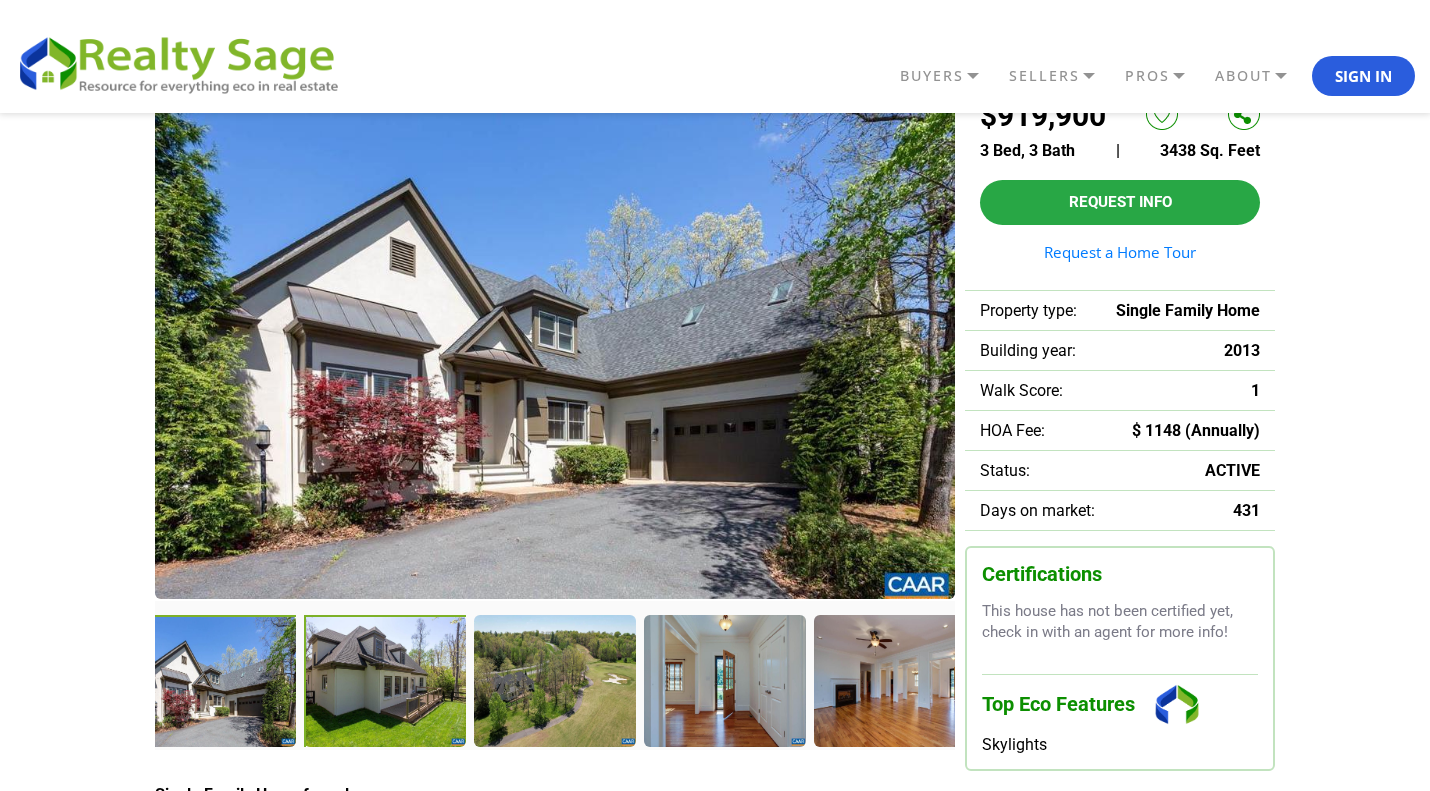 click at bounding box center [387, 683] 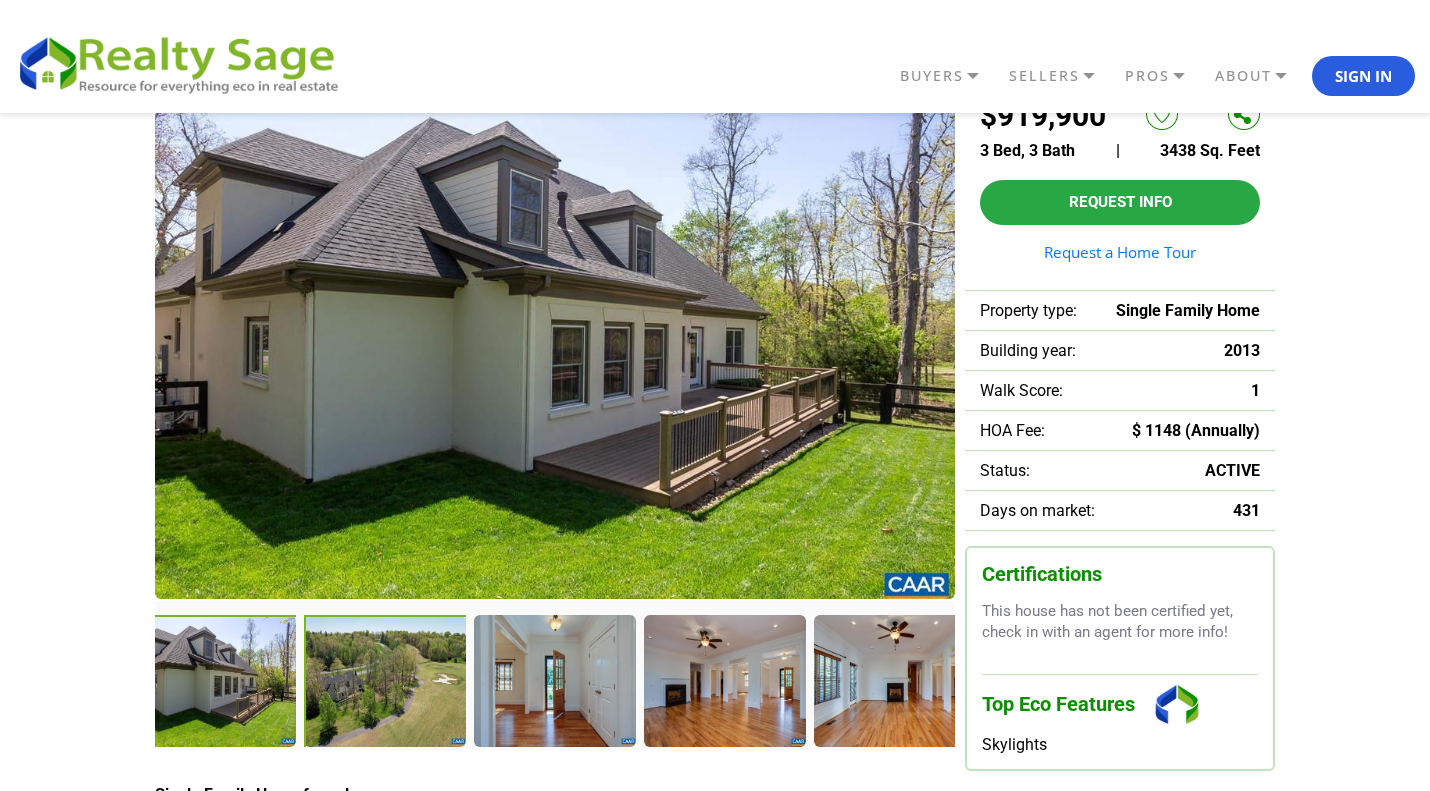 click at bounding box center [386, 682] 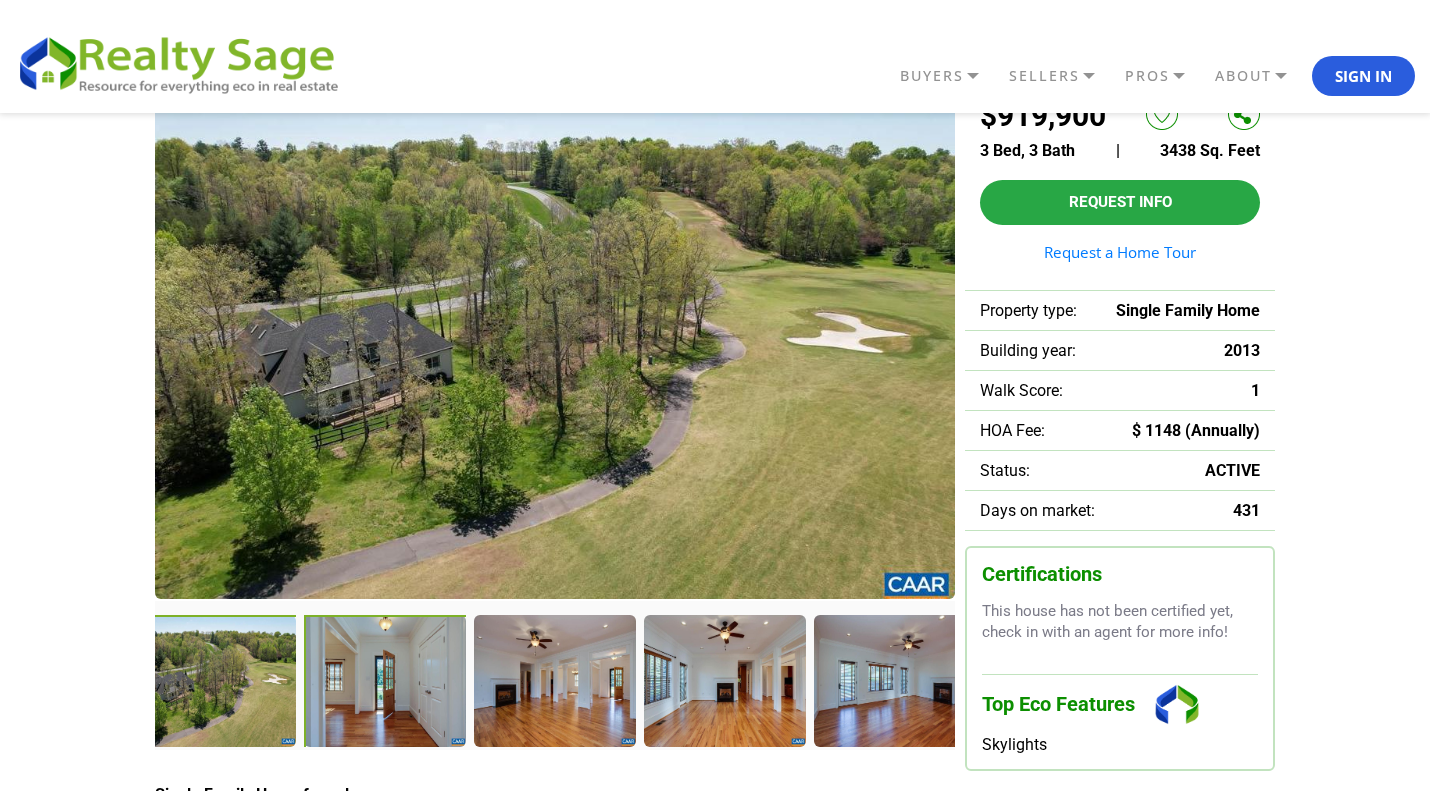 click at bounding box center (386, 682) 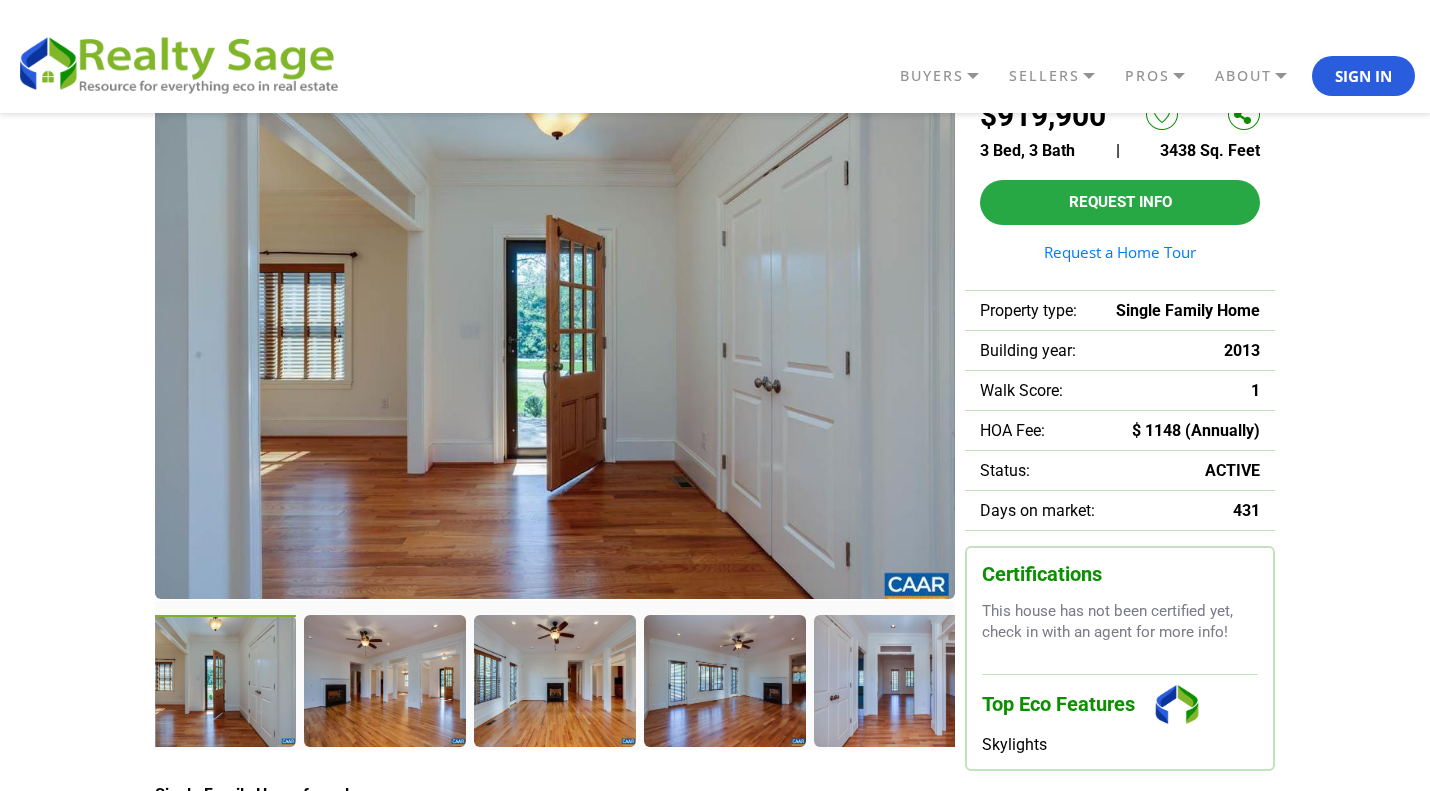 click at bounding box center [384, 680] 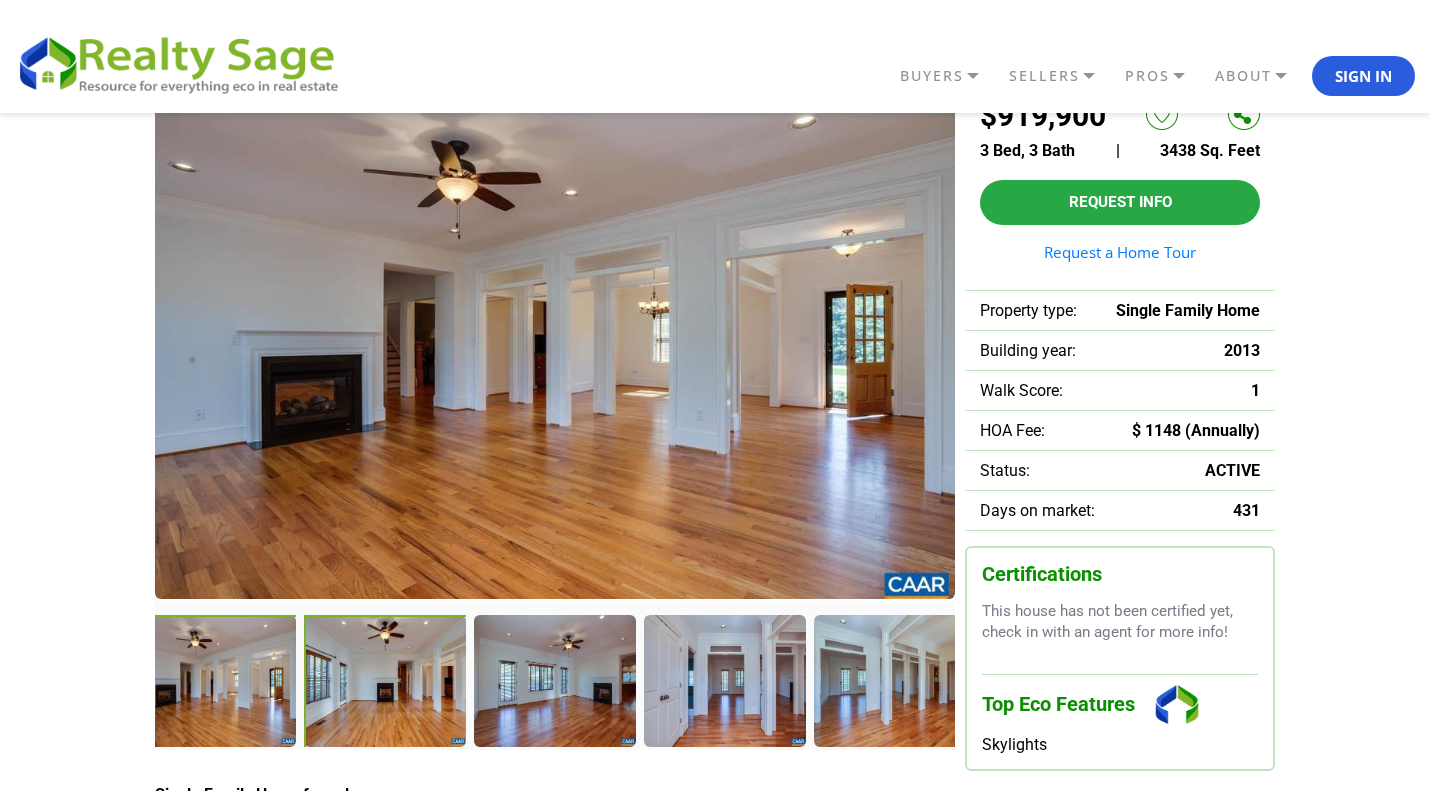 click at bounding box center (386, 682) 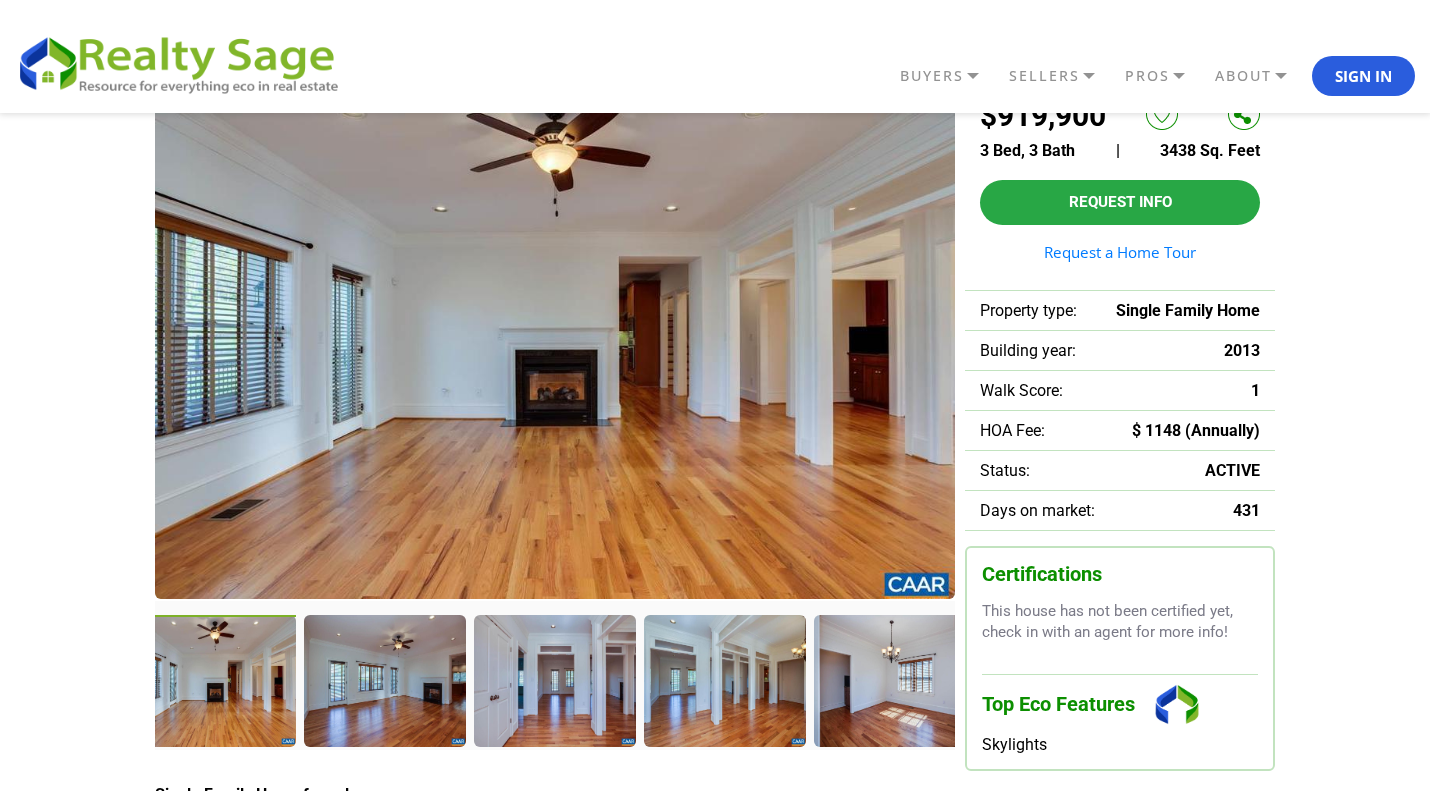 click at bounding box center (384, 680) 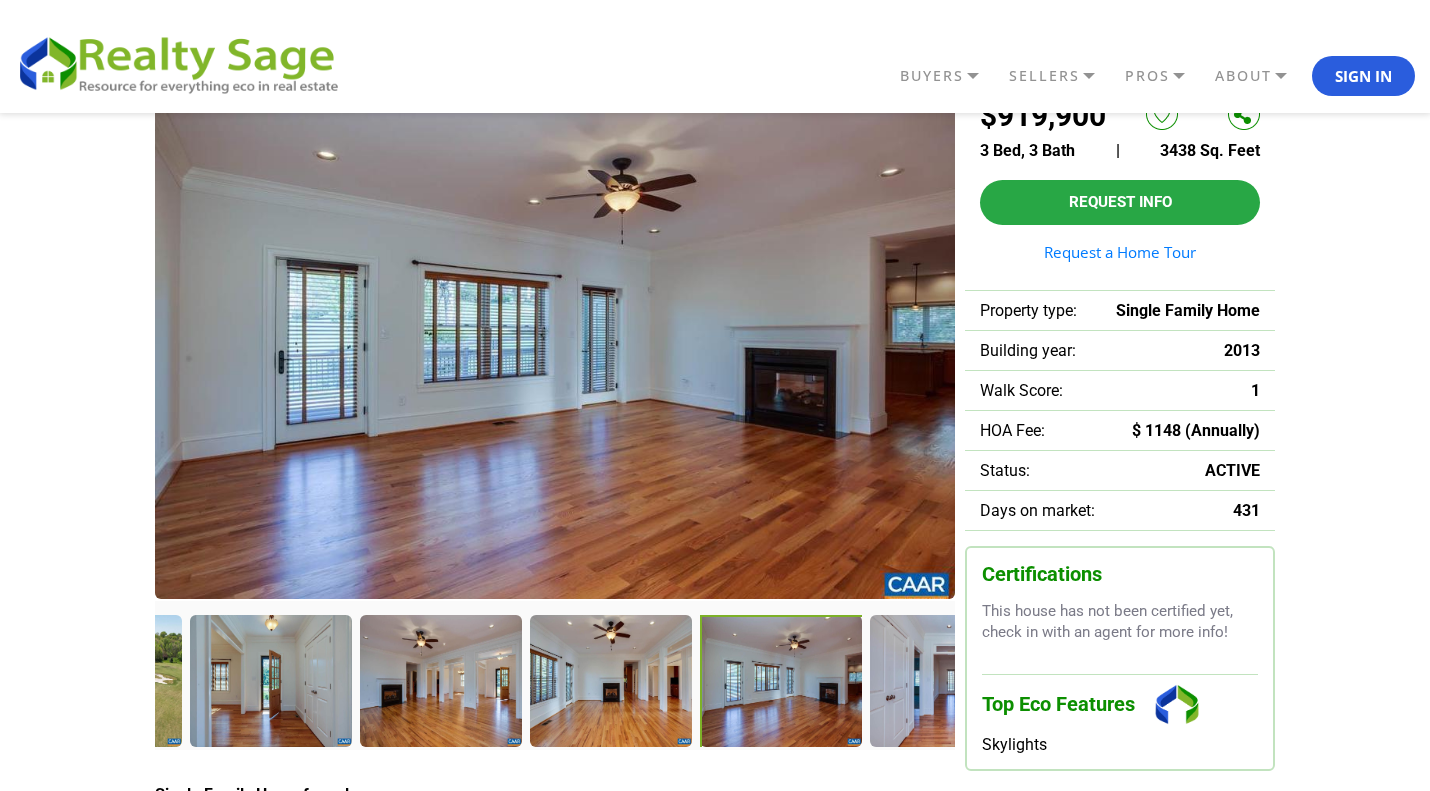 drag, startPoint x: 256, startPoint y: 692, endPoint x: 976, endPoint y: 683, distance: 720.0563 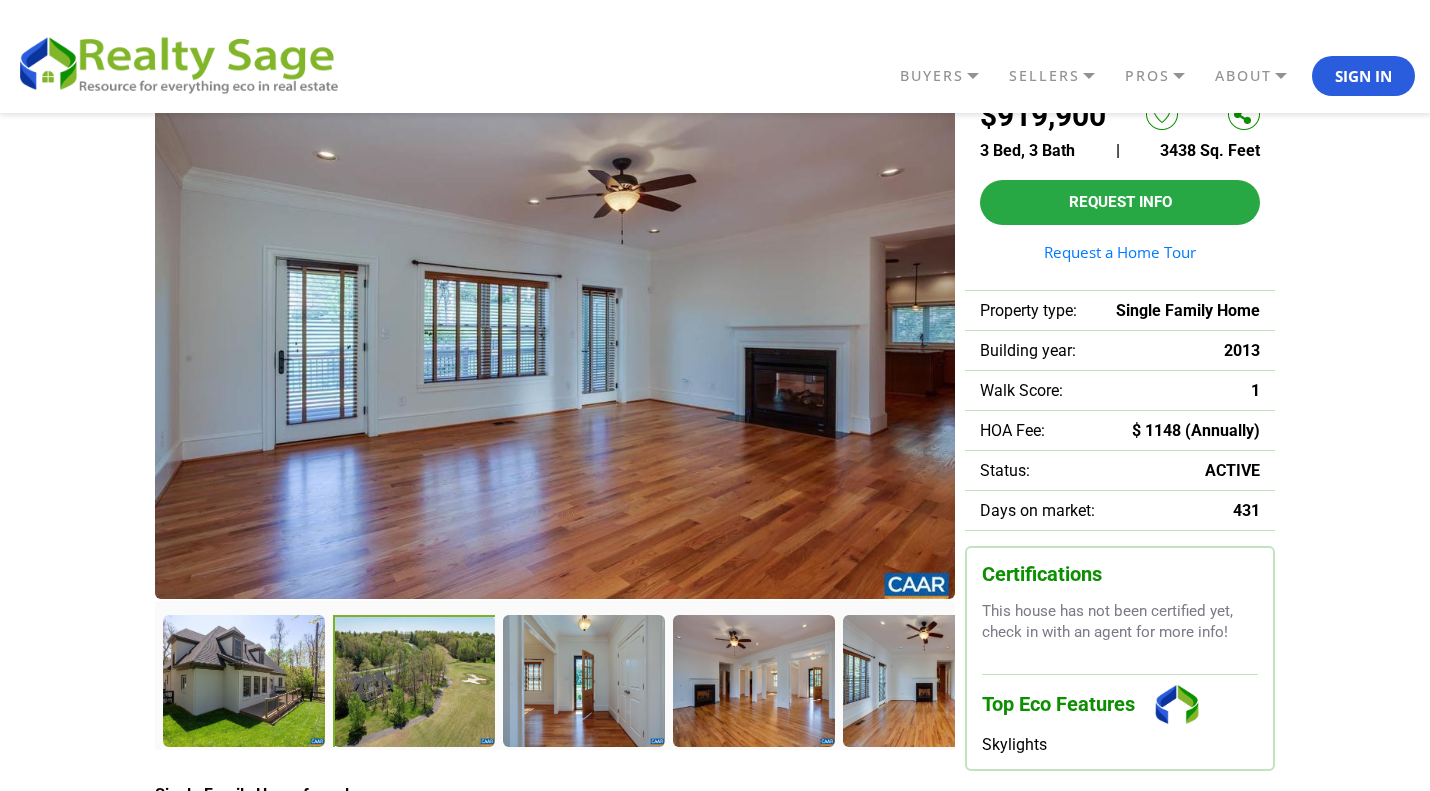 drag, startPoint x: 346, startPoint y: 686, endPoint x: 1284, endPoint y: 699, distance: 938.0901 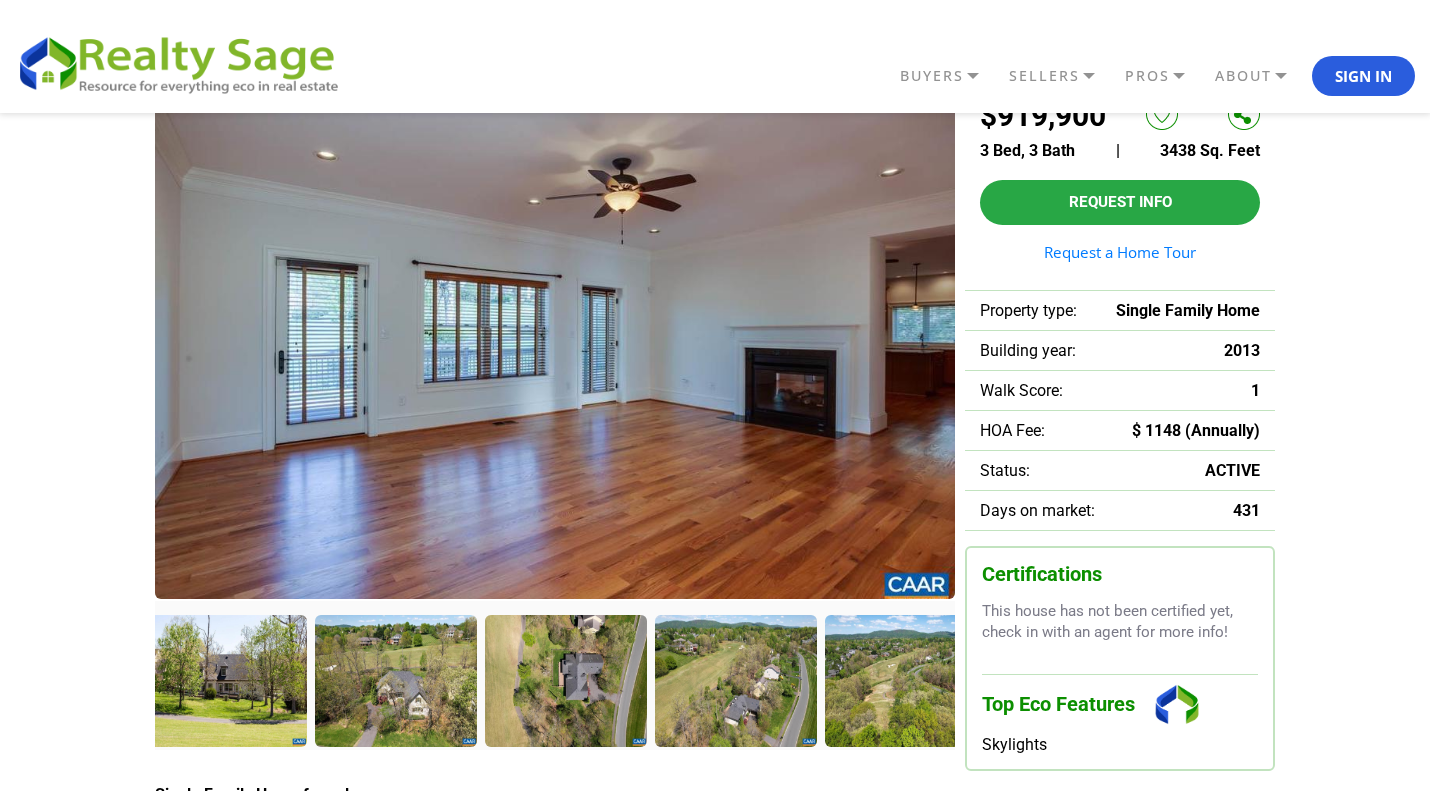 drag, startPoint x: 395, startPoint y: 687, endPoint x: 1049, endPoint y: 697, distance: 654.0765 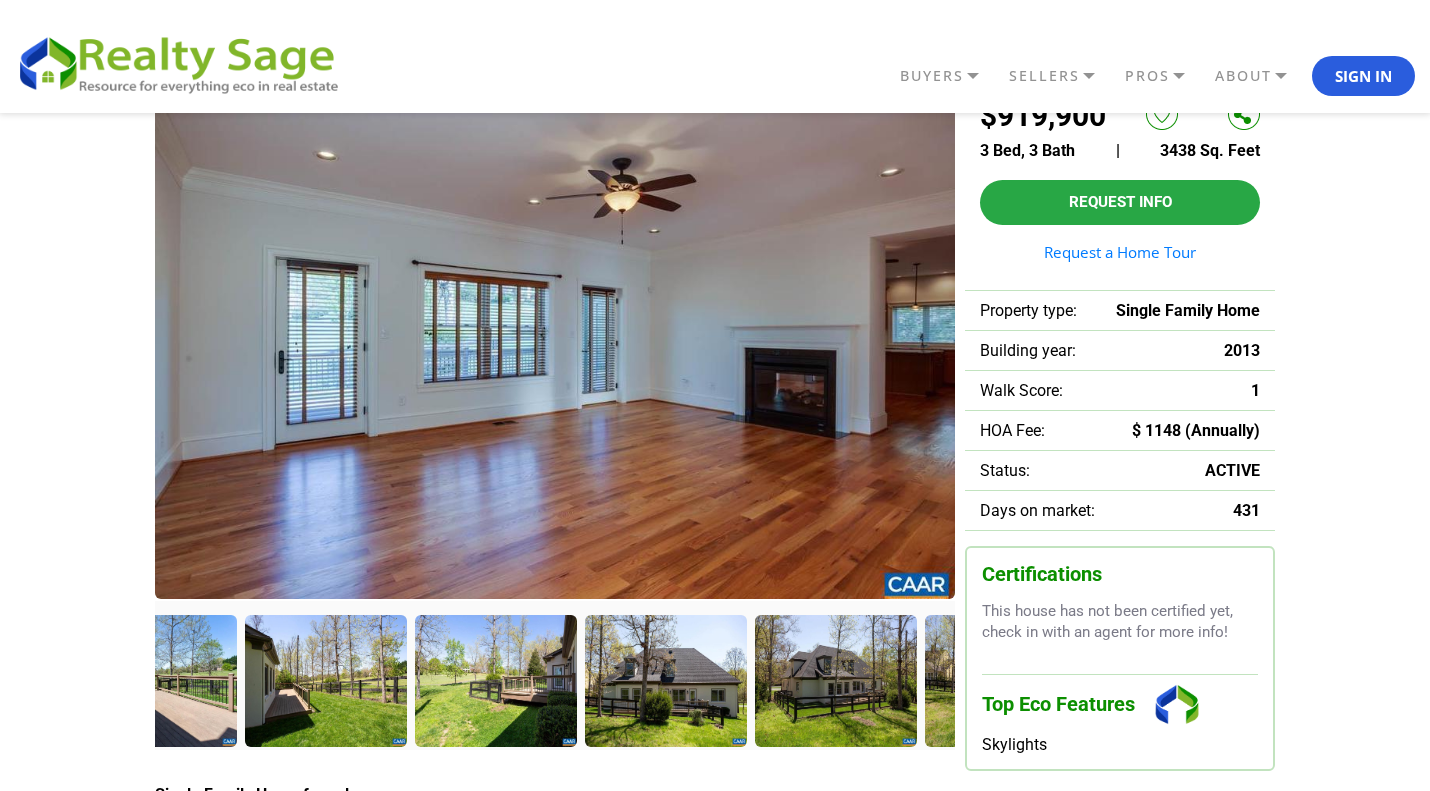 drag, startPoint x: 342, startPoint y: 667, endPoint x: 1133, endPoint y: 698, distance: 791.60724 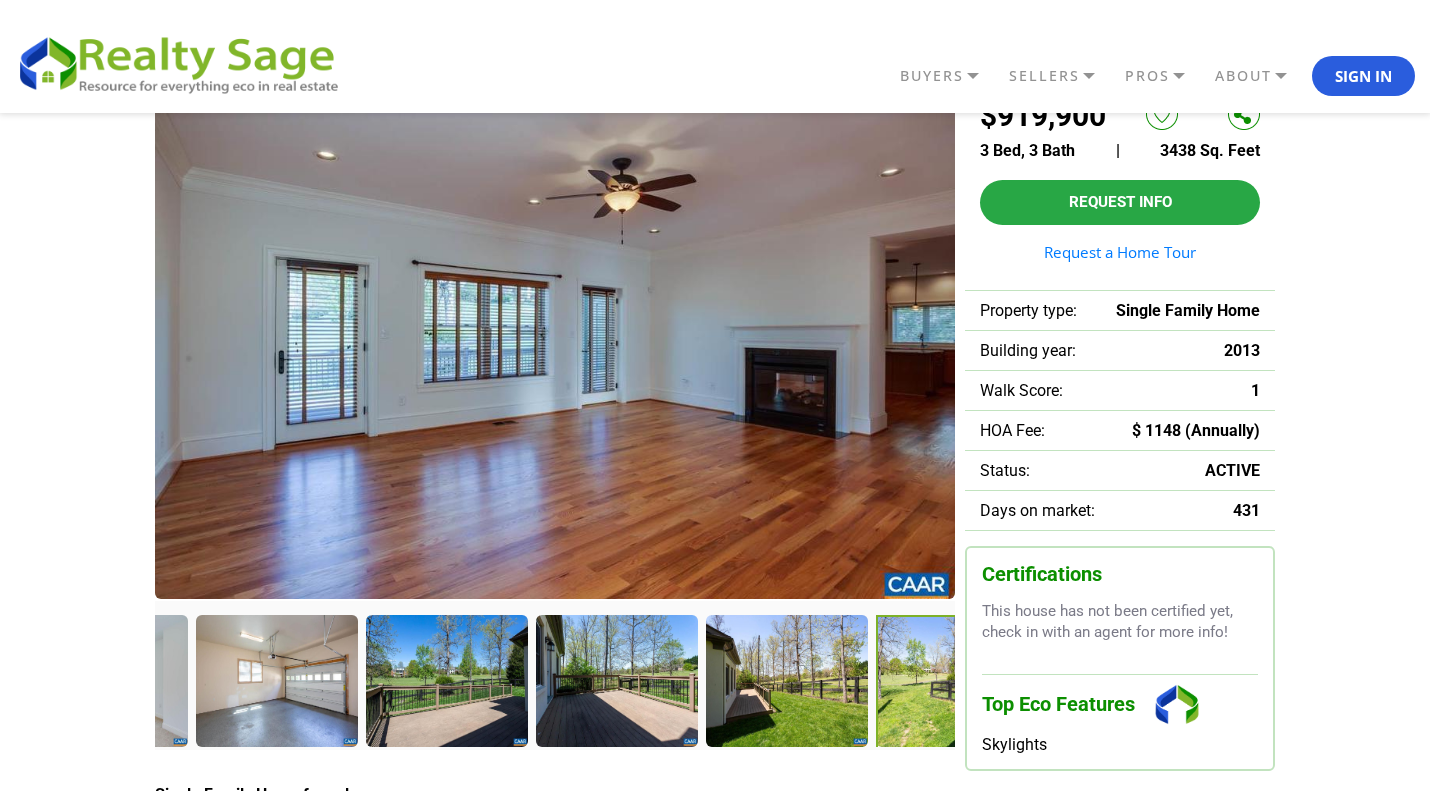 drag, startPoint x: 497, startPoint y: 694, endPoint x: 1439, endPoint y: 706, distance: 942.0764 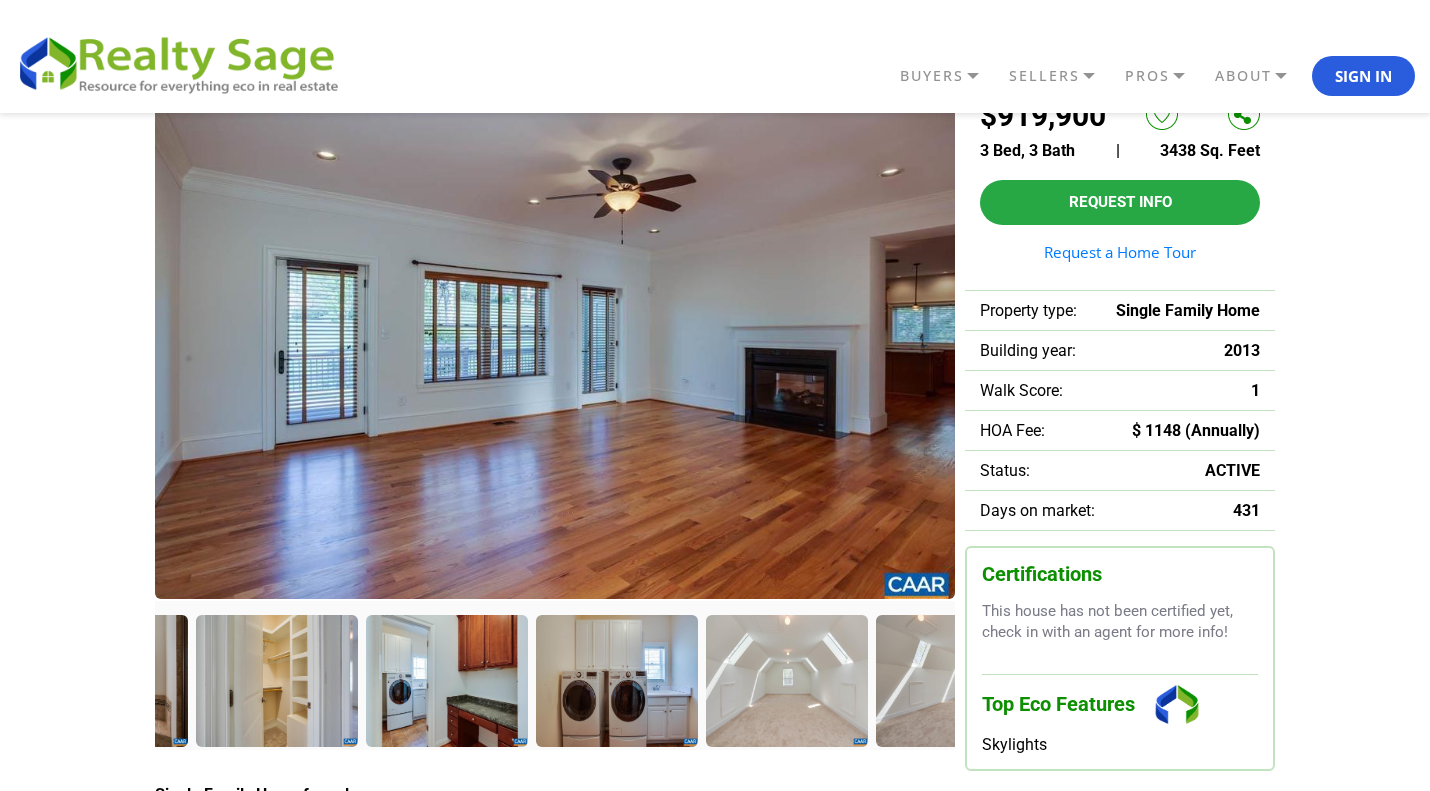 drag, startPoint x: 220, startPoint y: 675, endPoint x: 1437, endPoint y: 752, distance: 1219.4335 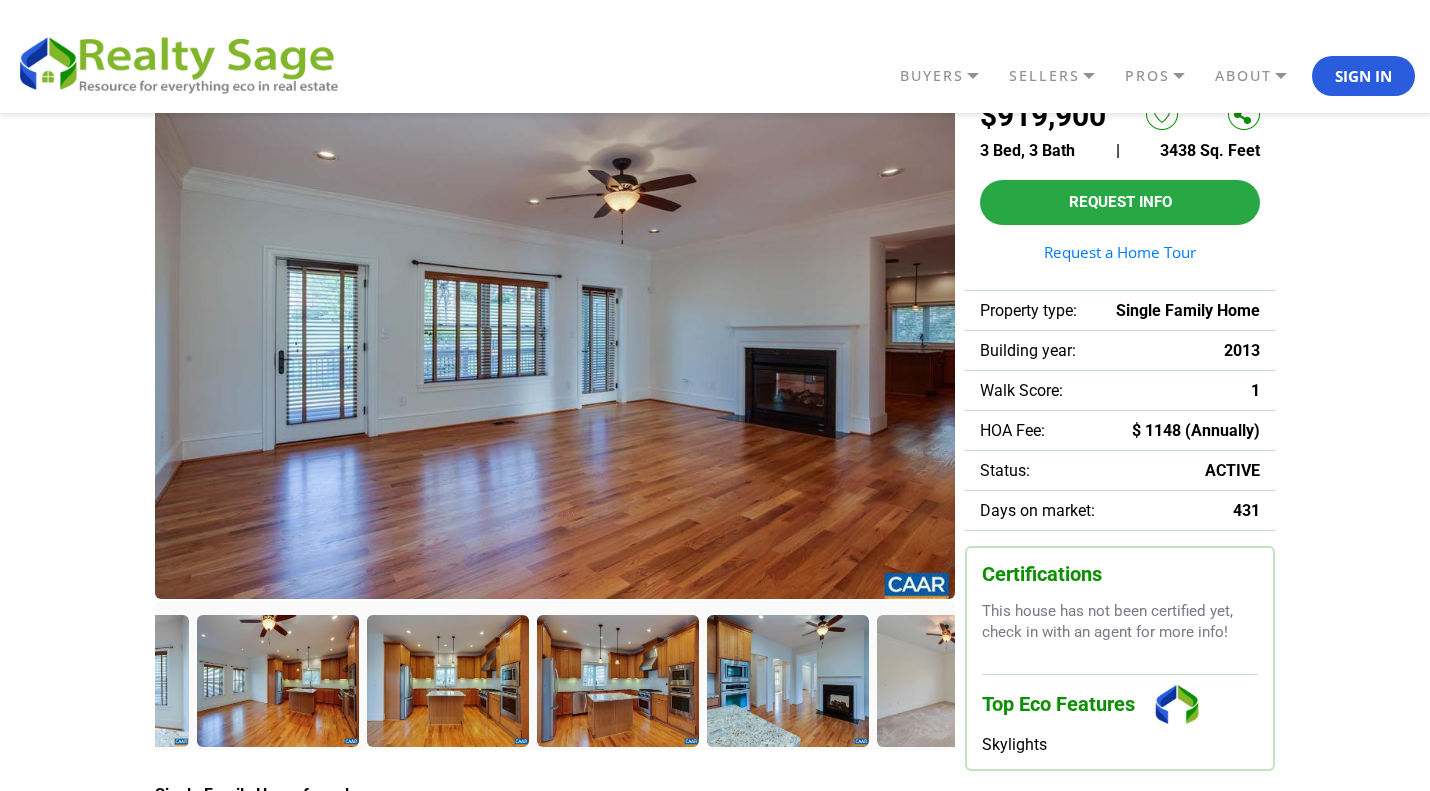 drag, startPoint x: 186, startPoint y: 699, endPoint x: 1439, endPoint y: 838, distance: 1260.6863 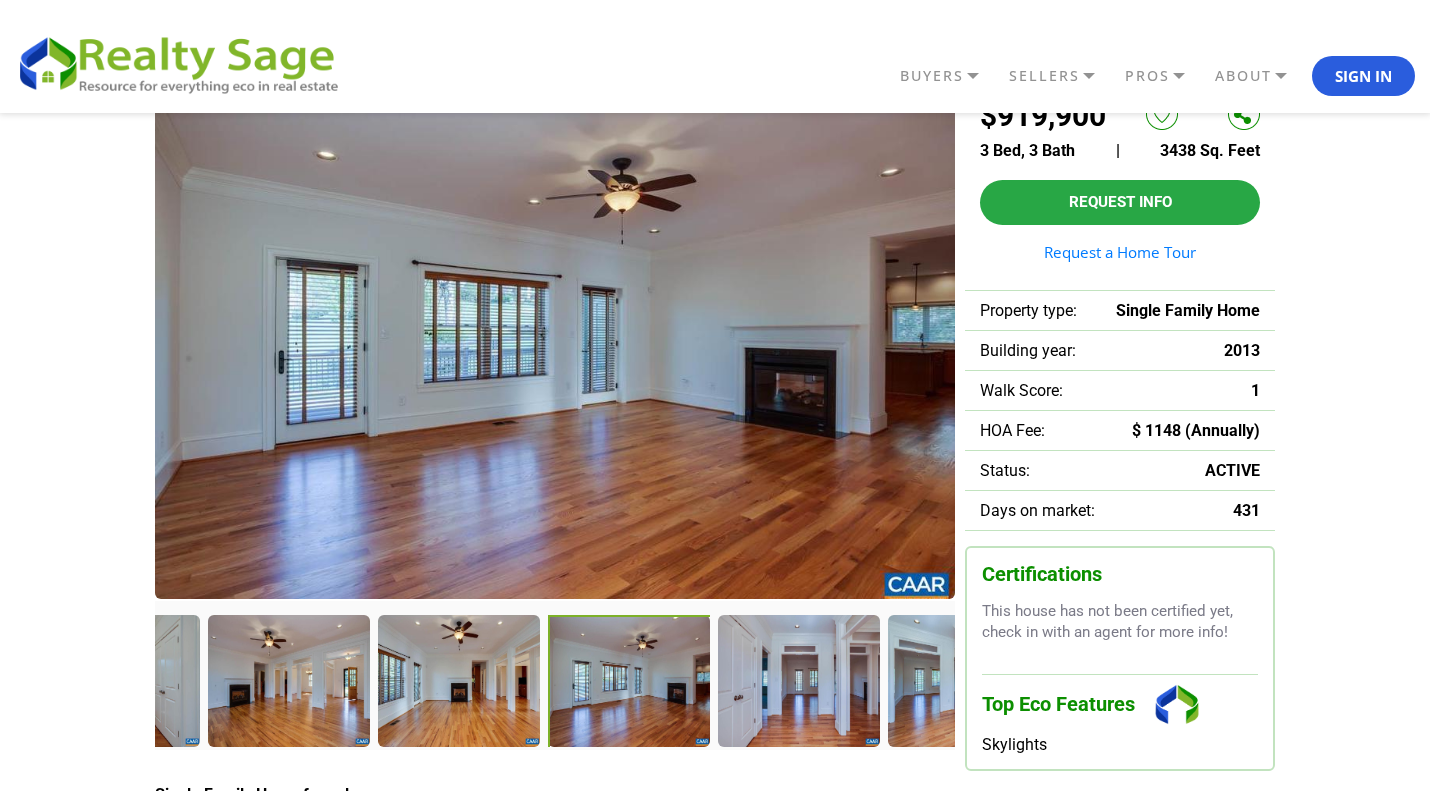 drag, startPoint x: 175, startPoint y: 678, endPoint x: 1439, endPoint y: 822, distance: 1272.1761 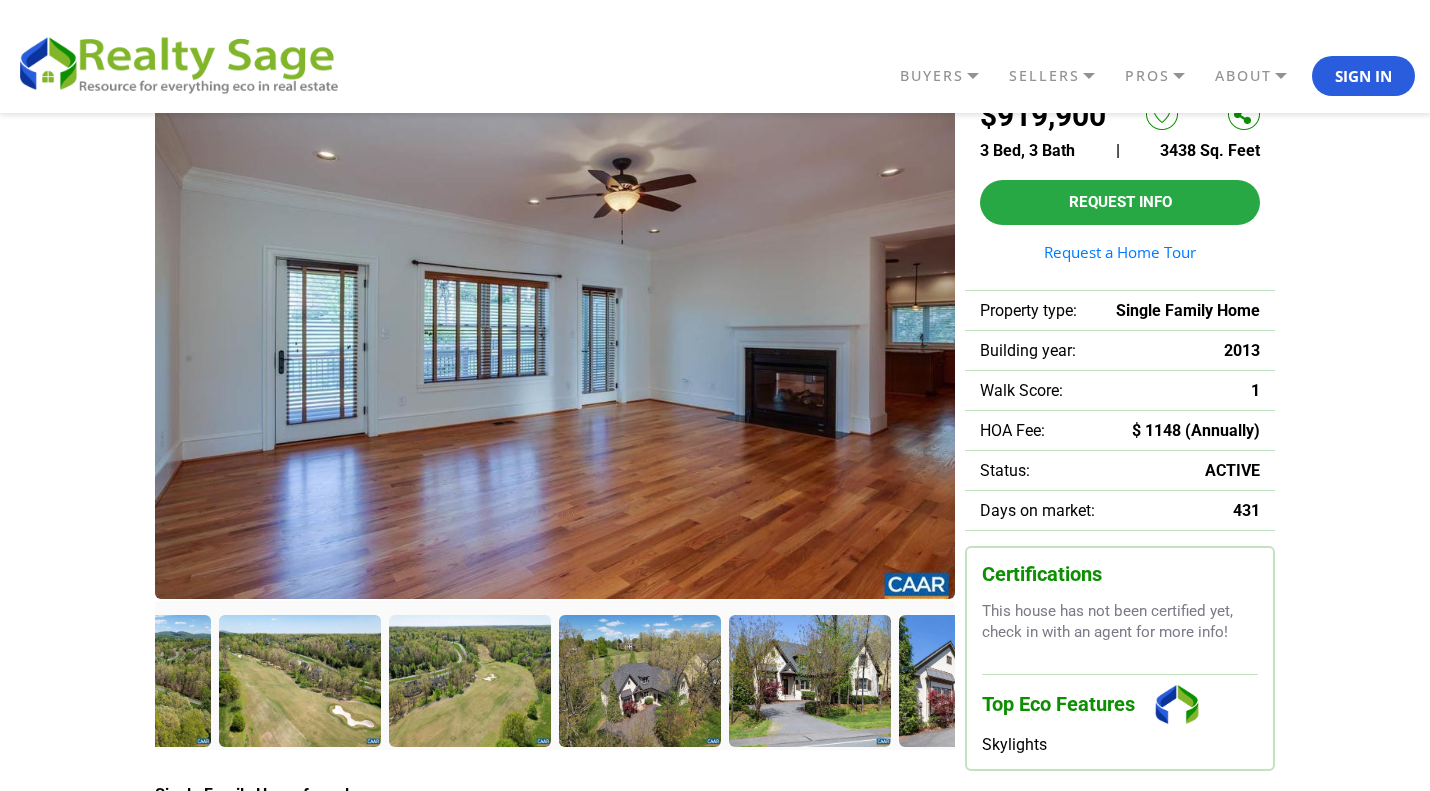 drag, startPoint x: 164, startPoint y: 662, endPoint x: 1439, endPoint y: 761, distance: 1278.8378 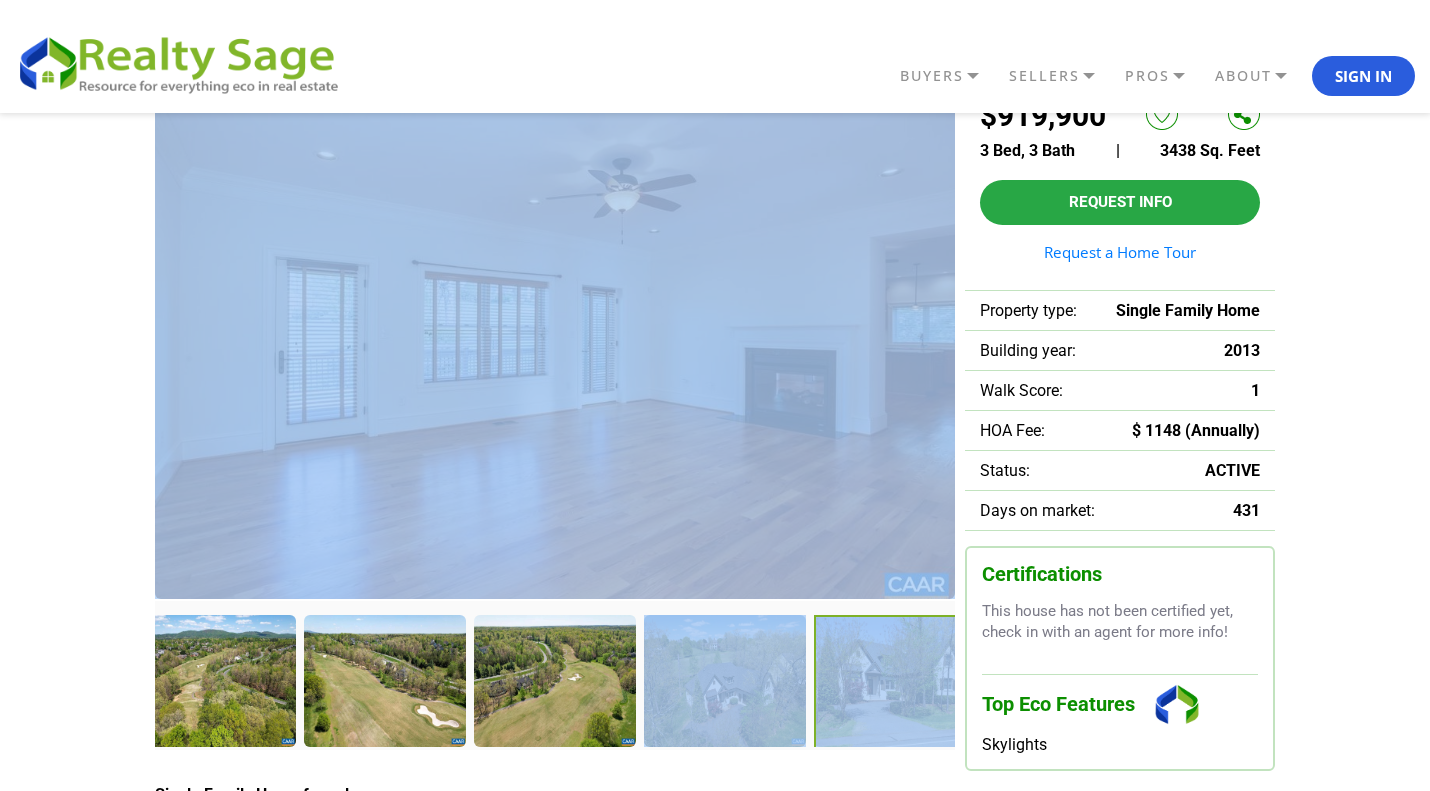 drag, startPoint x: 151, startPoint y: 675, endPoint x: 846, endPoint y: 722, distance: 696.5874 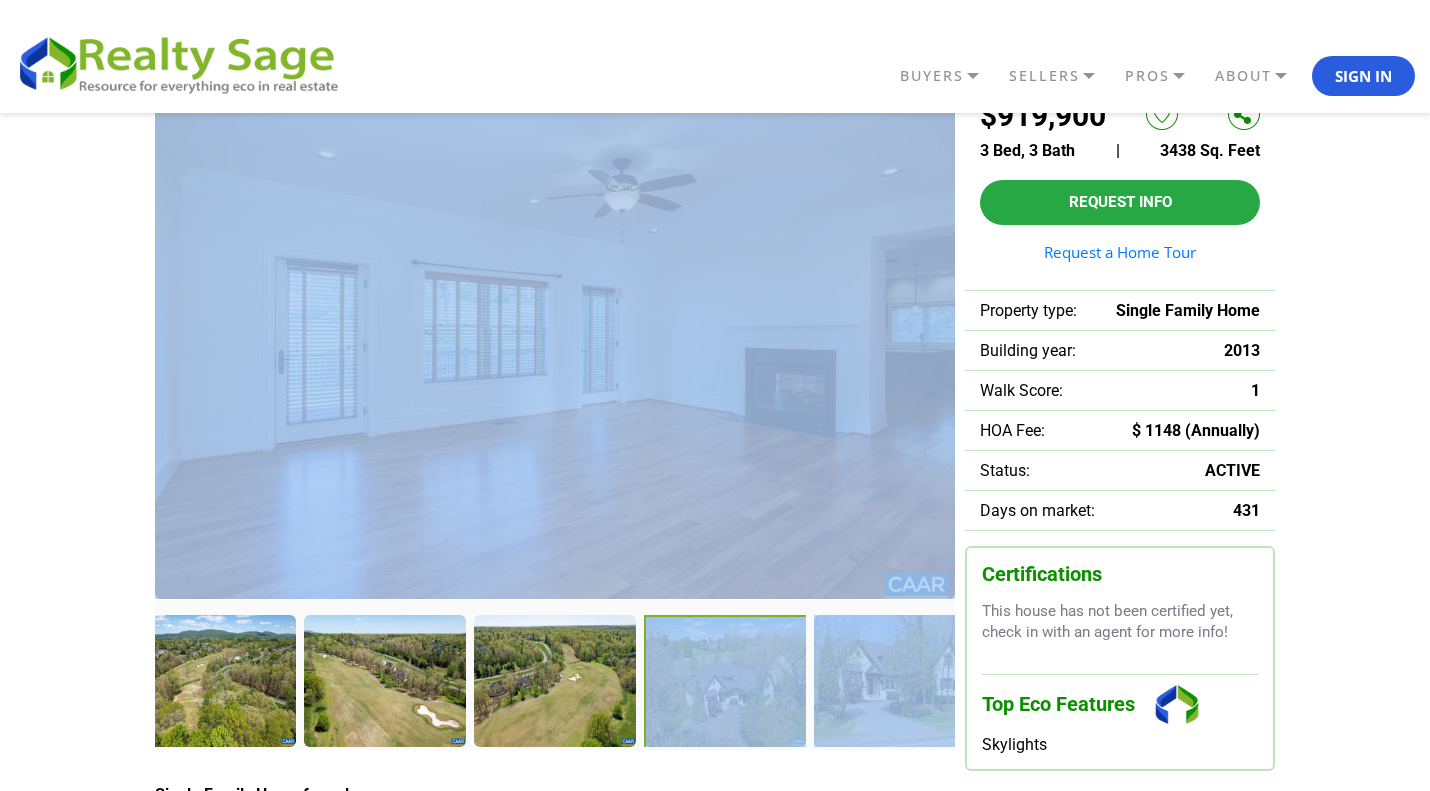 click at bounding box center [727, 683] 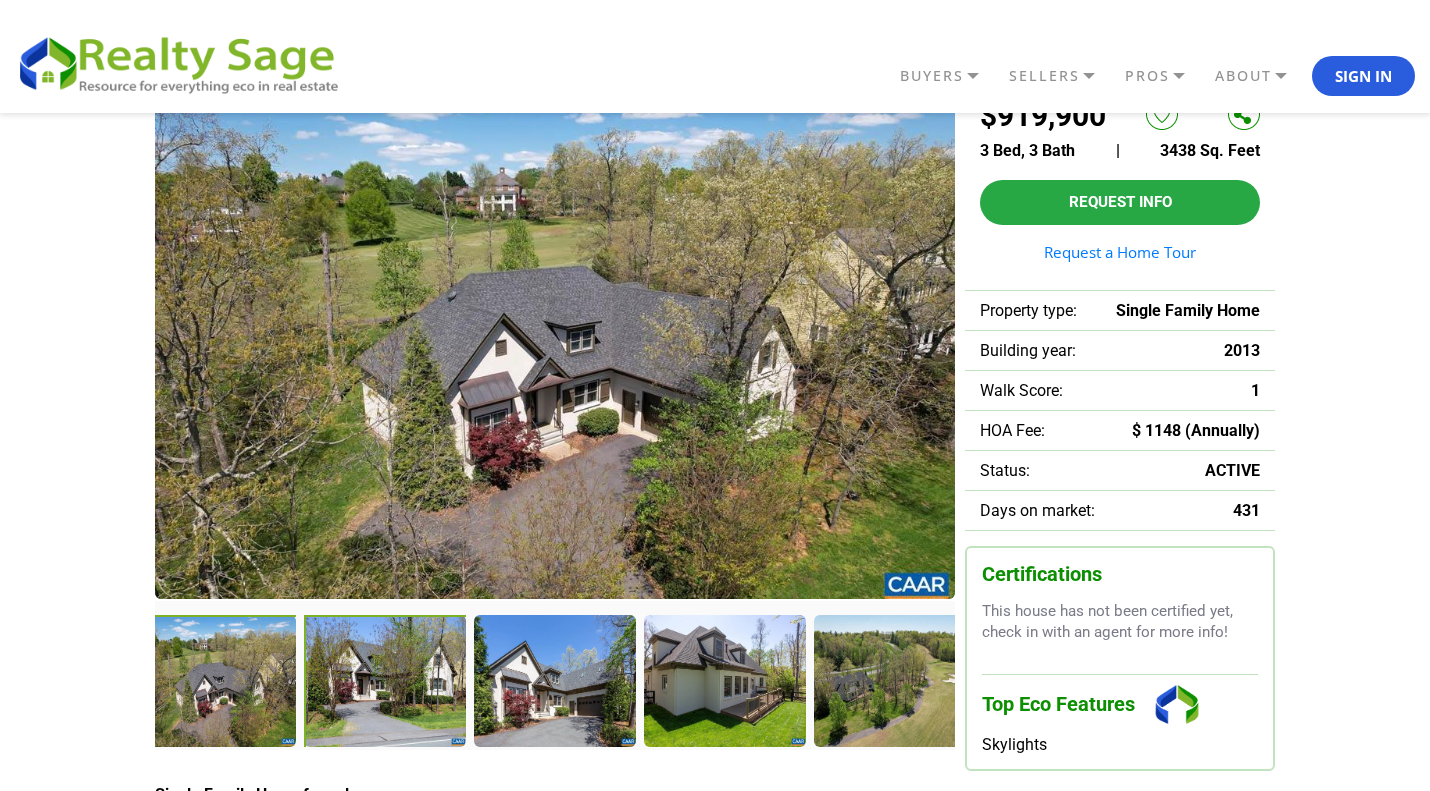 click at bounding box center (387, 683) 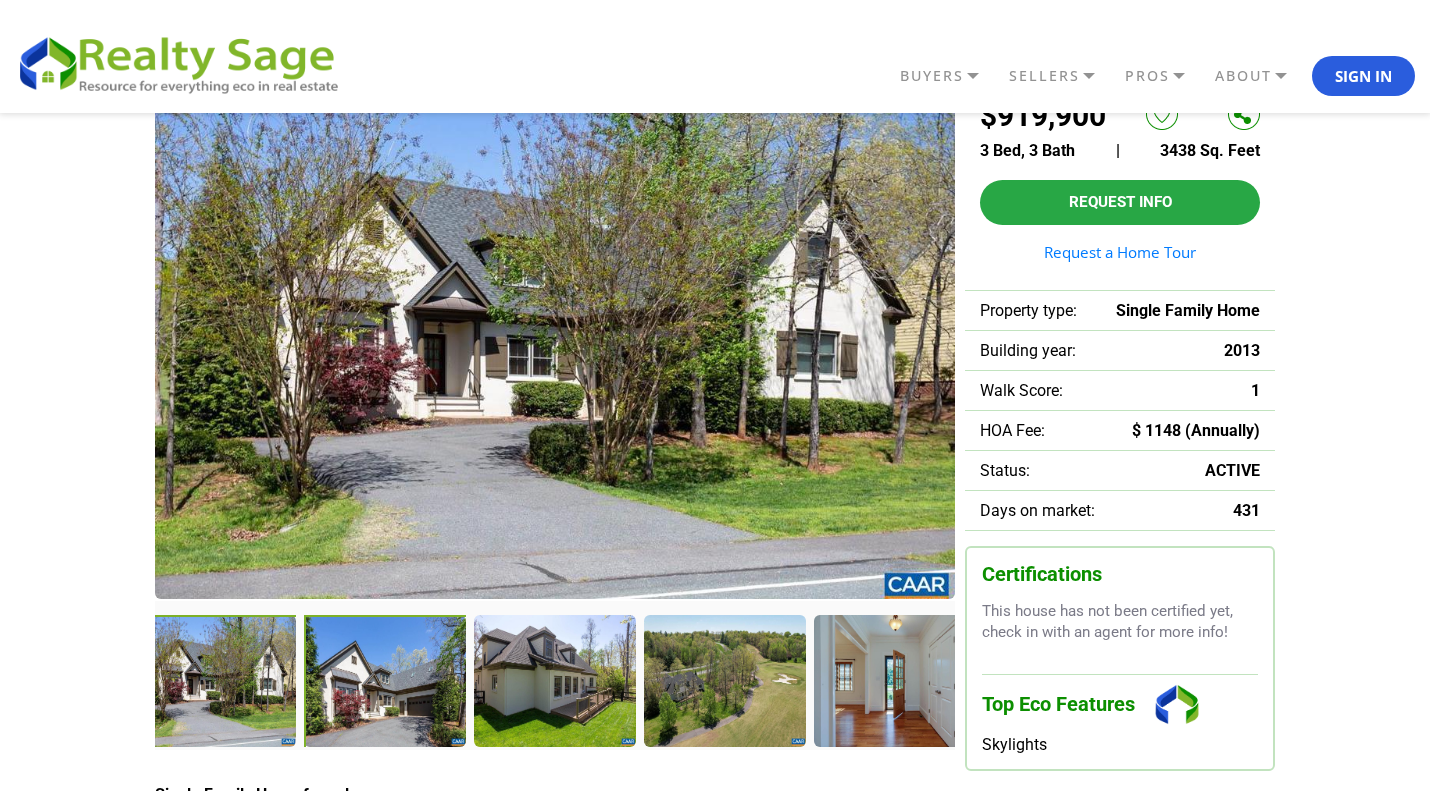 click at bounding box center [387, 683] 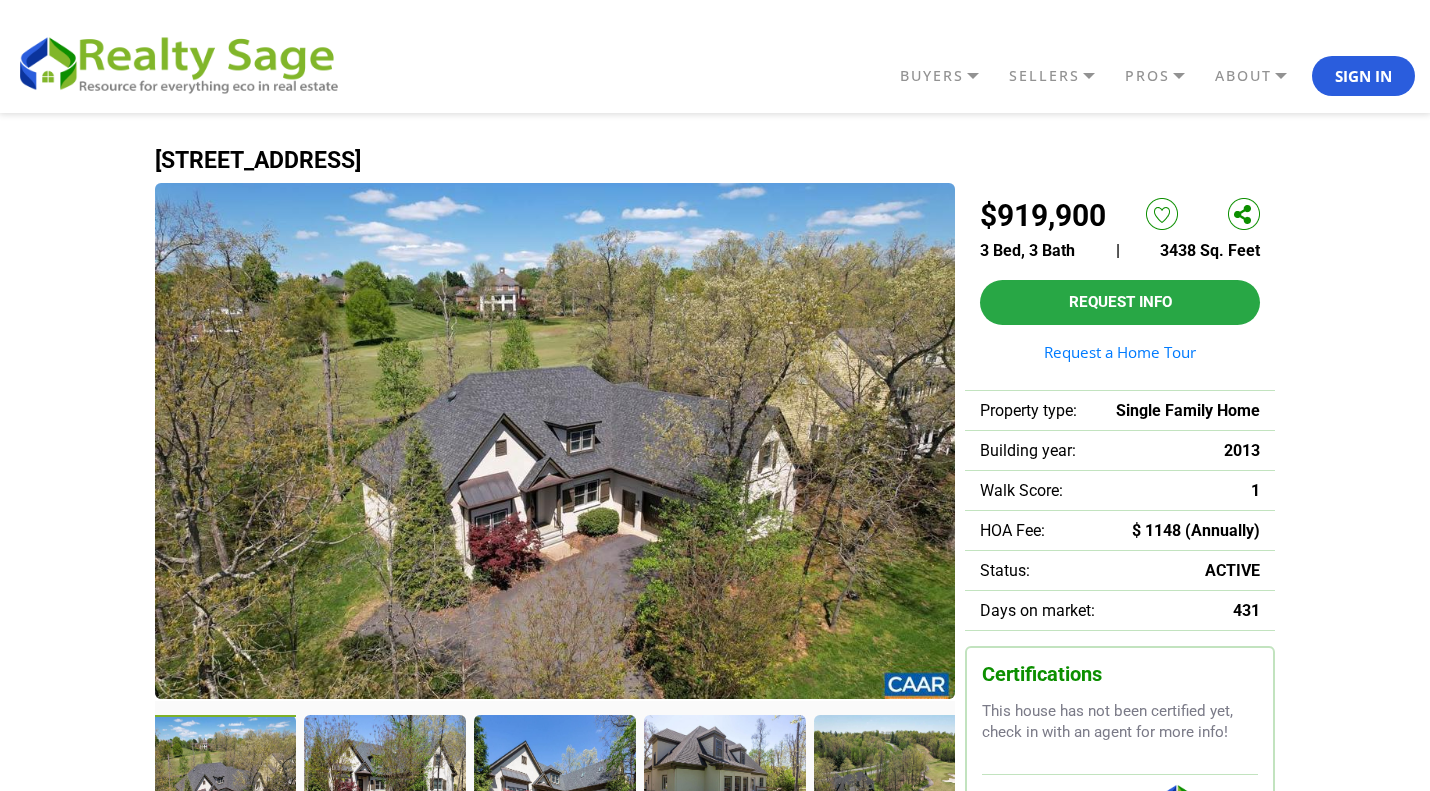 scroll, scrollTop: 100, scrollLeft: 0, axis: vertical 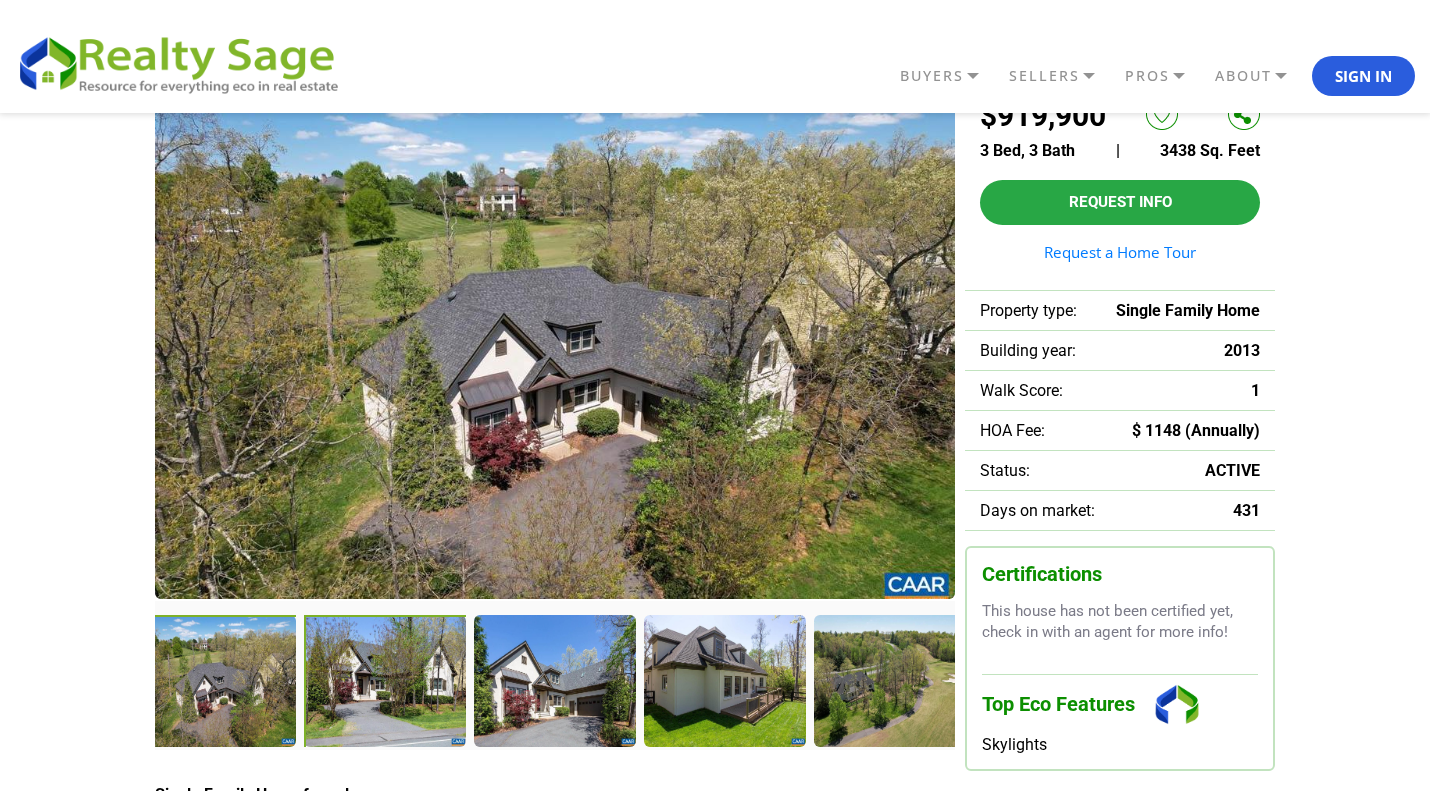 click at bounding box center (387, 683) 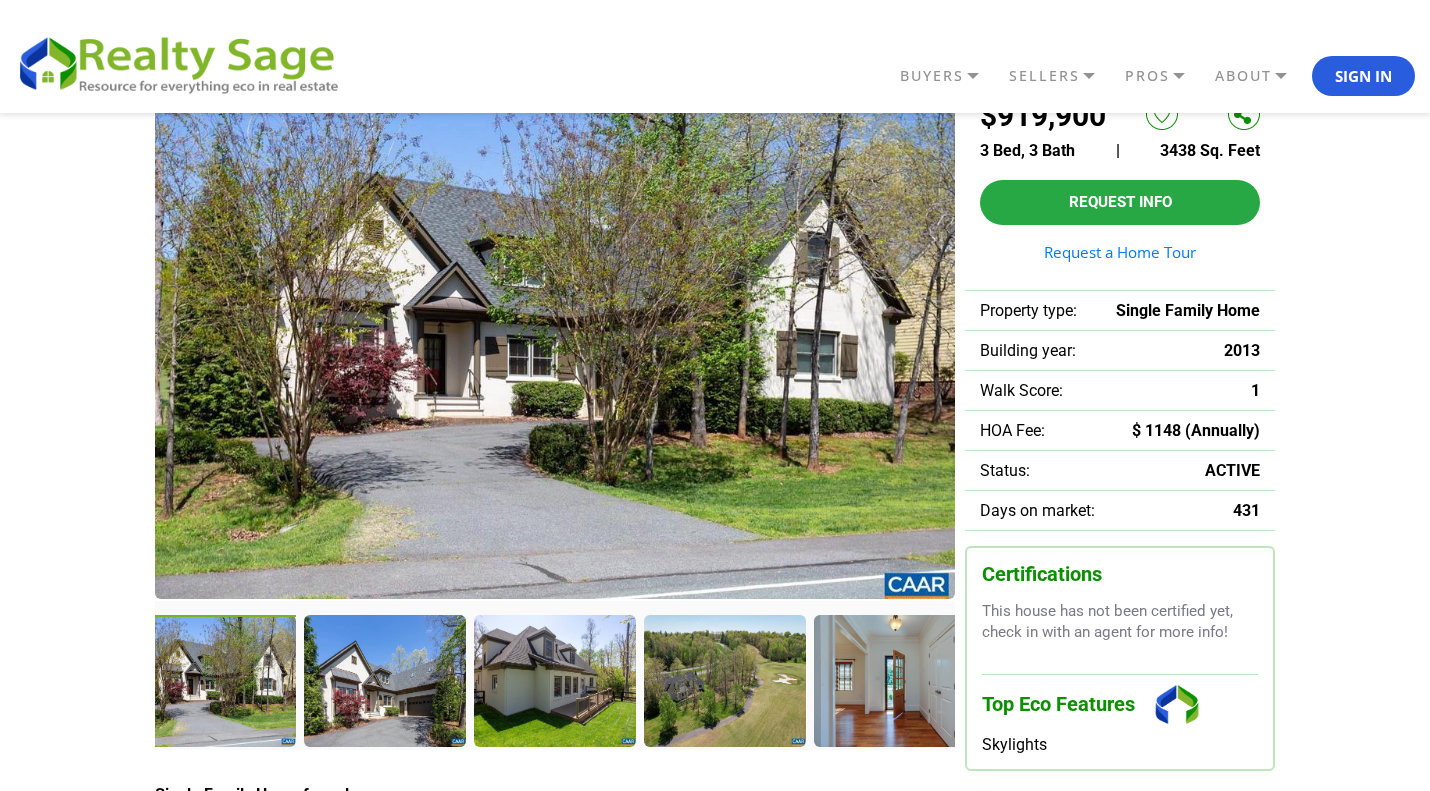 click at bounding box center (384, 680) 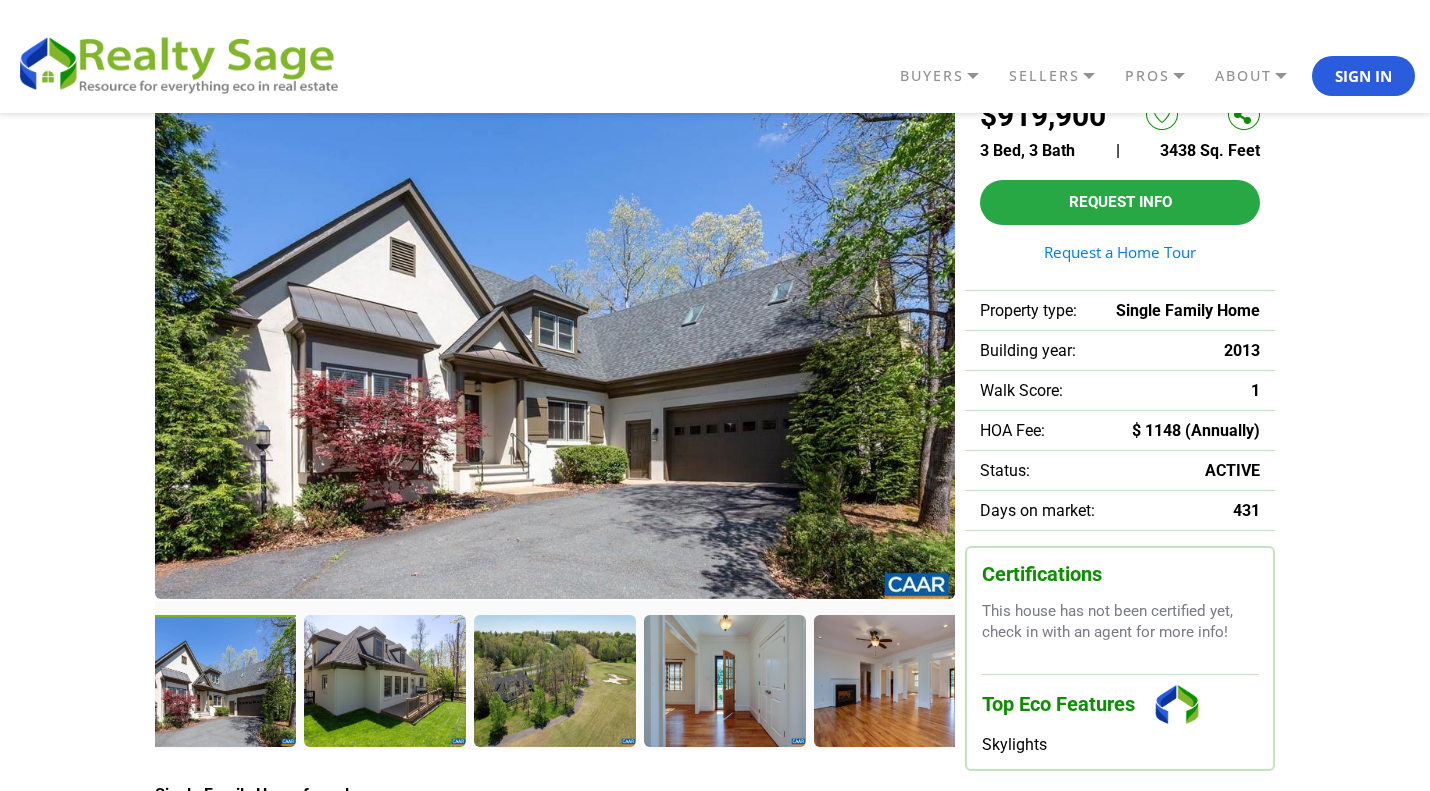 click at bounding box center (384, 680) 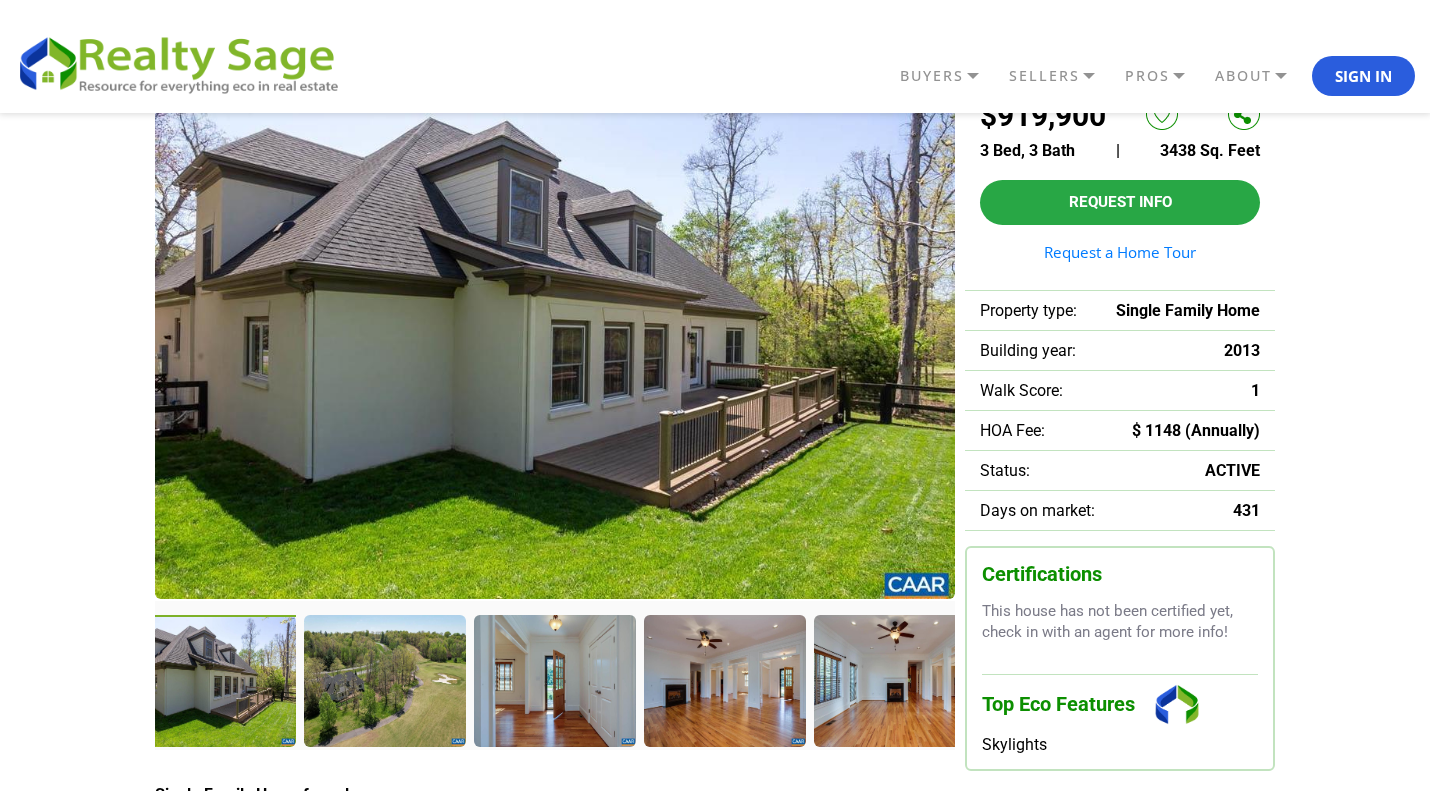 click at bounding box center (384, 680) 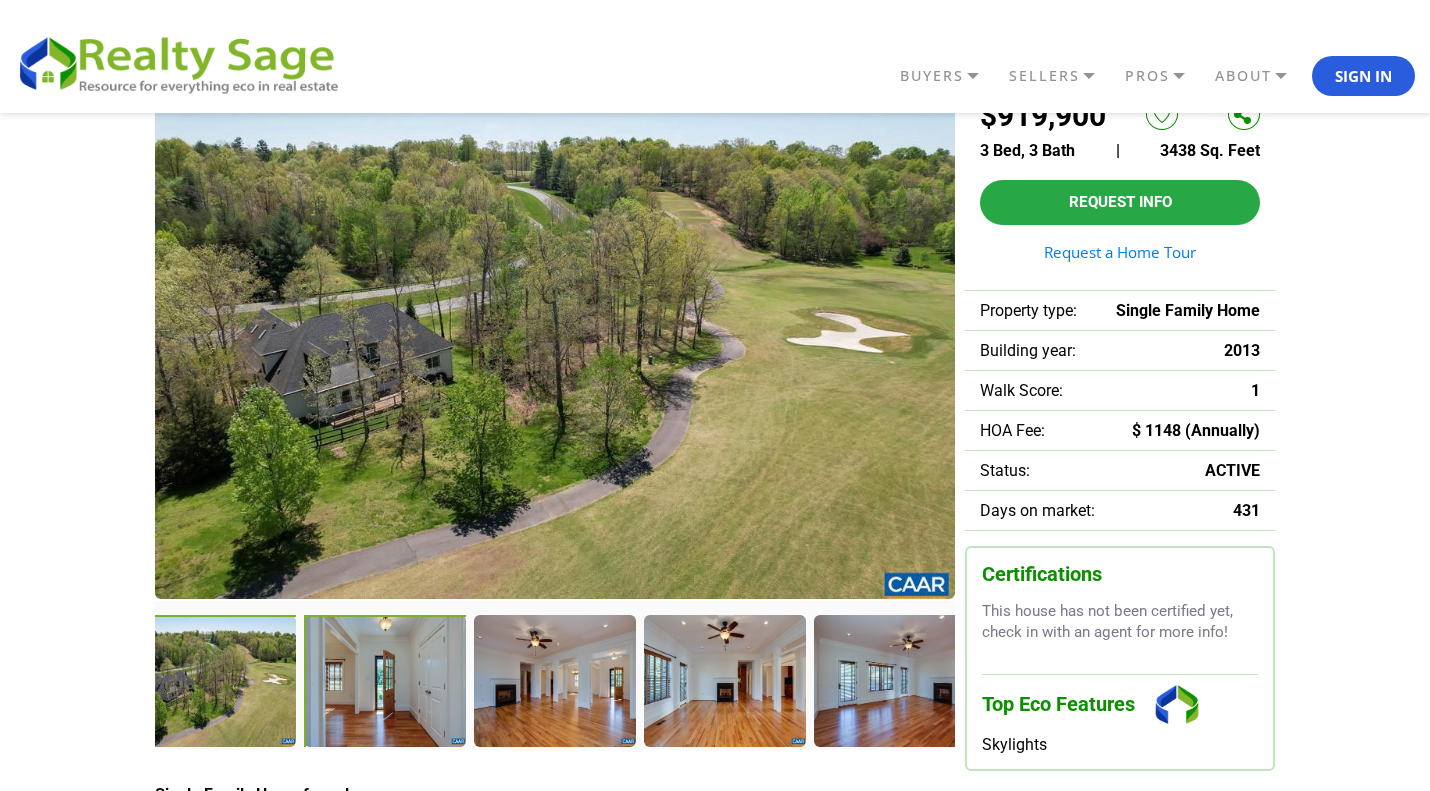click at bounding box center [386, 682] 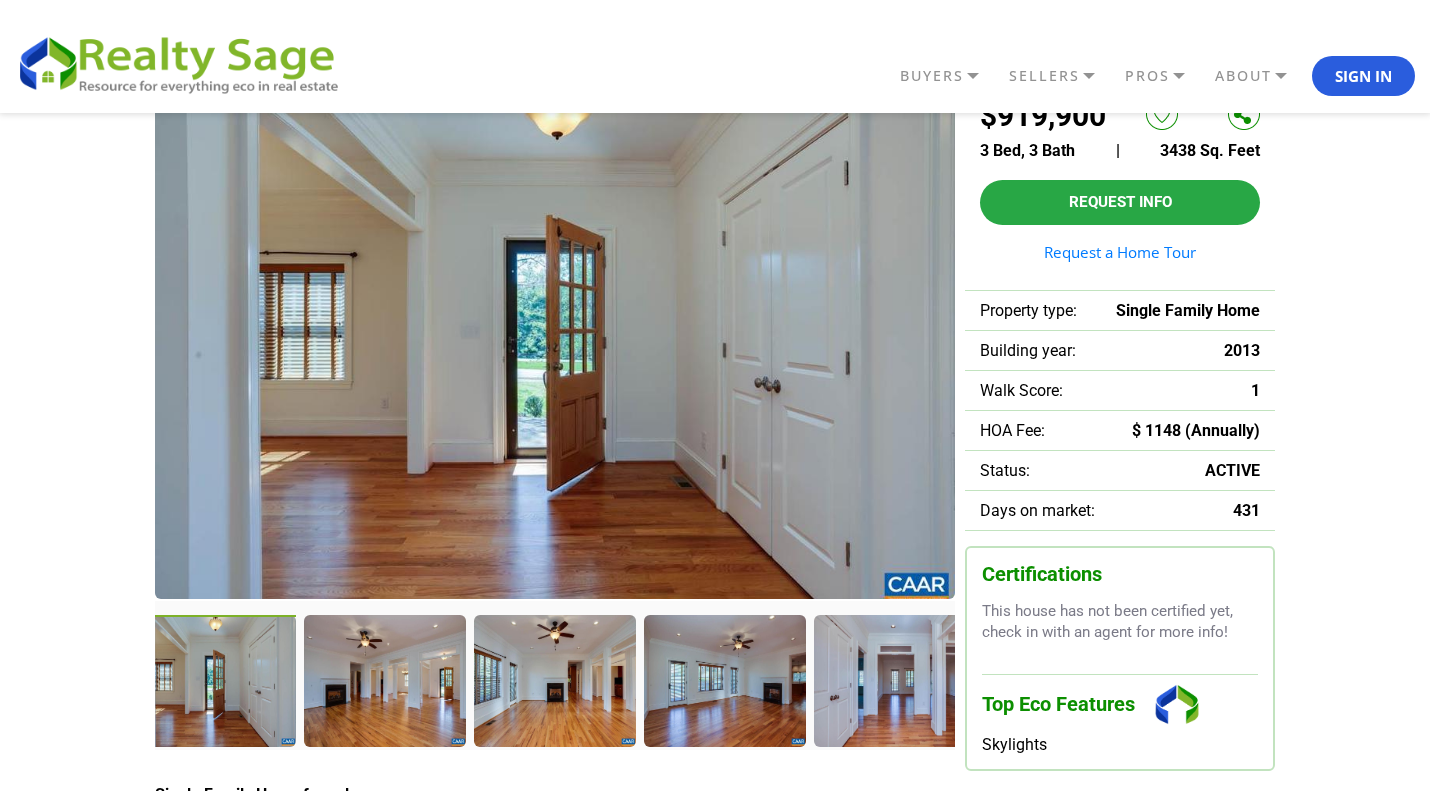 click at bounding box center [384, 680] 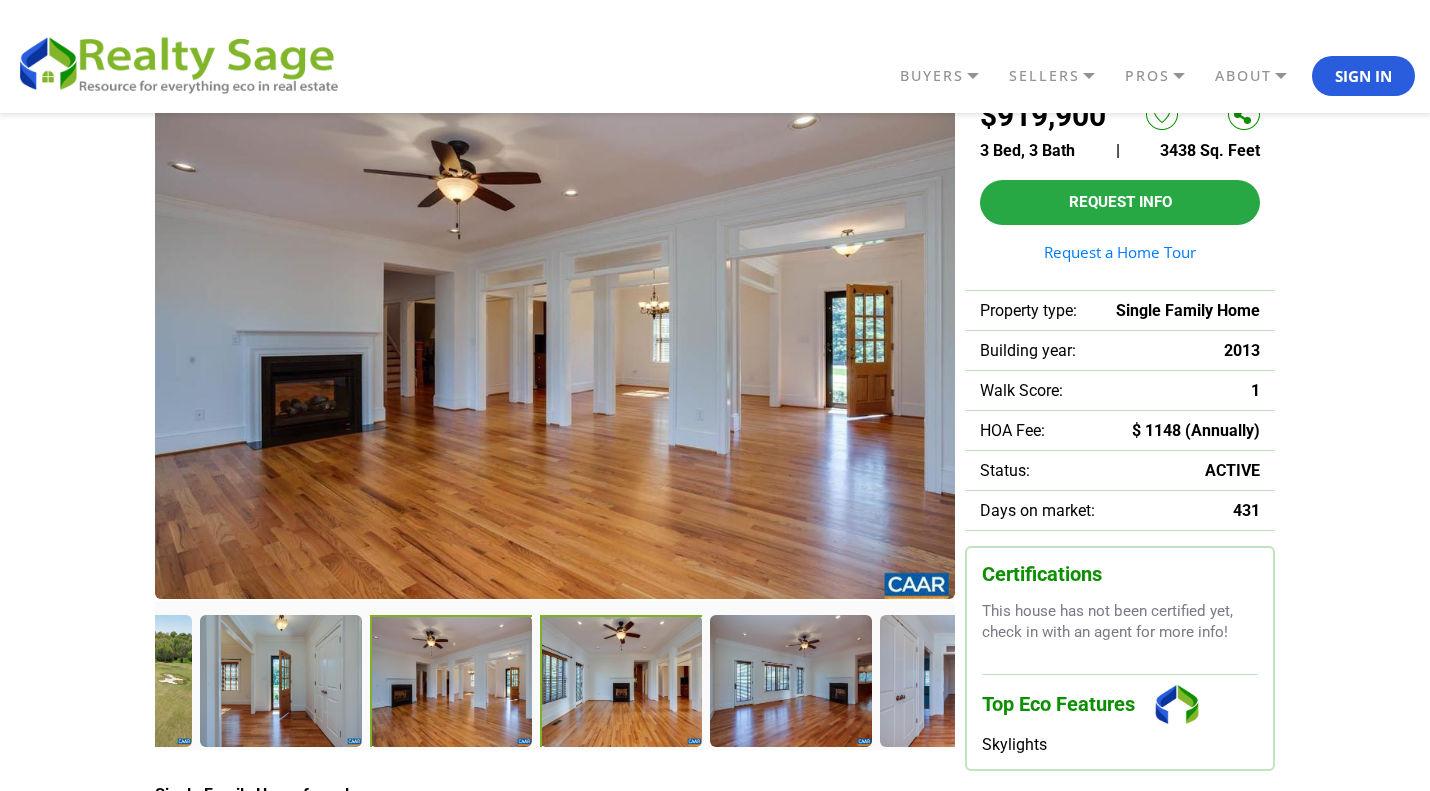 drag, startPoint x: 391, startPoint y: 657, endPoint x: 672, endPoint y: 704, distance: 284.9035 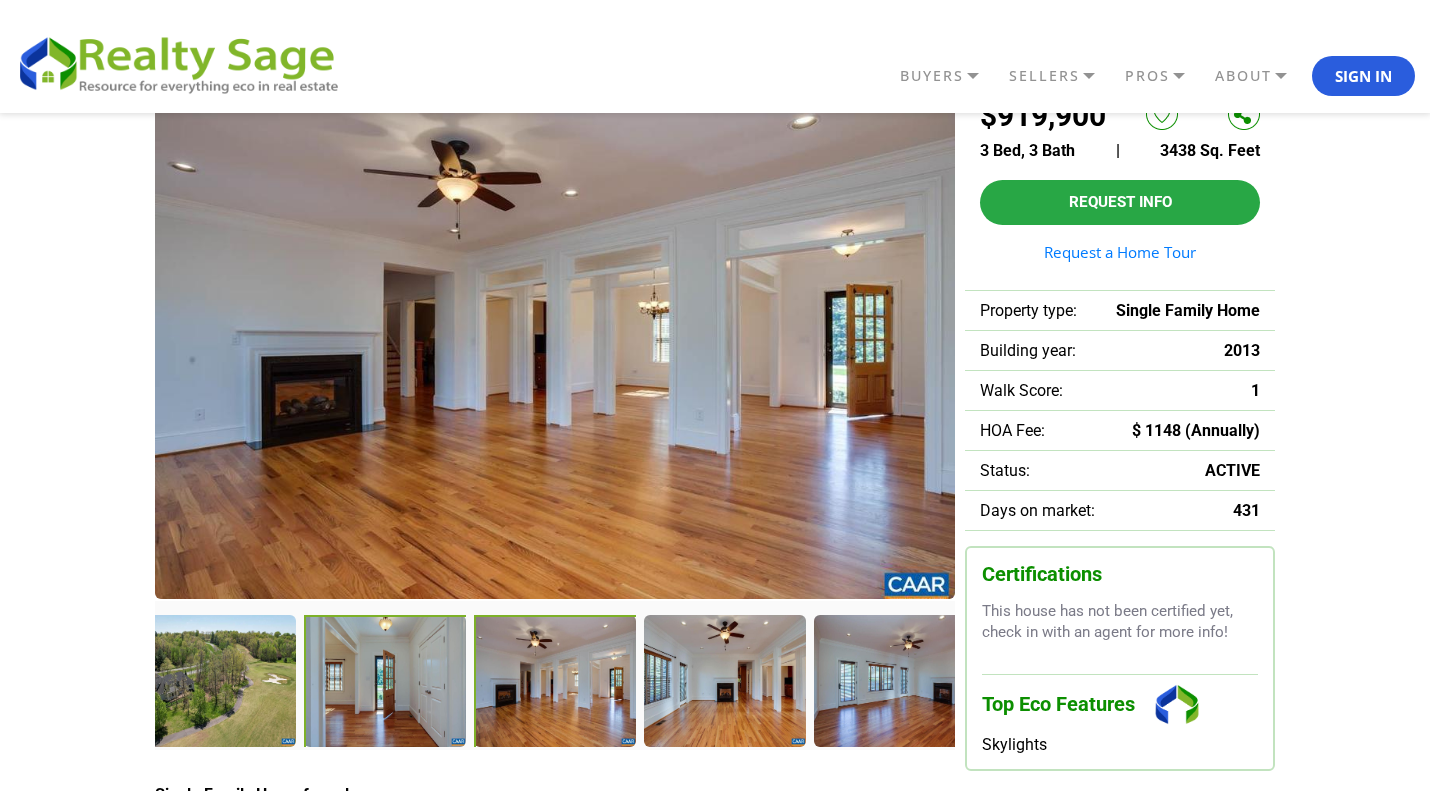 click at bounding box center (387, 683) 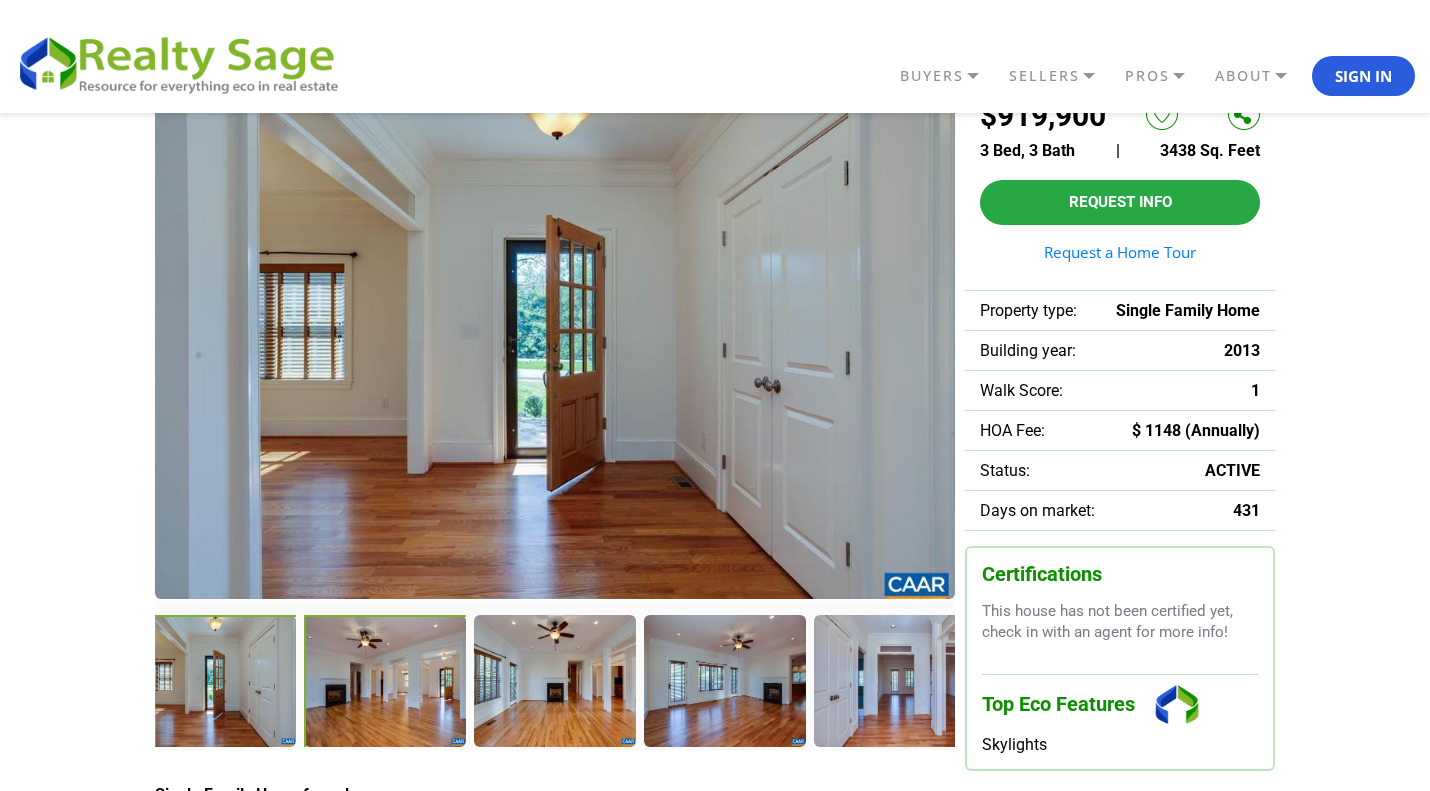 click at bounding box center (387, 683) 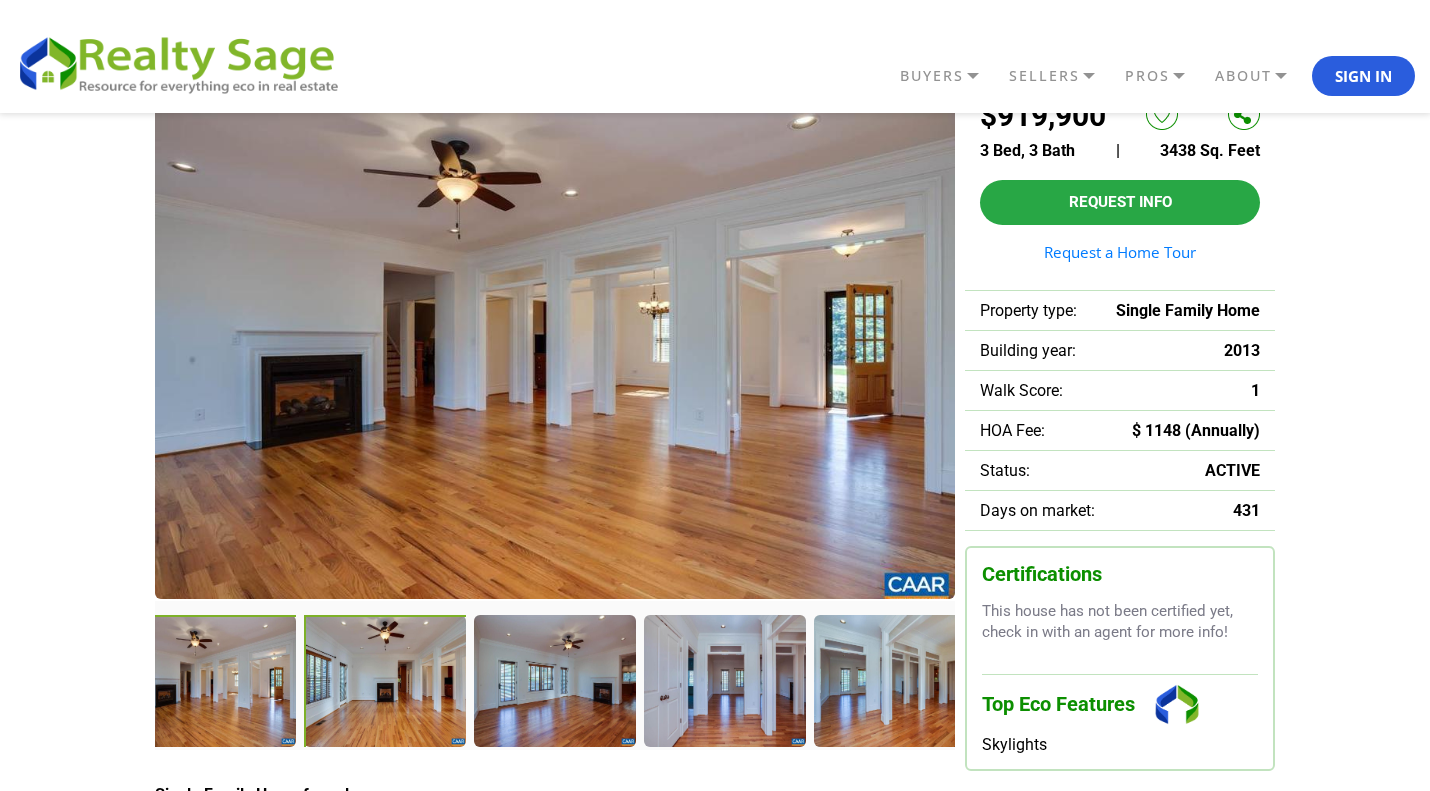 click at bounding box center (387, 683) 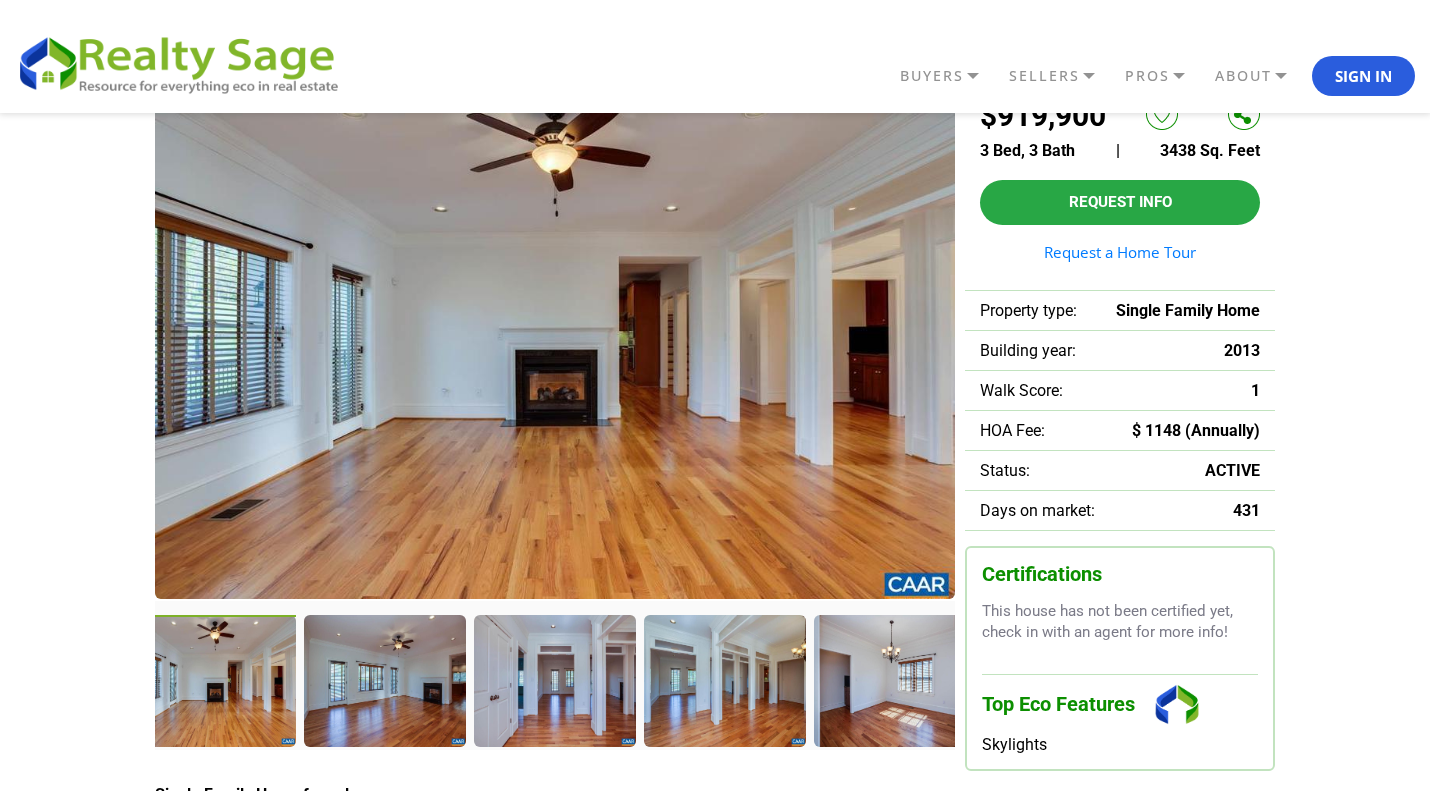 click at bounding box center (384, 680) 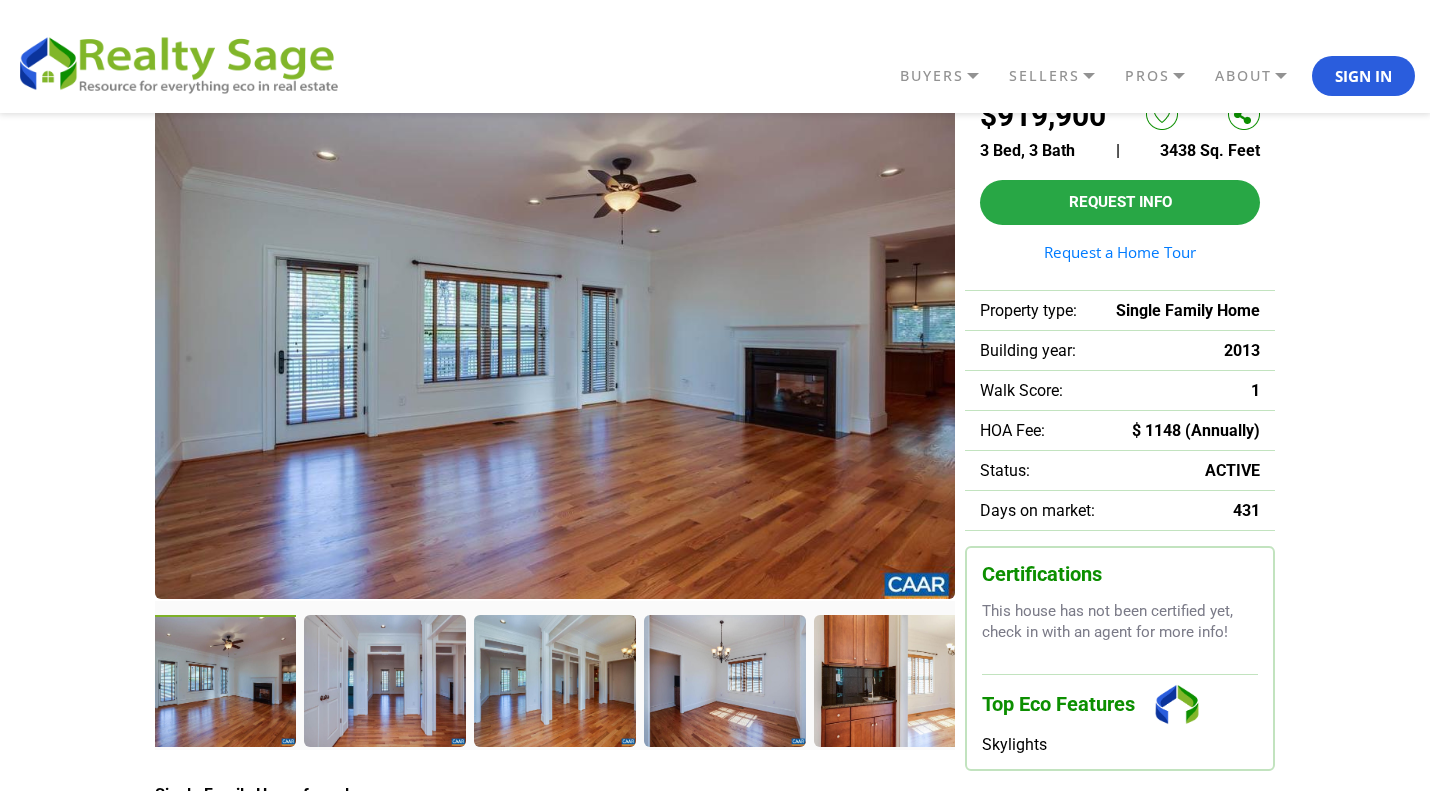 click at bounding box center (384, 680) 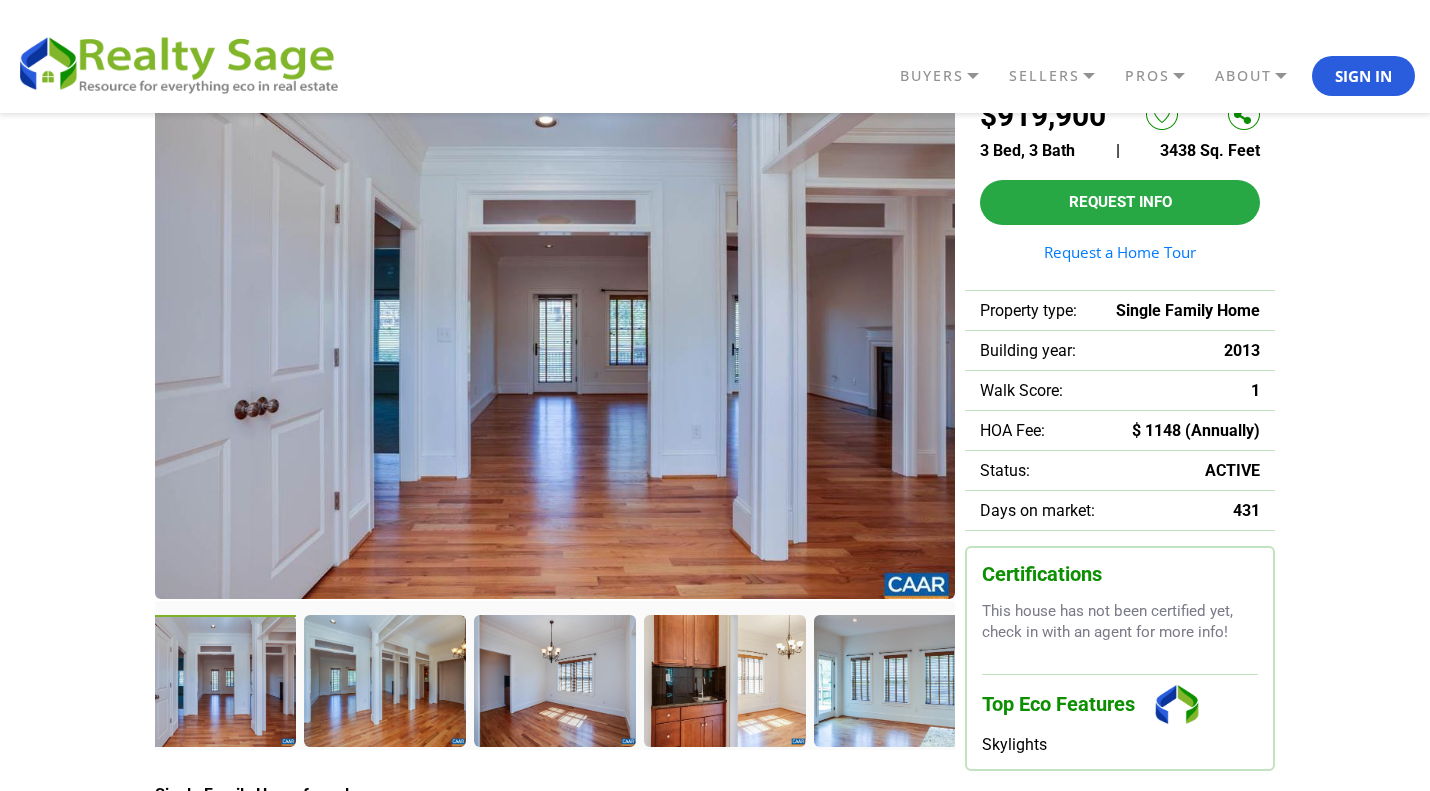 click at bounding box center (384, 680) 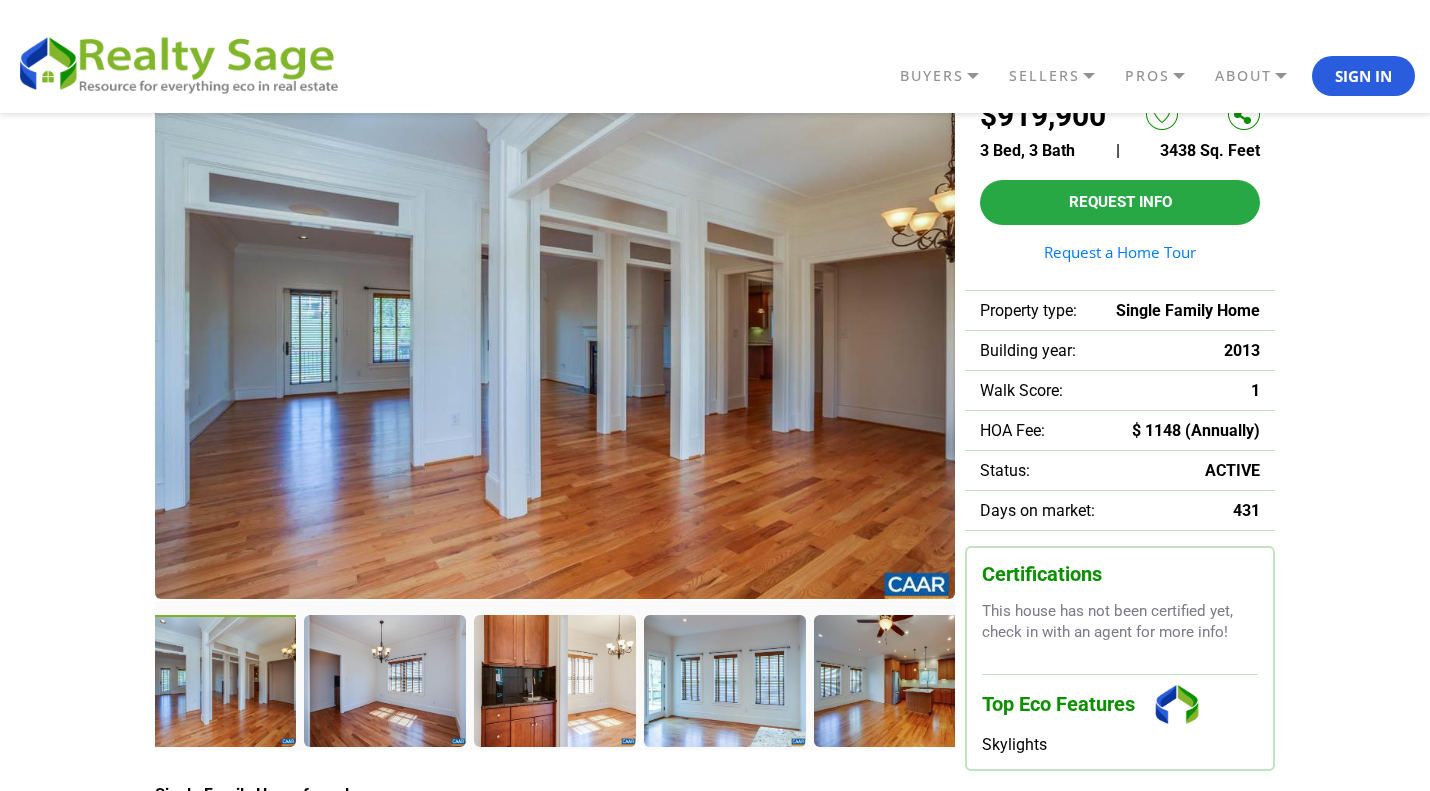 click at bounding box center [384, 680] 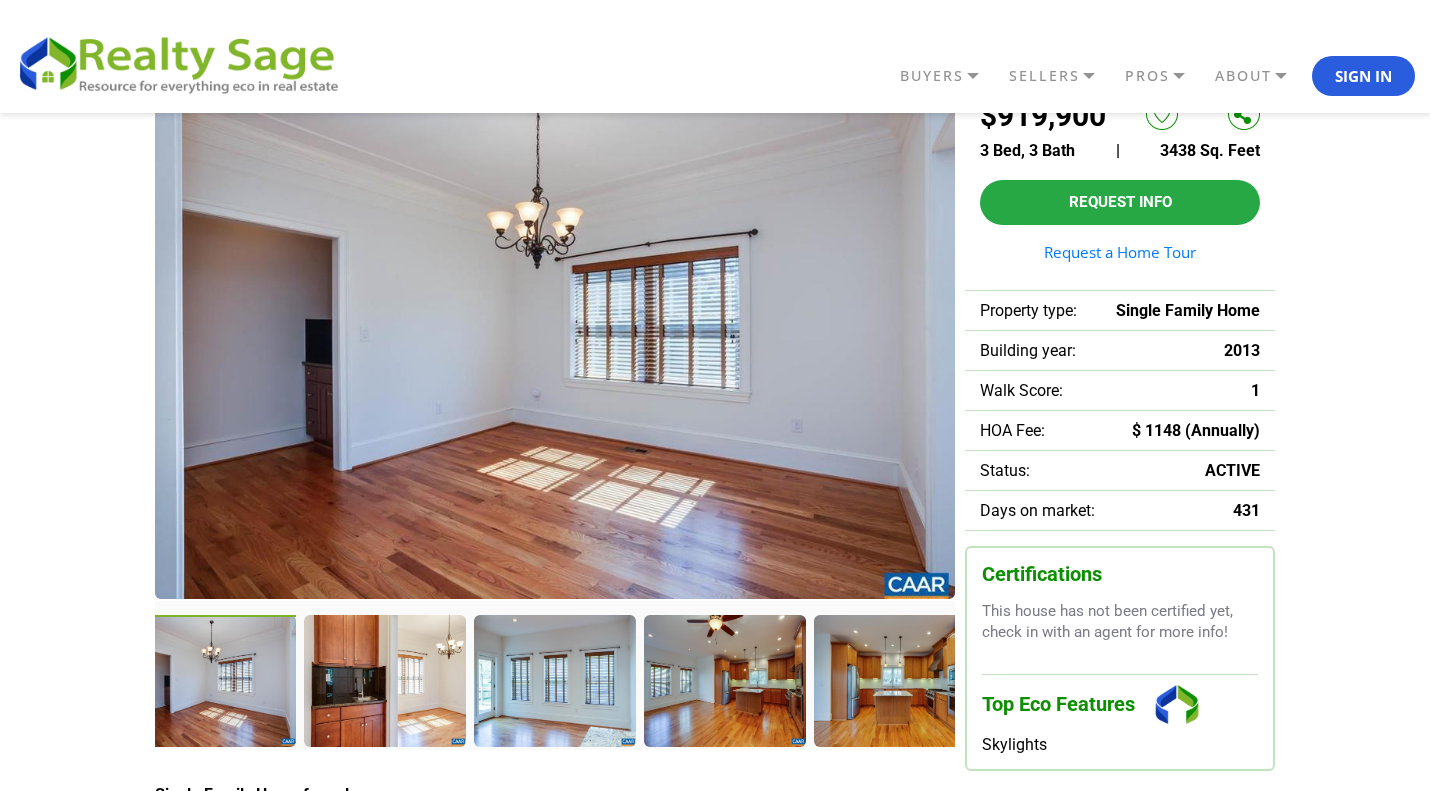 click at bounding box center (384, 680) 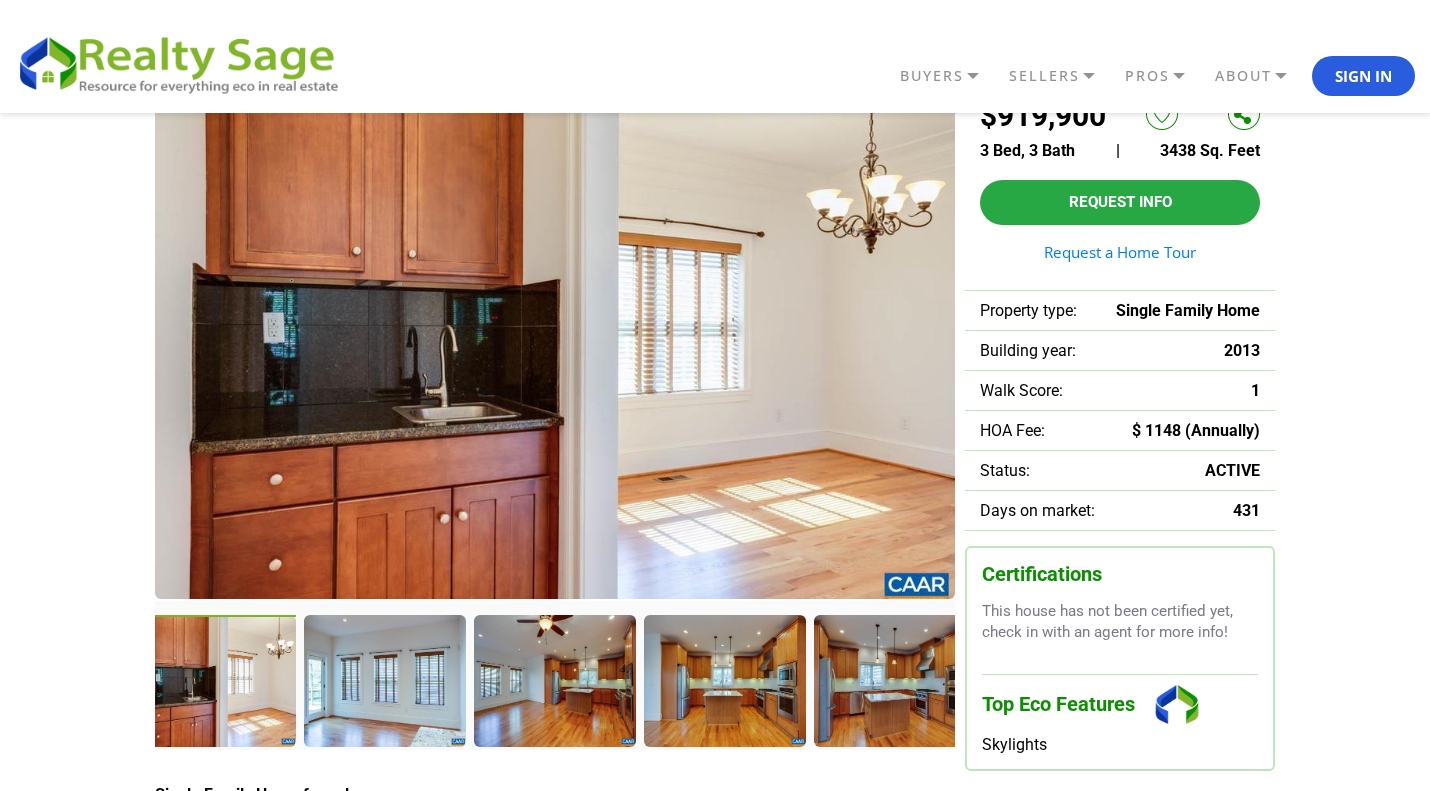 click at bounding box center (384, 680) 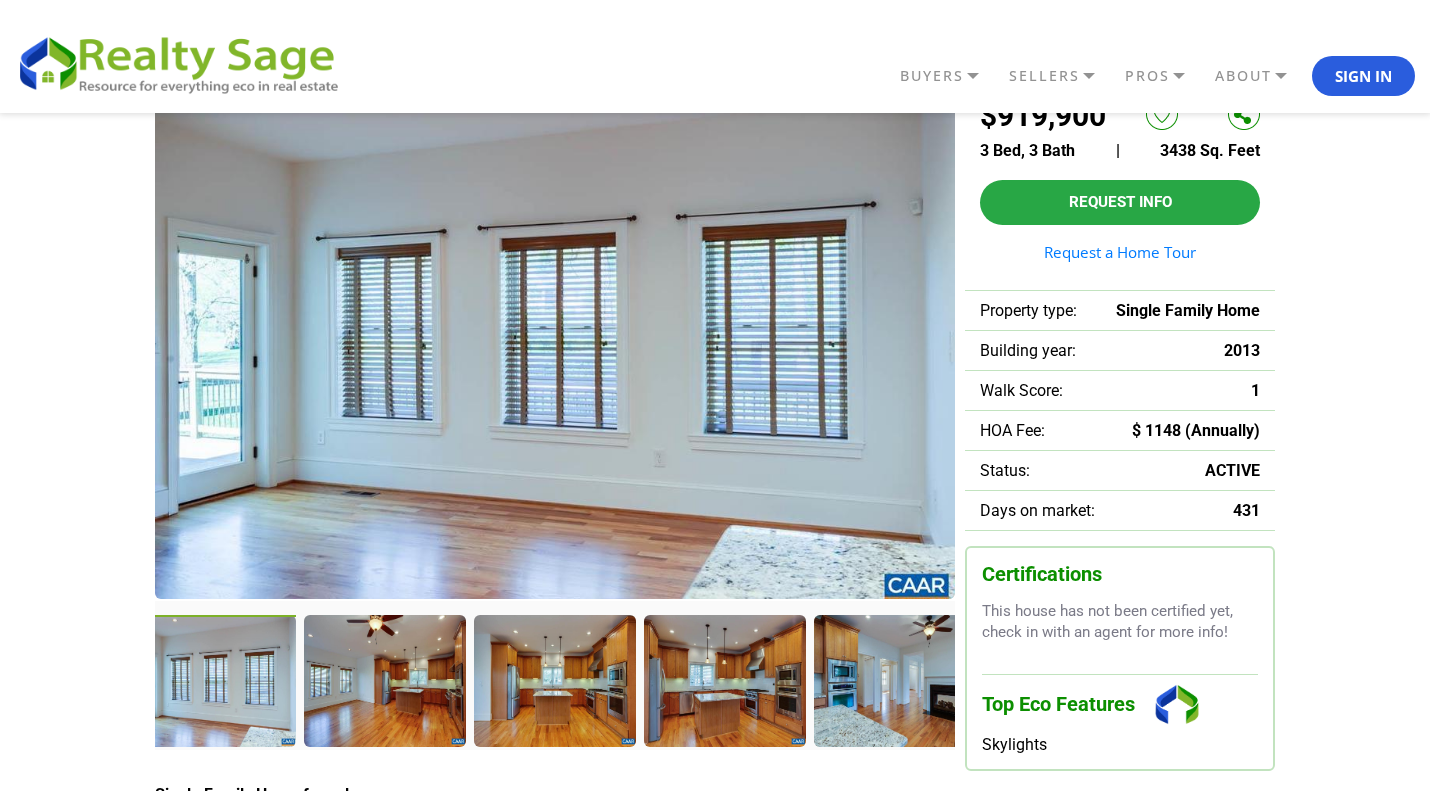 click at bounding box center (384, 680) 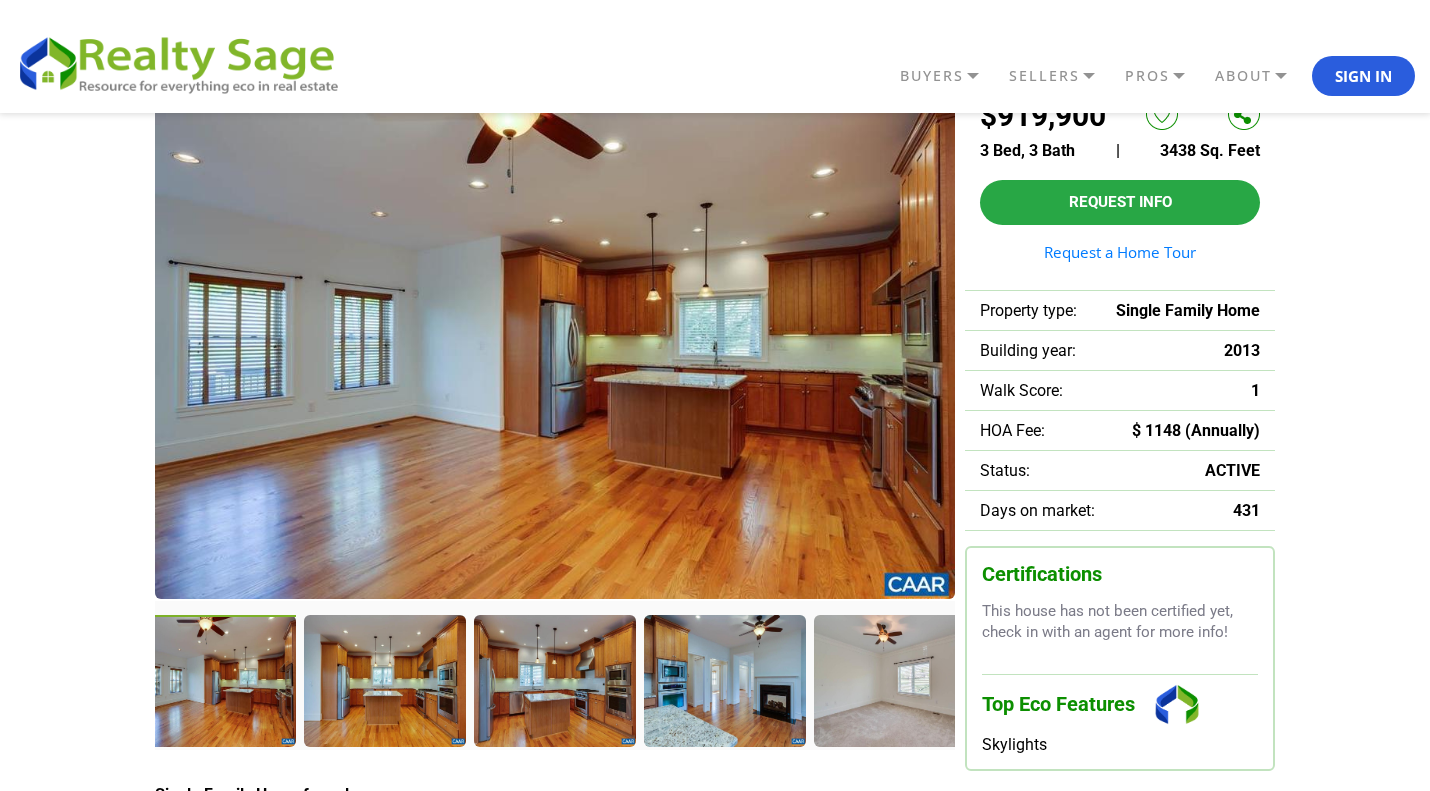 click at bounding box center (384, 680) 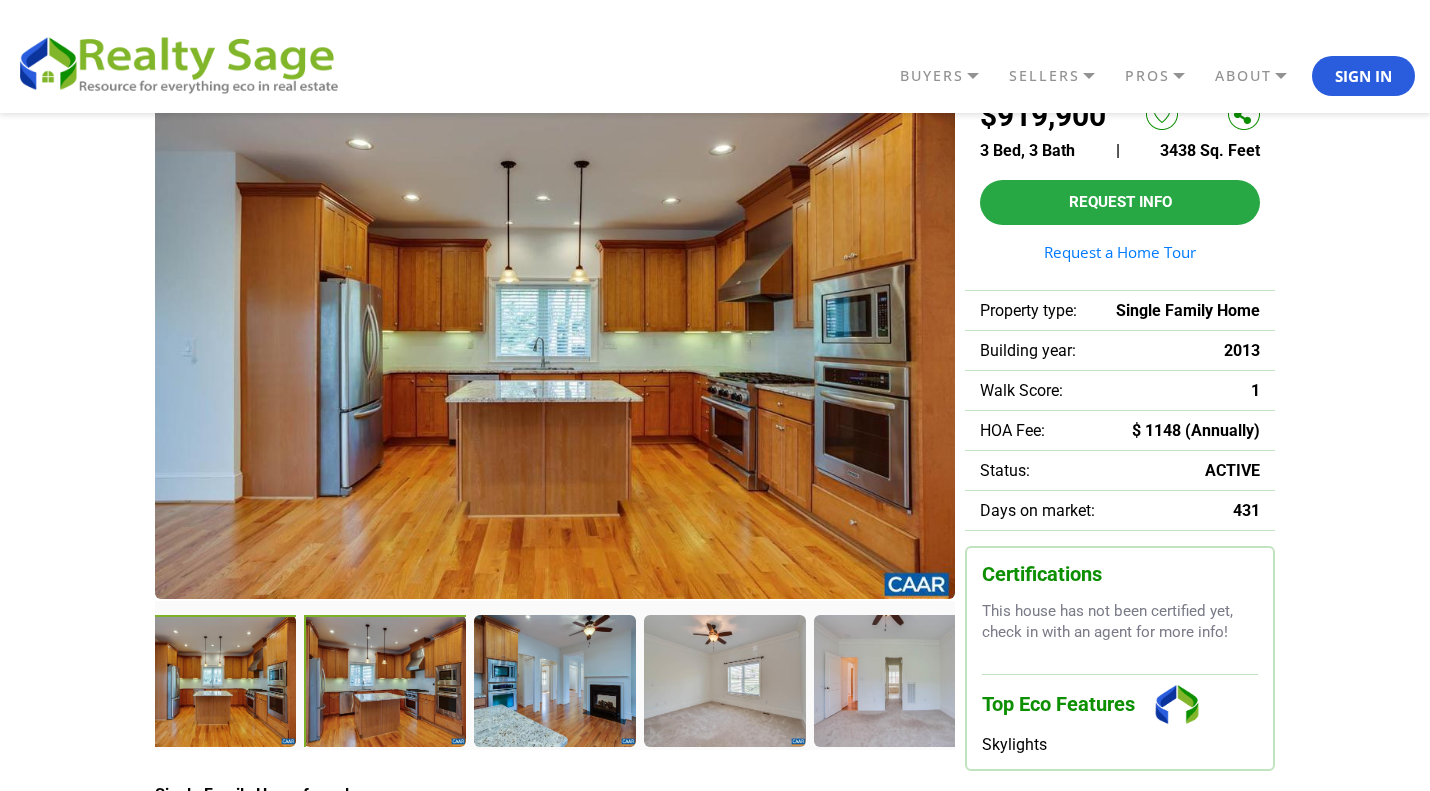 click at bounding box center [386, 682] 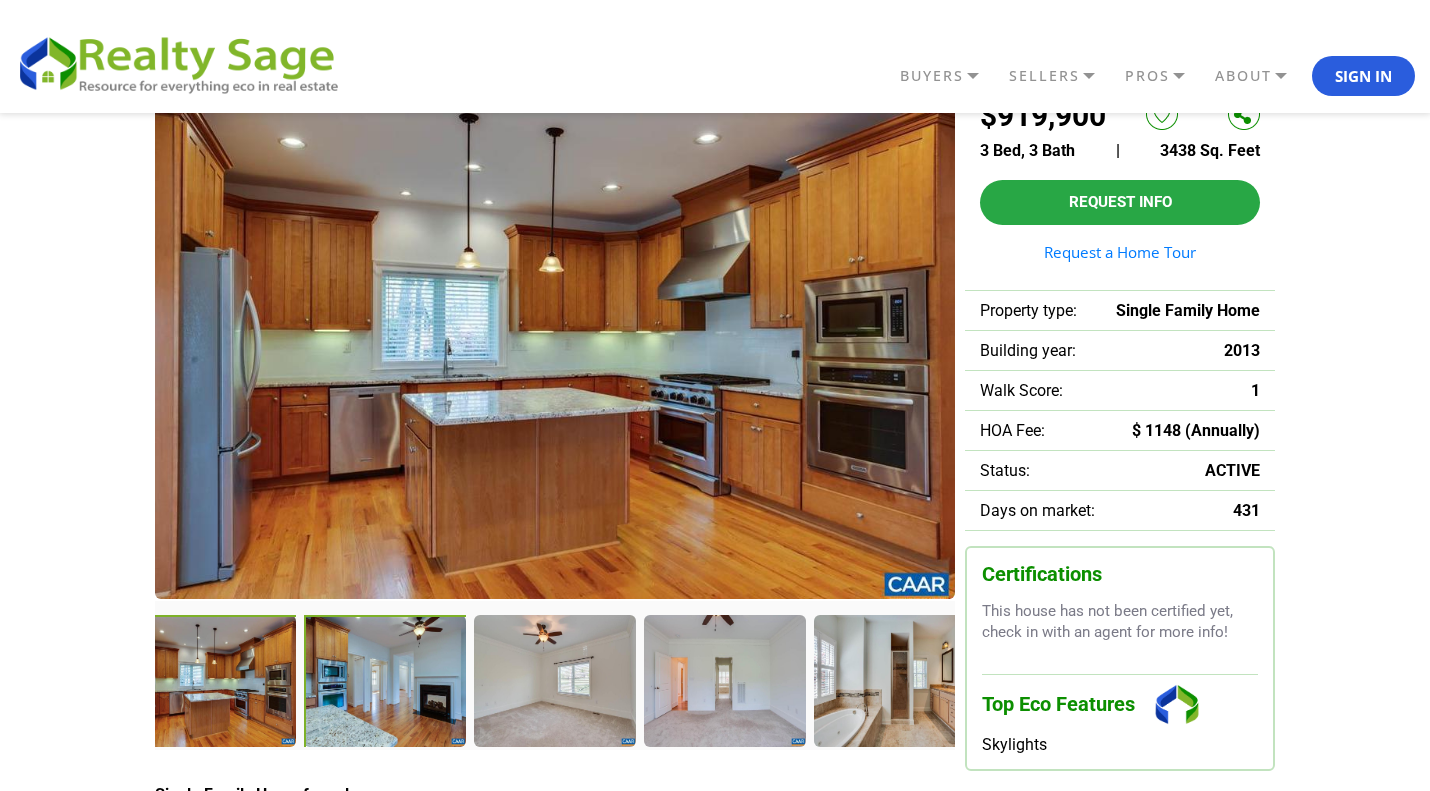 click at bounding box center [386, 682] 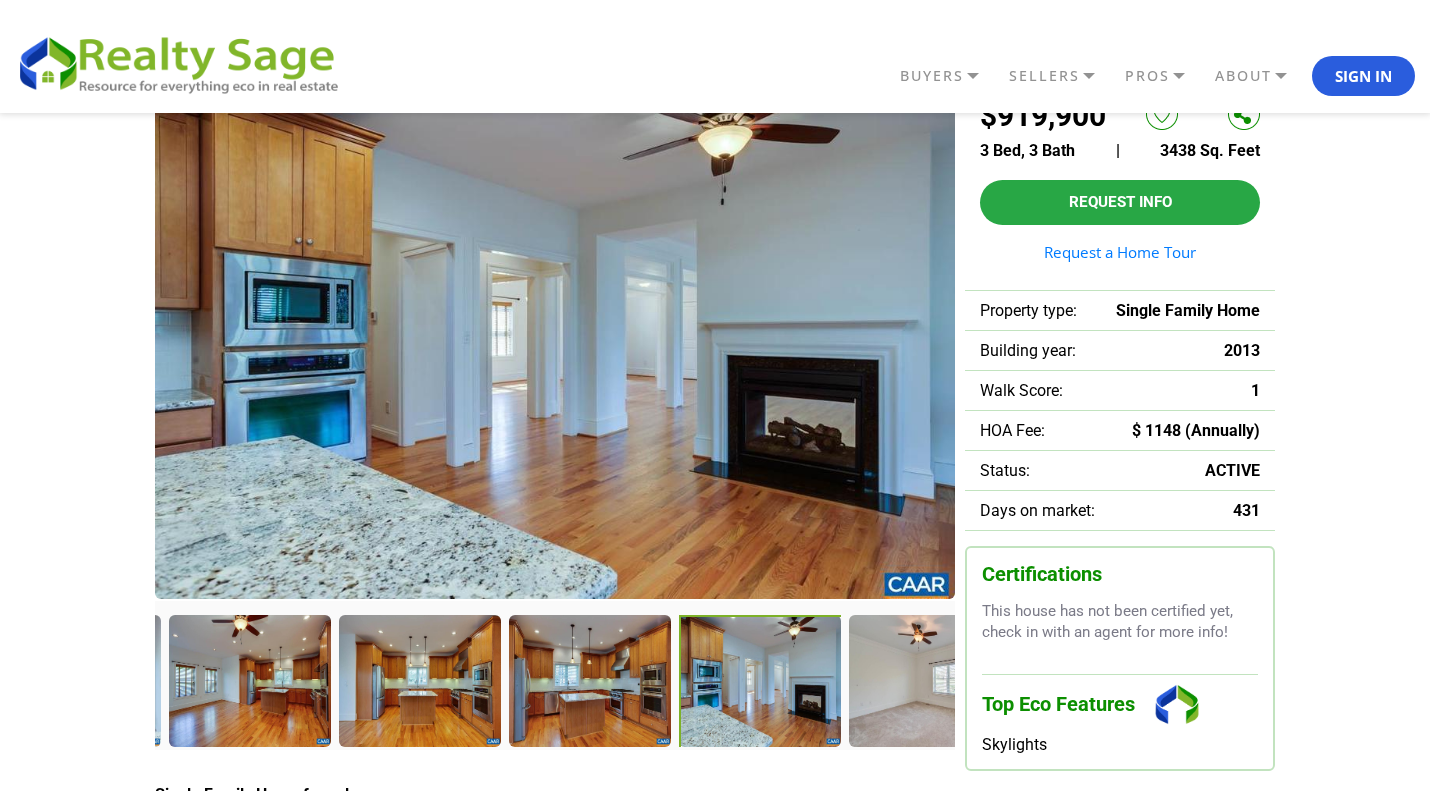 drag, startPoint x: 173, startPoint y: 677, endPoint x: 816, endPoint y: 671, distance: 643.028 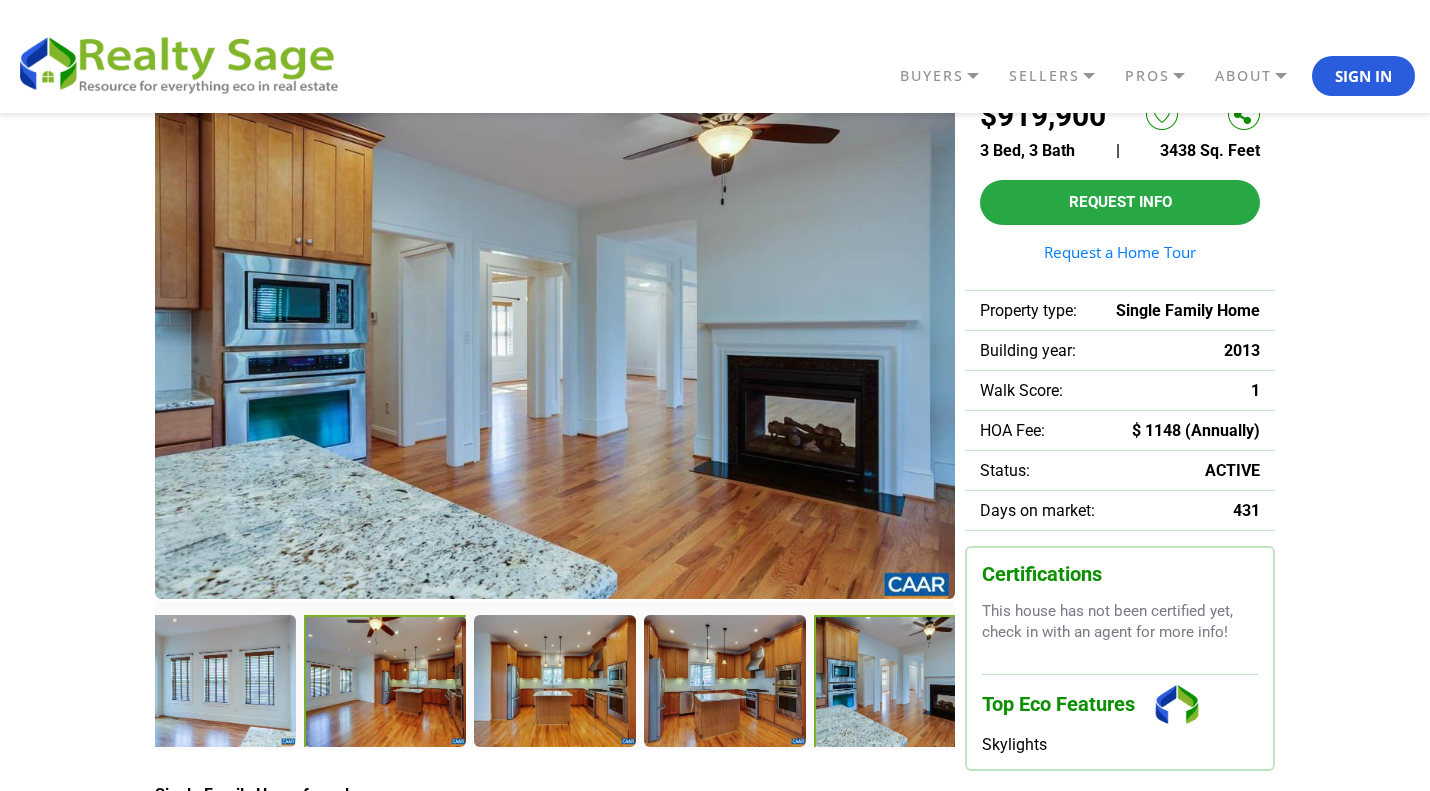 click at bounding box center [387, 683] 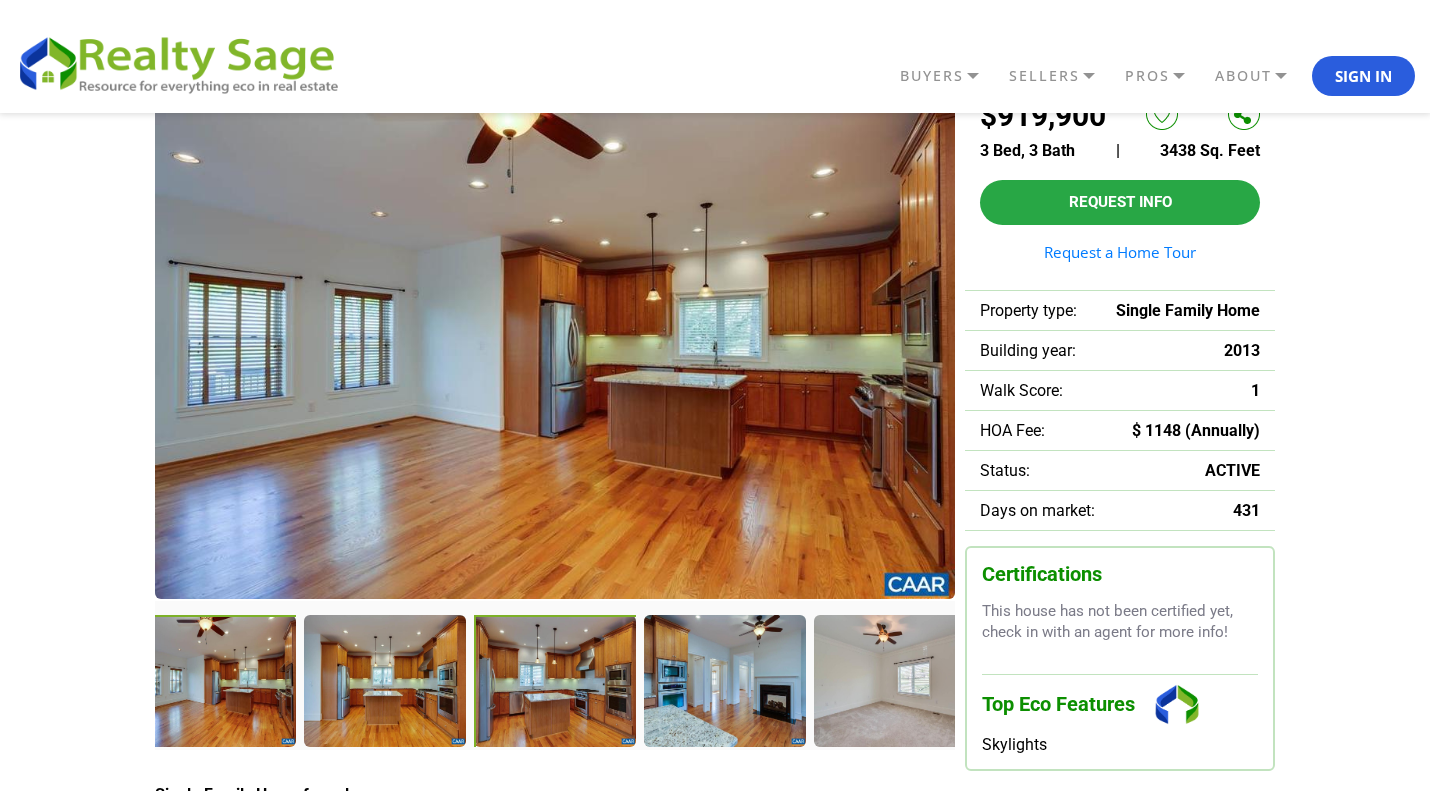 click at bounding box center [557, 683] 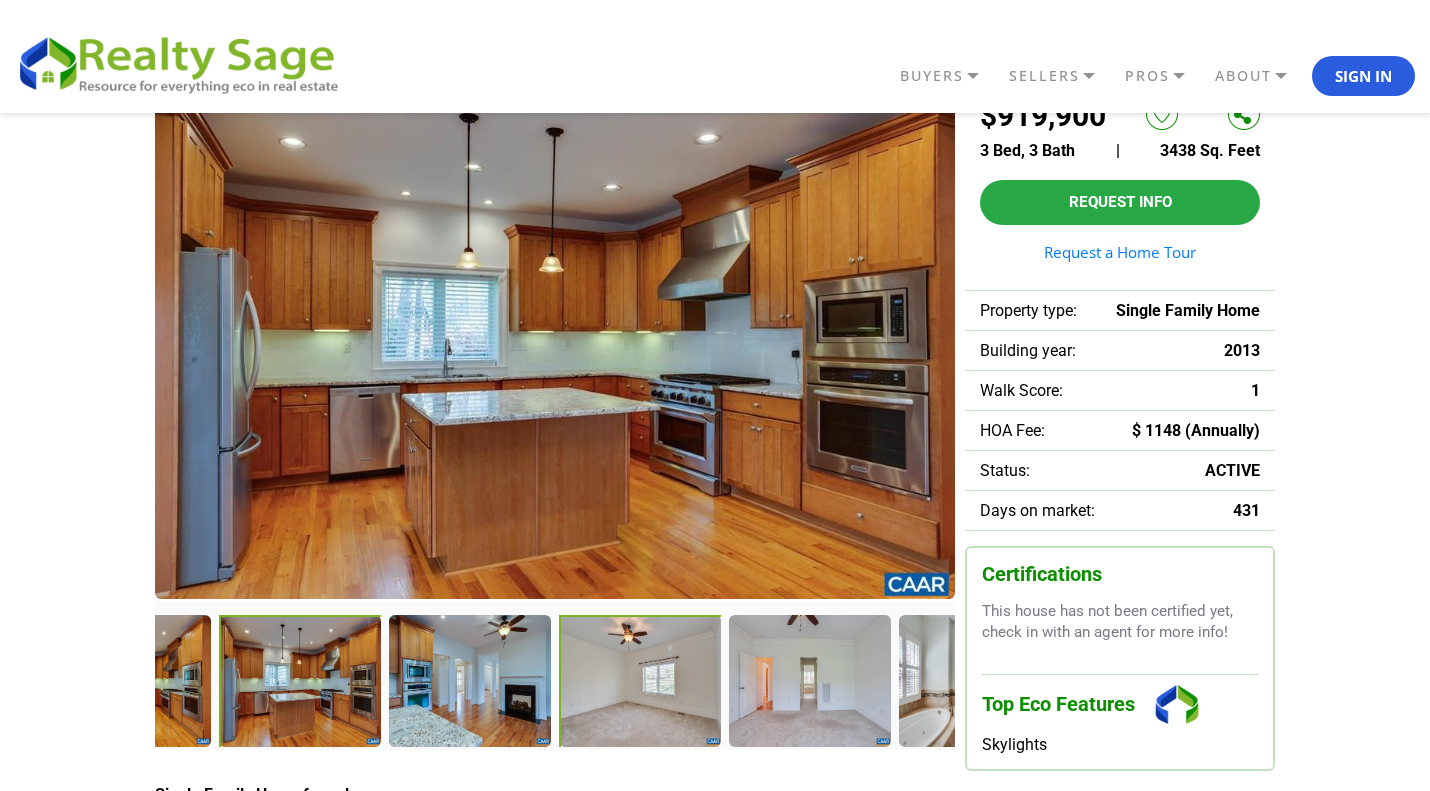 click at bounding box center (641, 682) 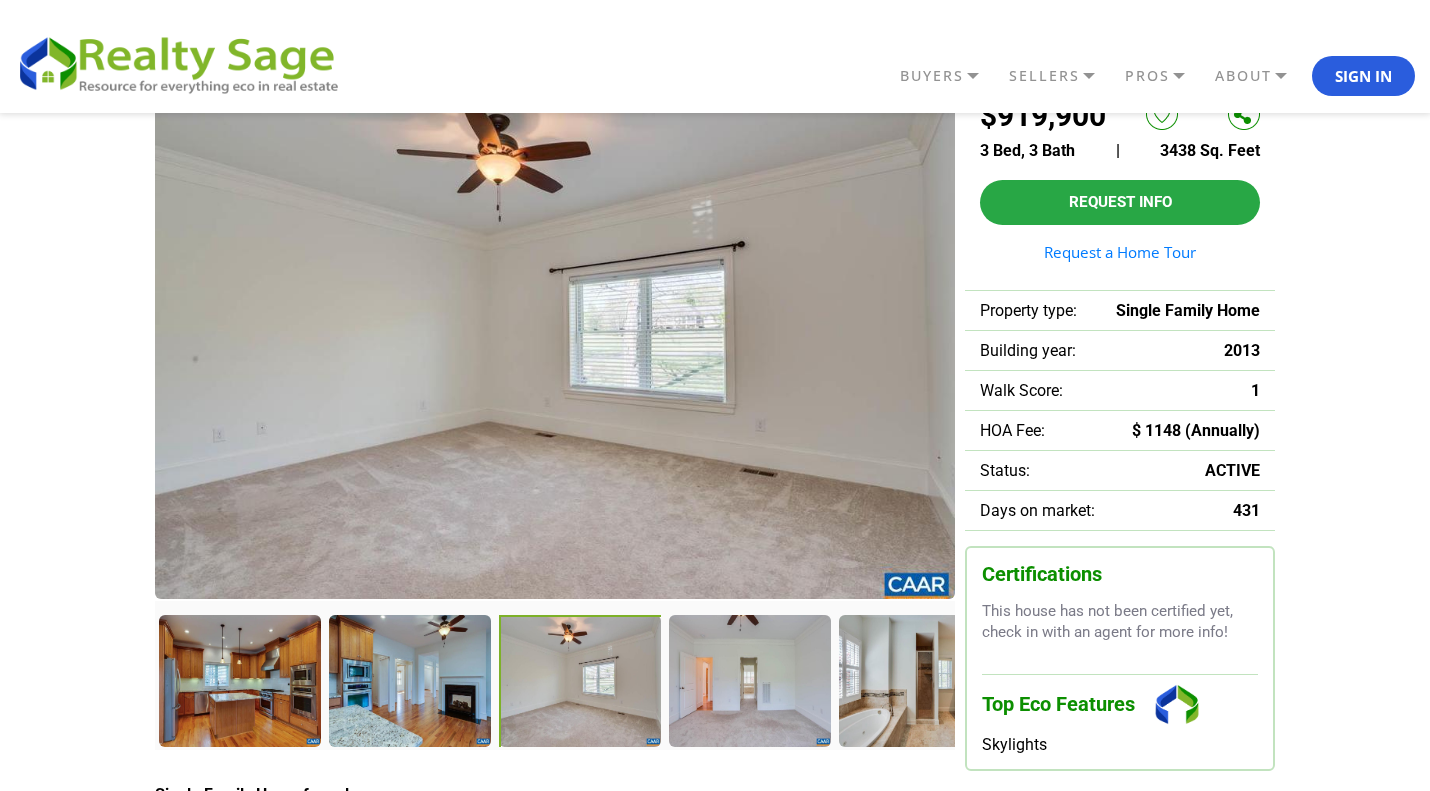drag, startPoint x: 241, startPoint y: 688, endPoint x: 1002, endPoint y: 703, distance: 761.1478 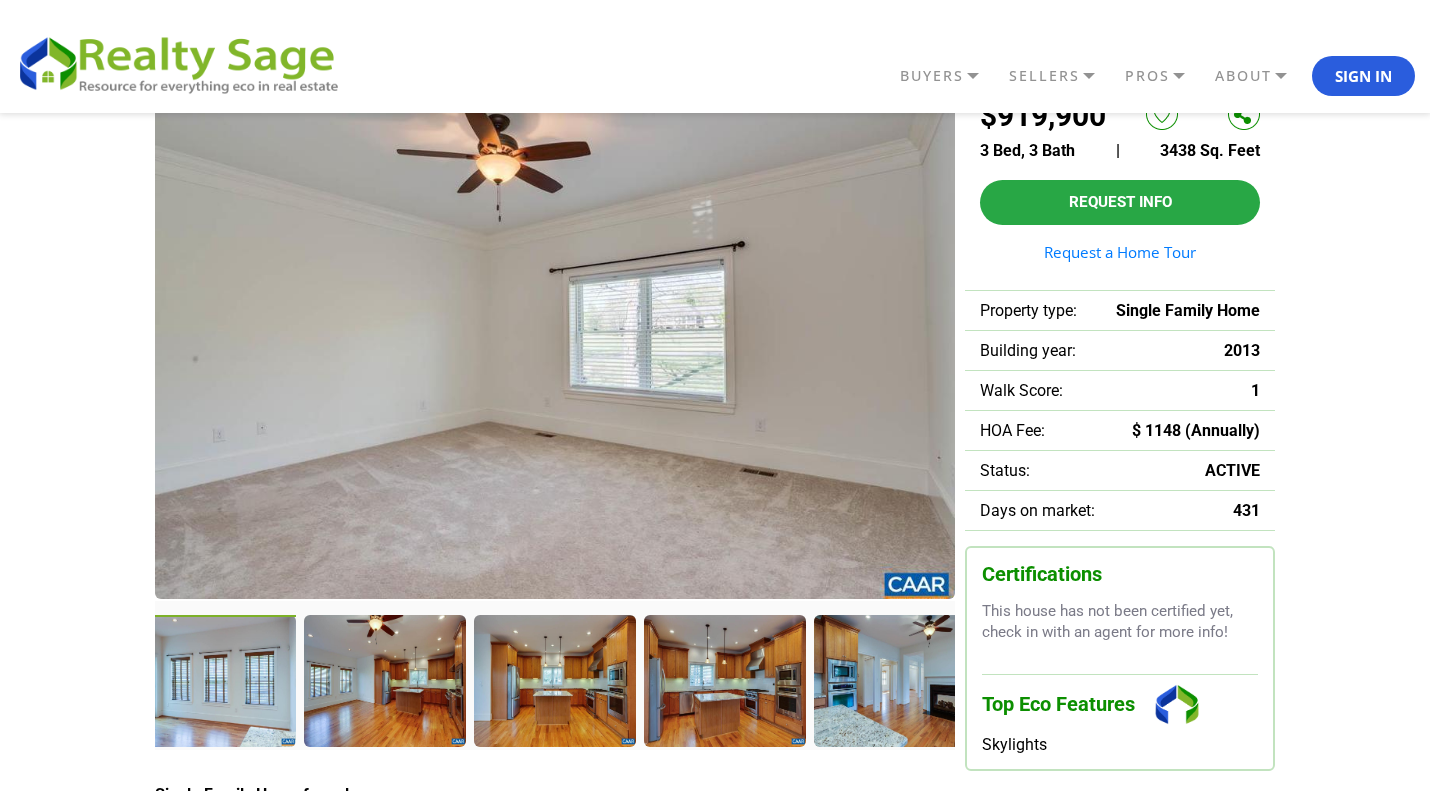 click at bounding box center [217, 683] 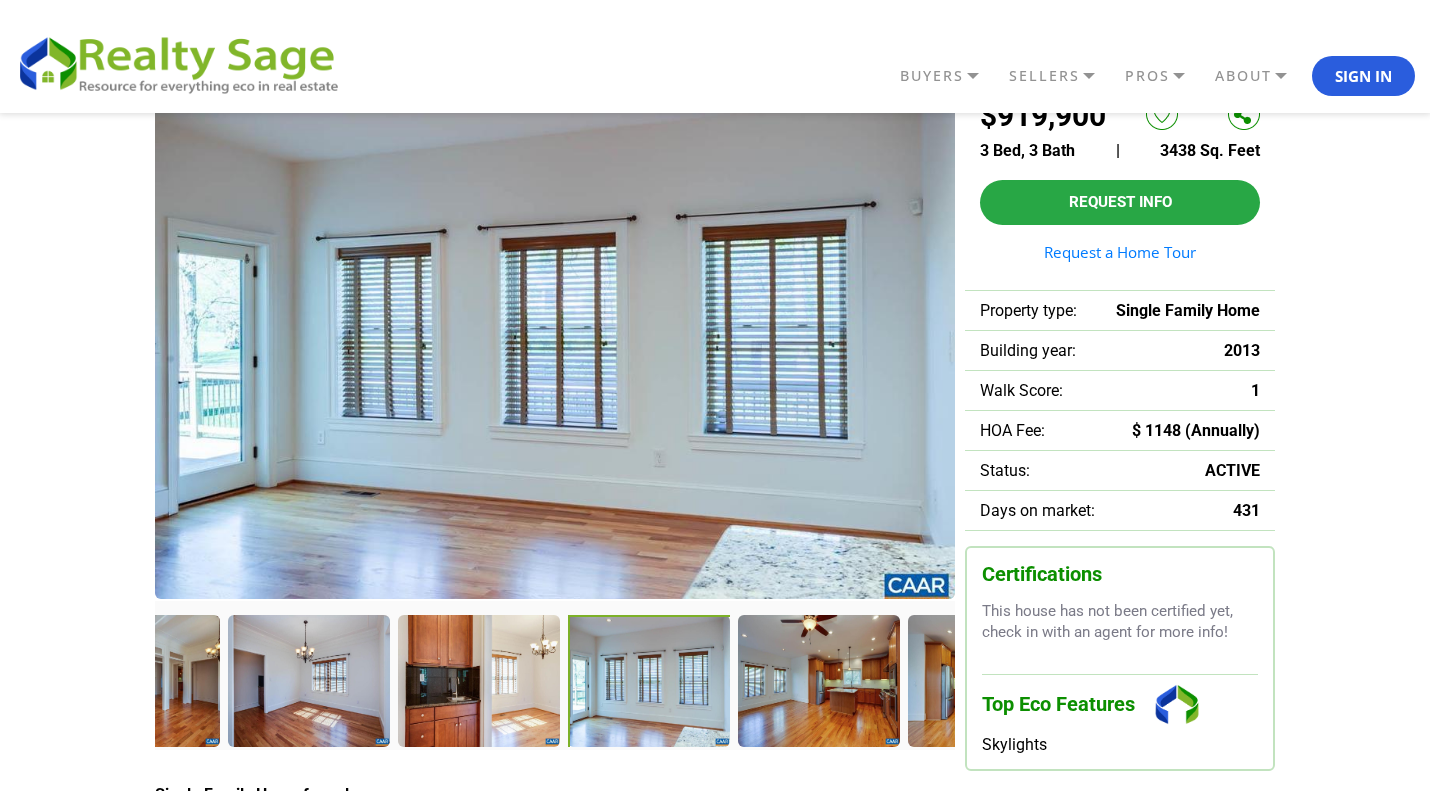 drag, startPoint x: 214, startPoint y: 681, endPoint x: 688, endPoint y: 692, distance: 474.12762 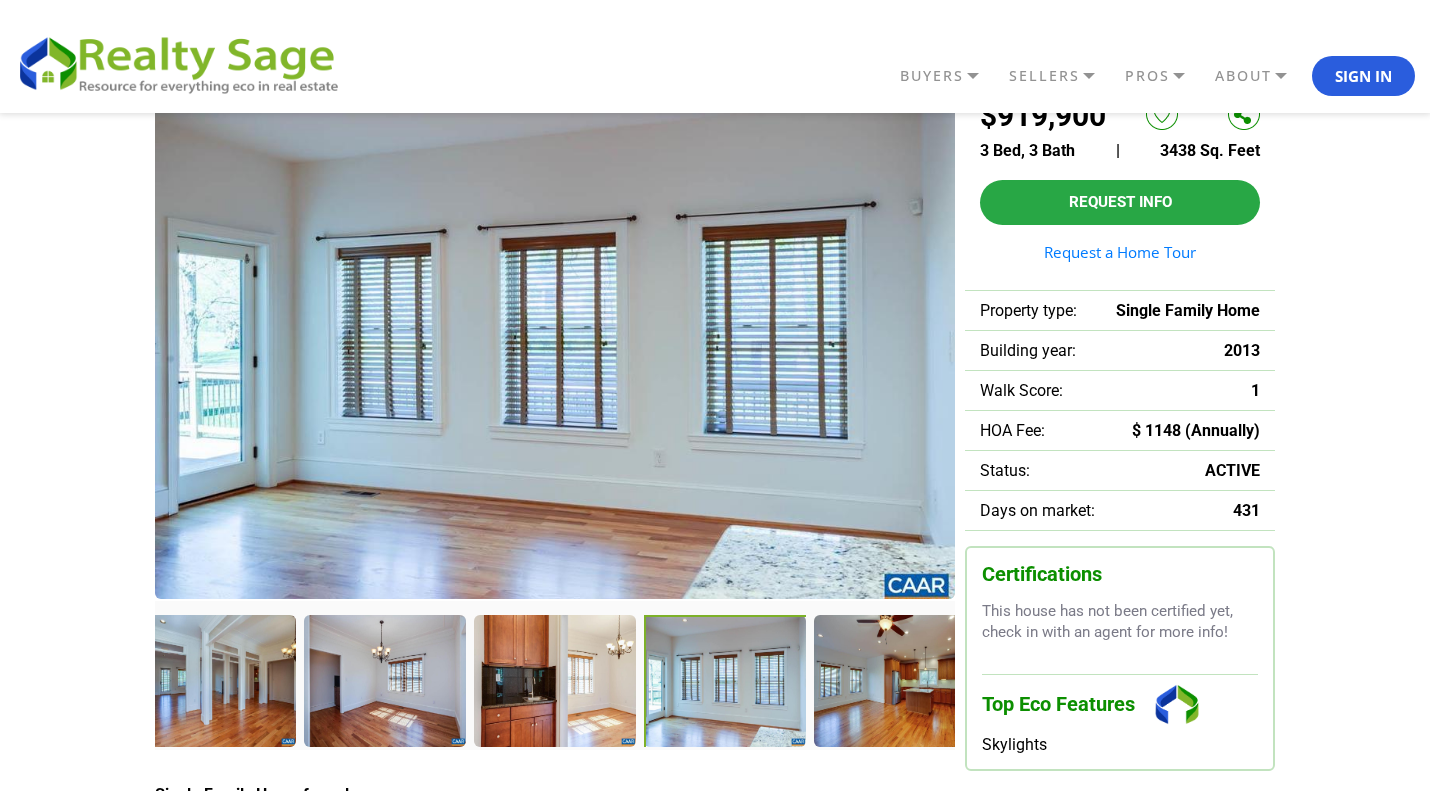 click at bounding box center (727, 683) 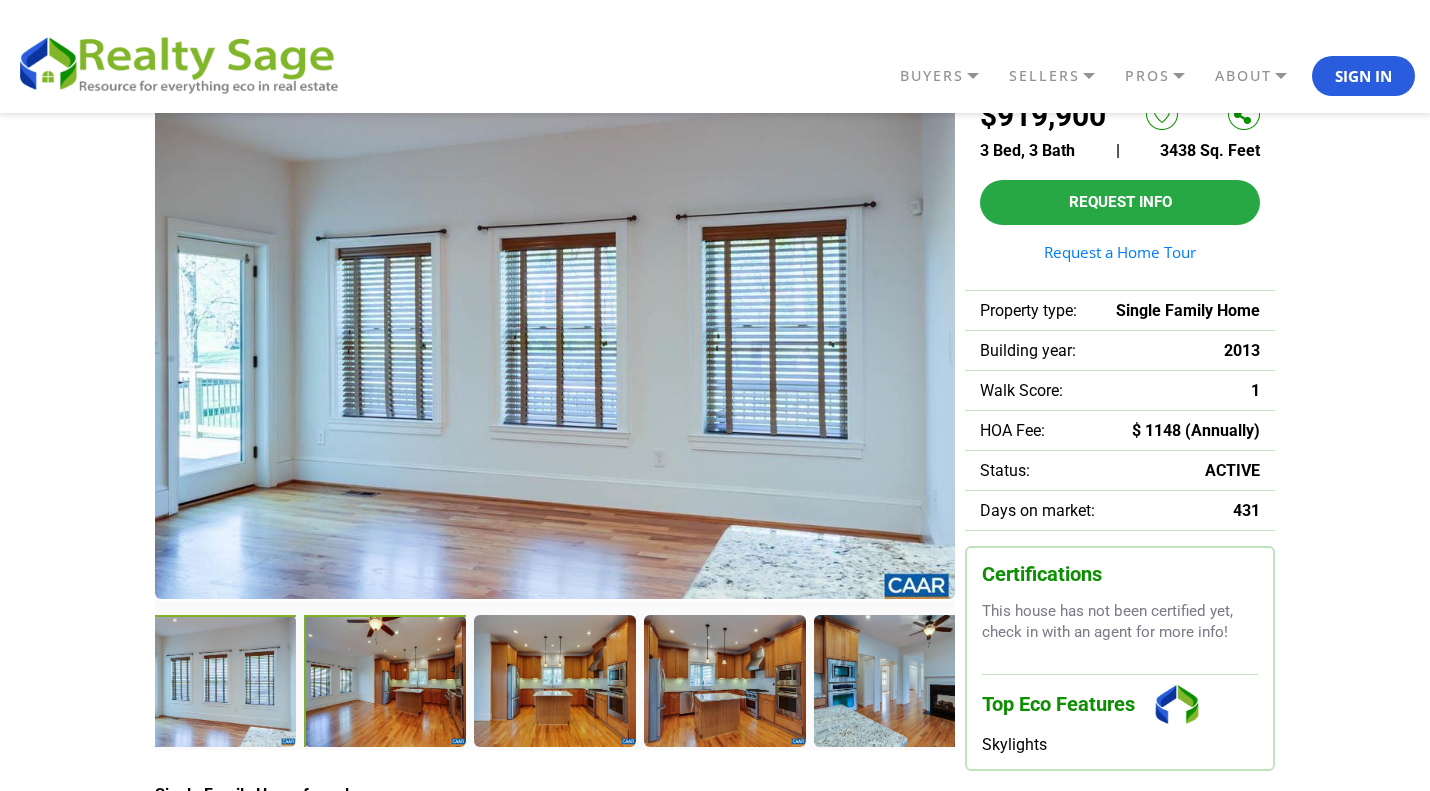 click at bounding box center [387, 683] 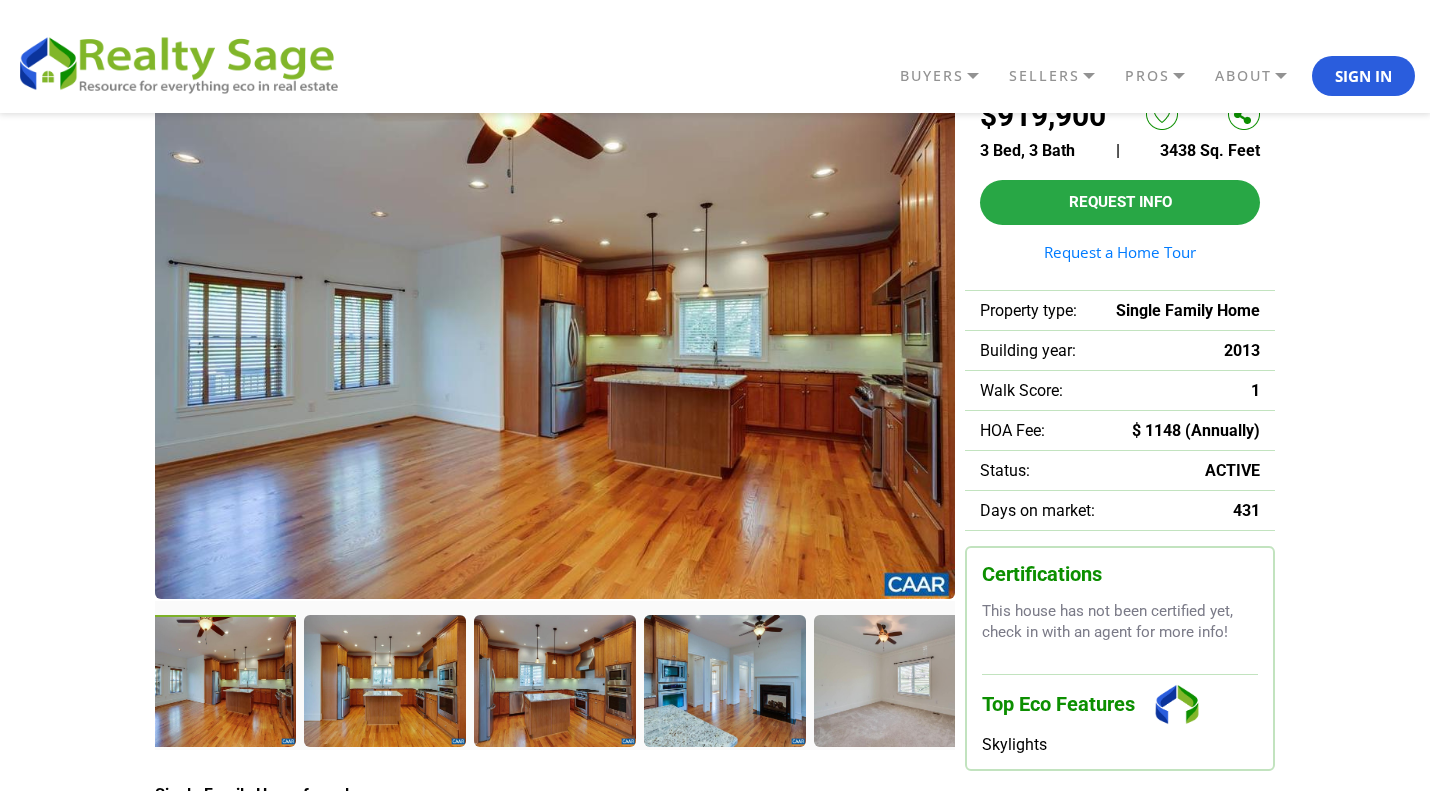 click at bounding box center (384, 680) 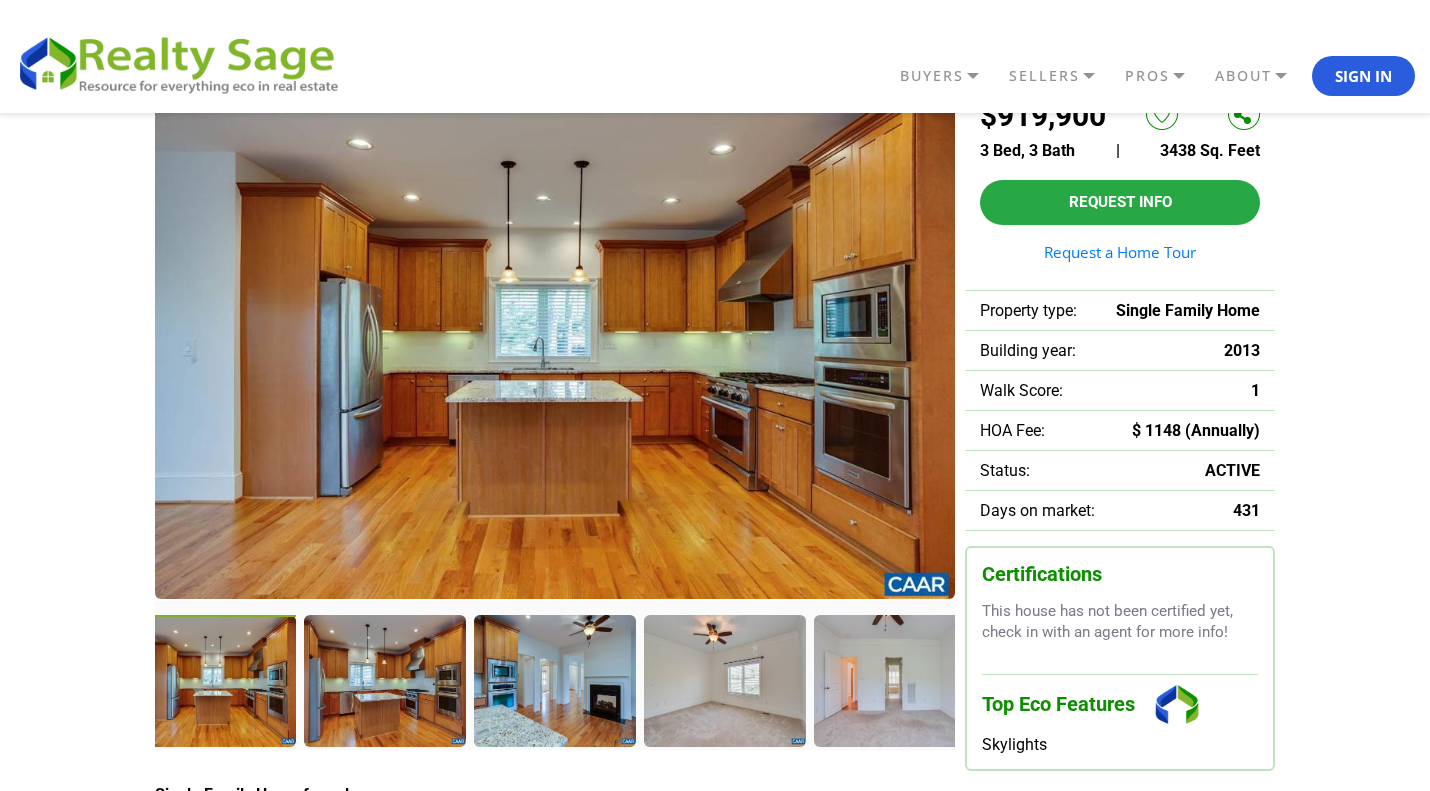 click at bounding box center [384, 680] 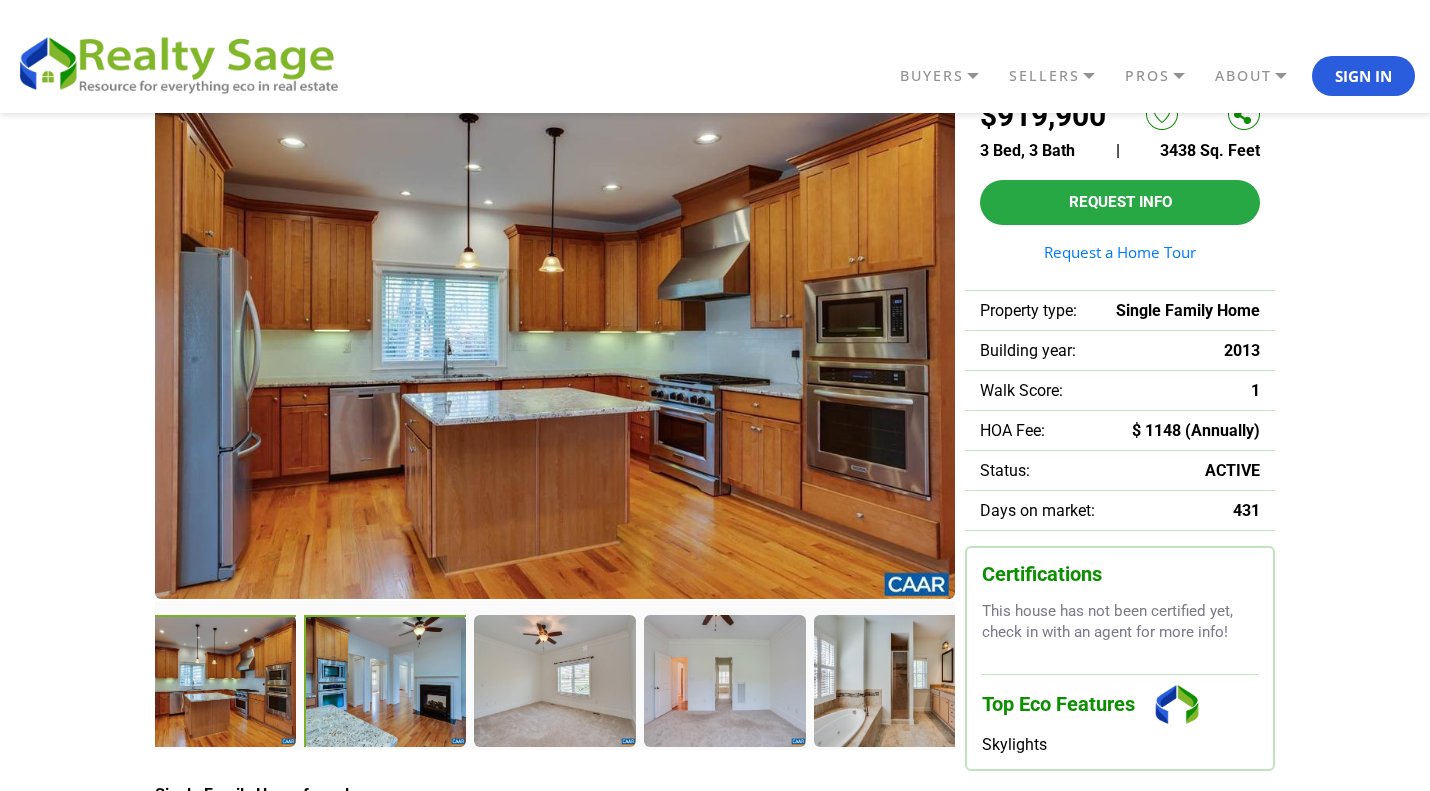 click at bounding box center (386, 682) 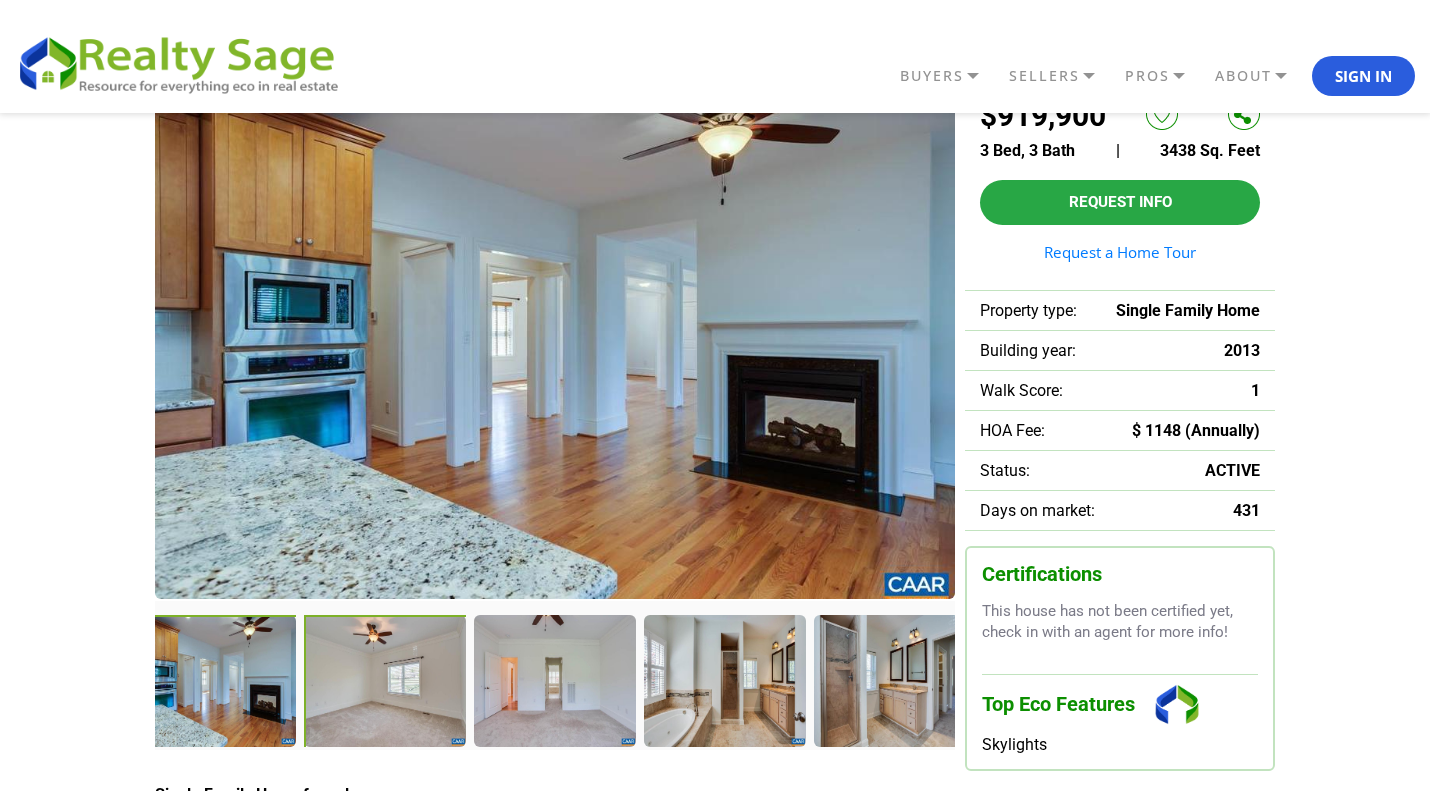 click at bounding box center (386, 682) 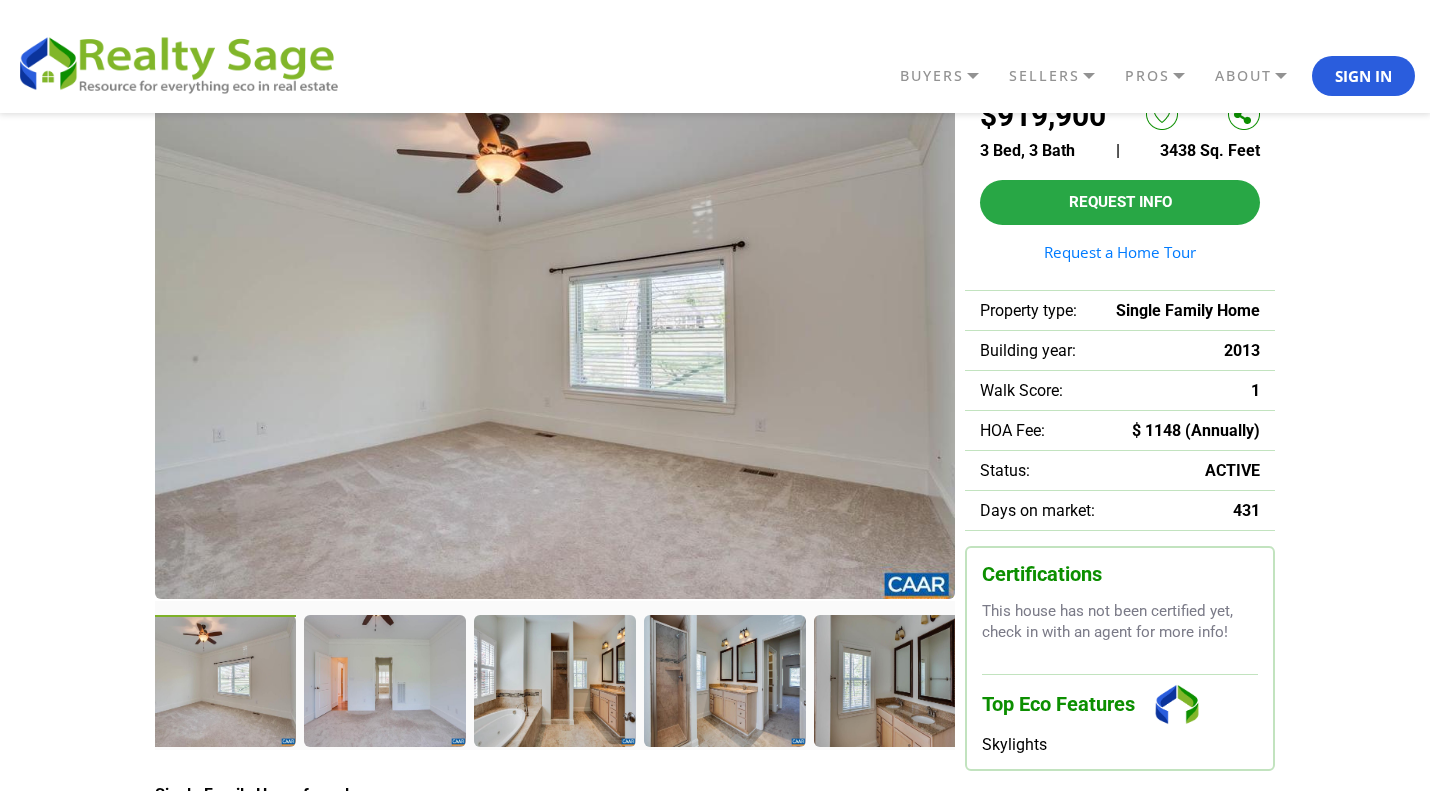 click at bounding box center (384, 680) 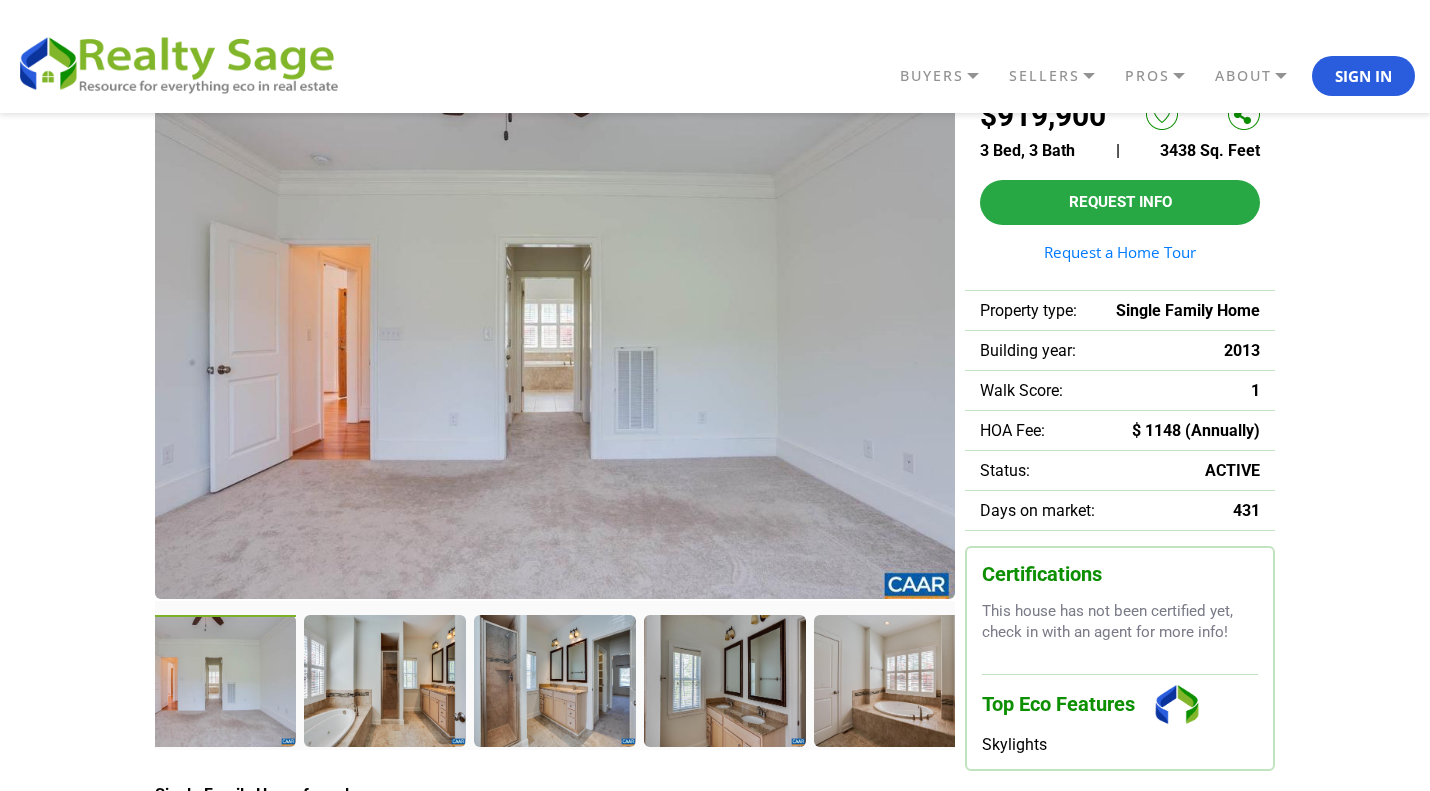 click at bounding box center [384, 680] 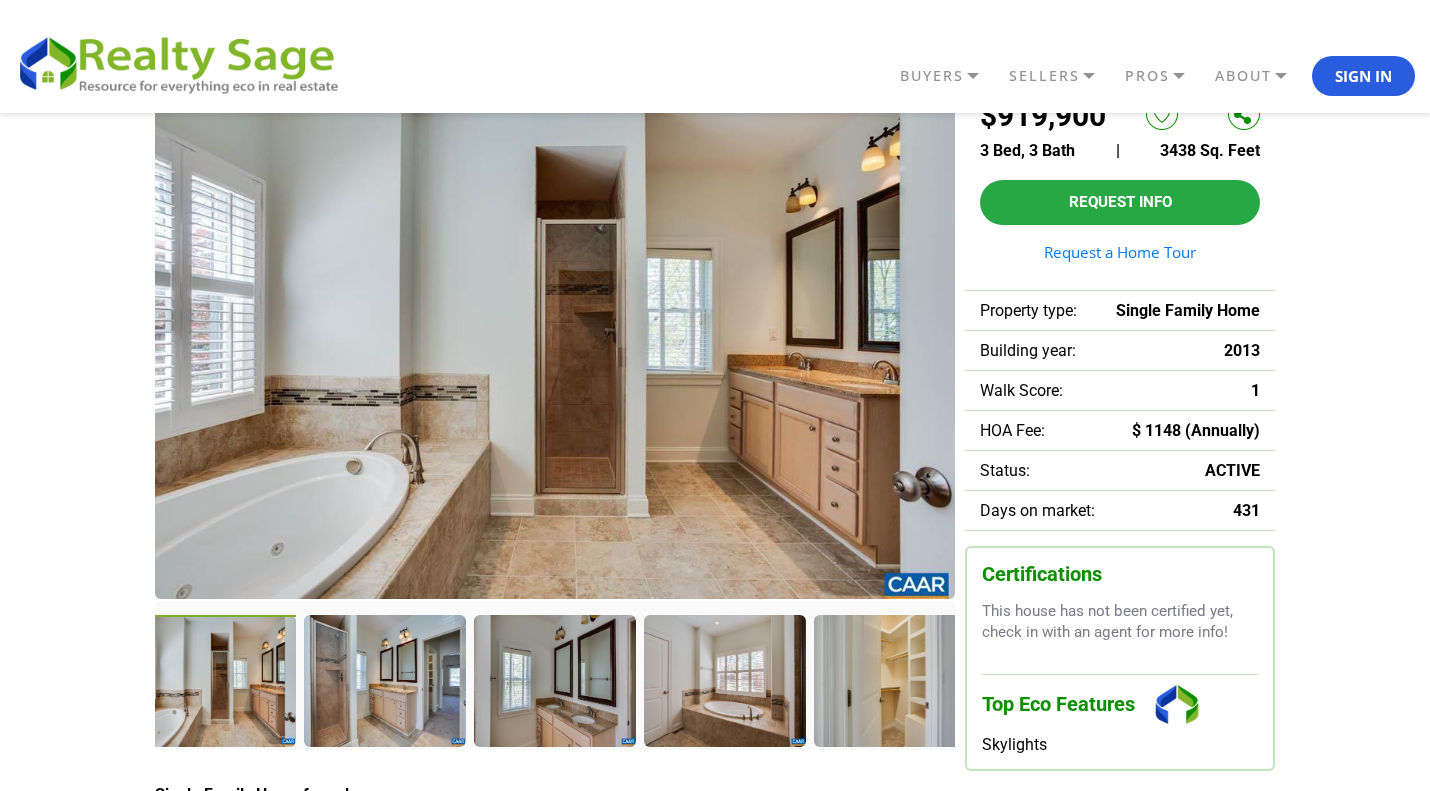 click at bounding box center (384, 680) 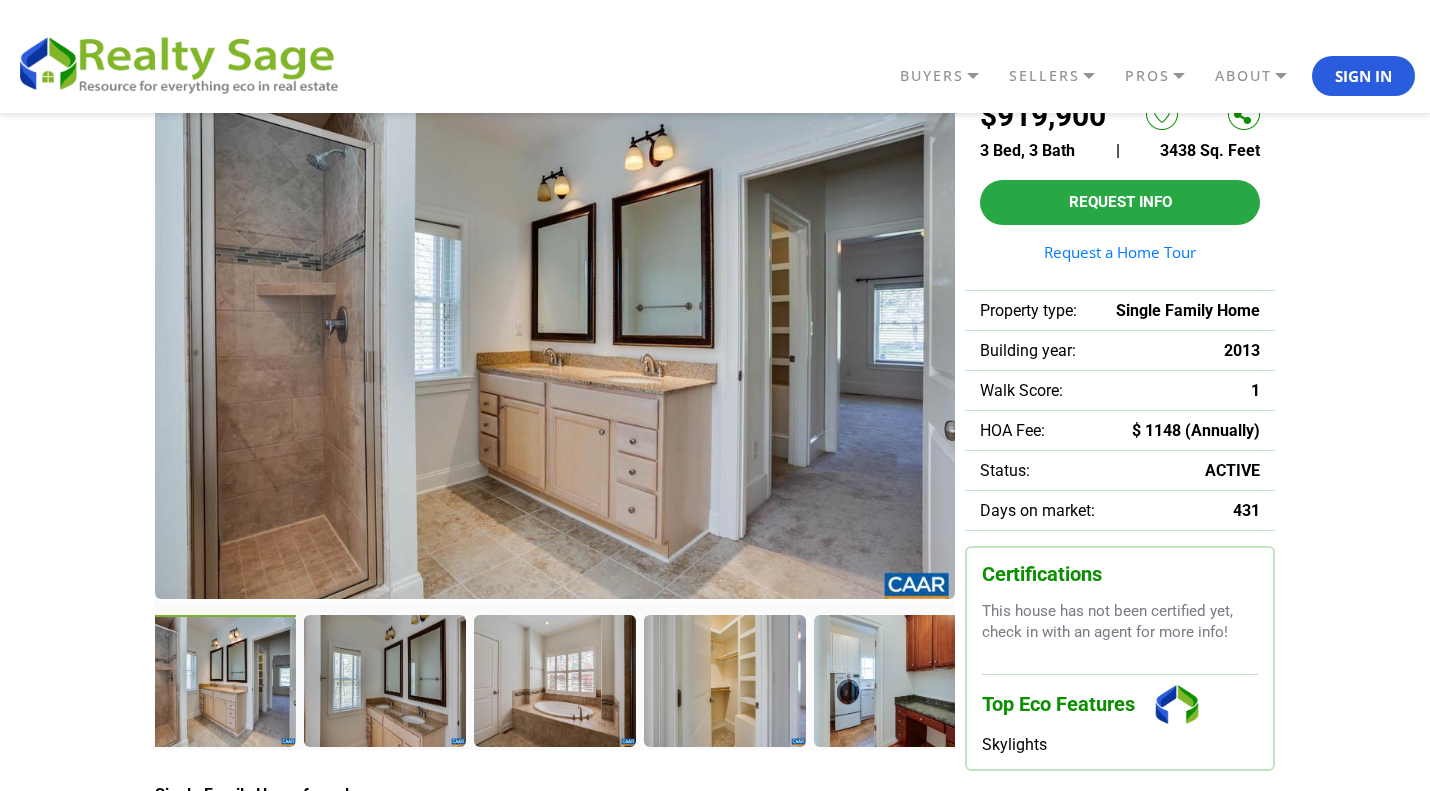 click at bounding box center (384, 680) 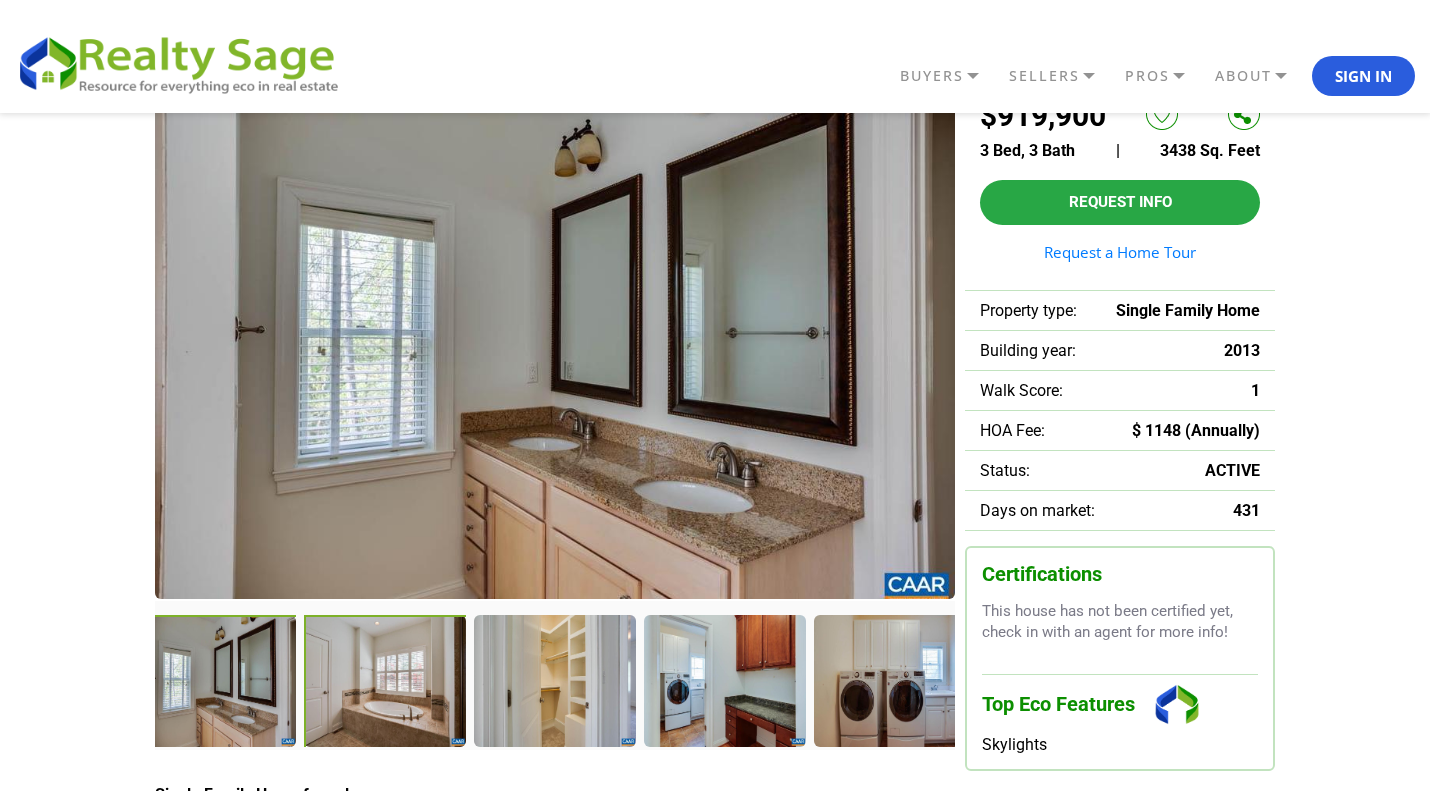 click at bounding box center [386, 682] 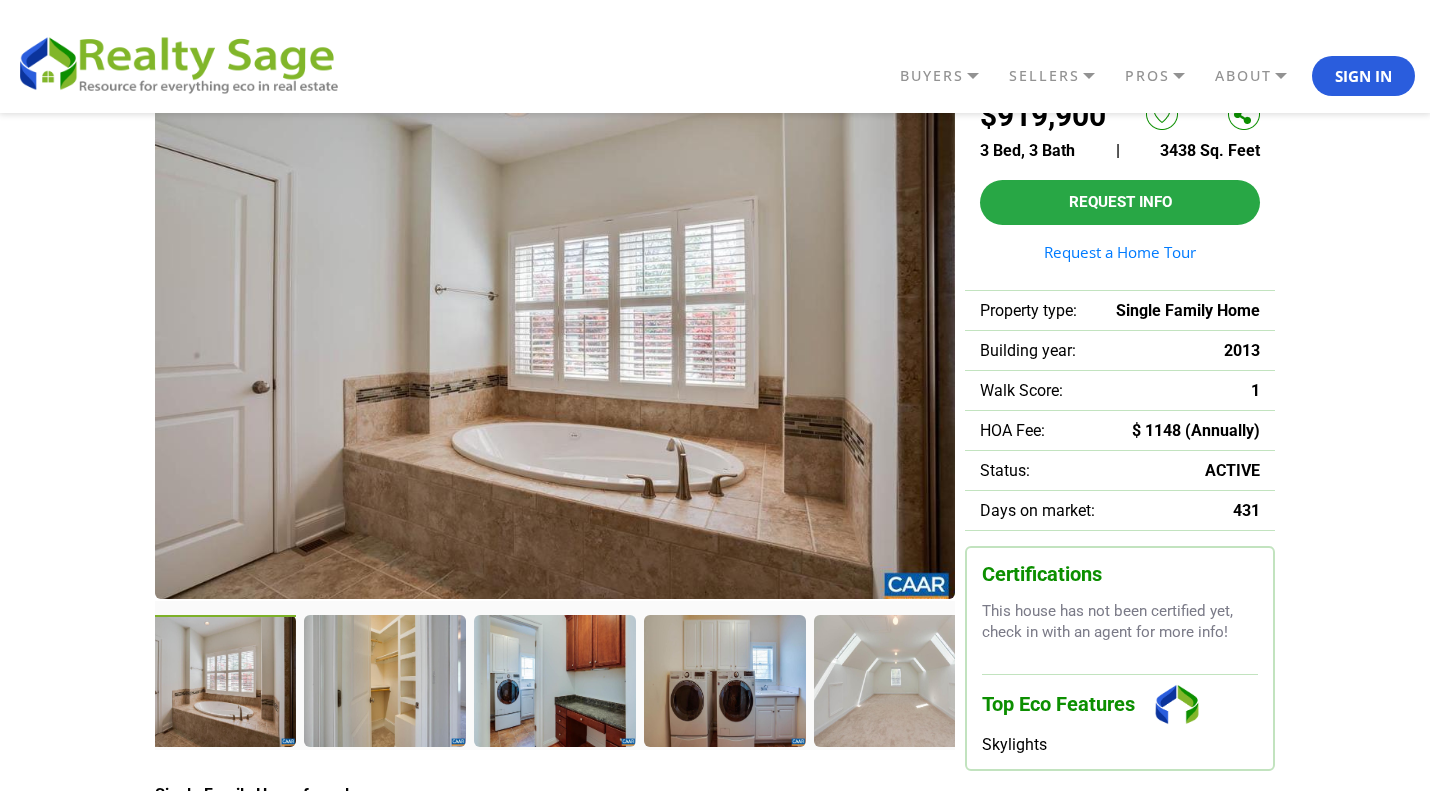 click at bounding box center [384, 680] 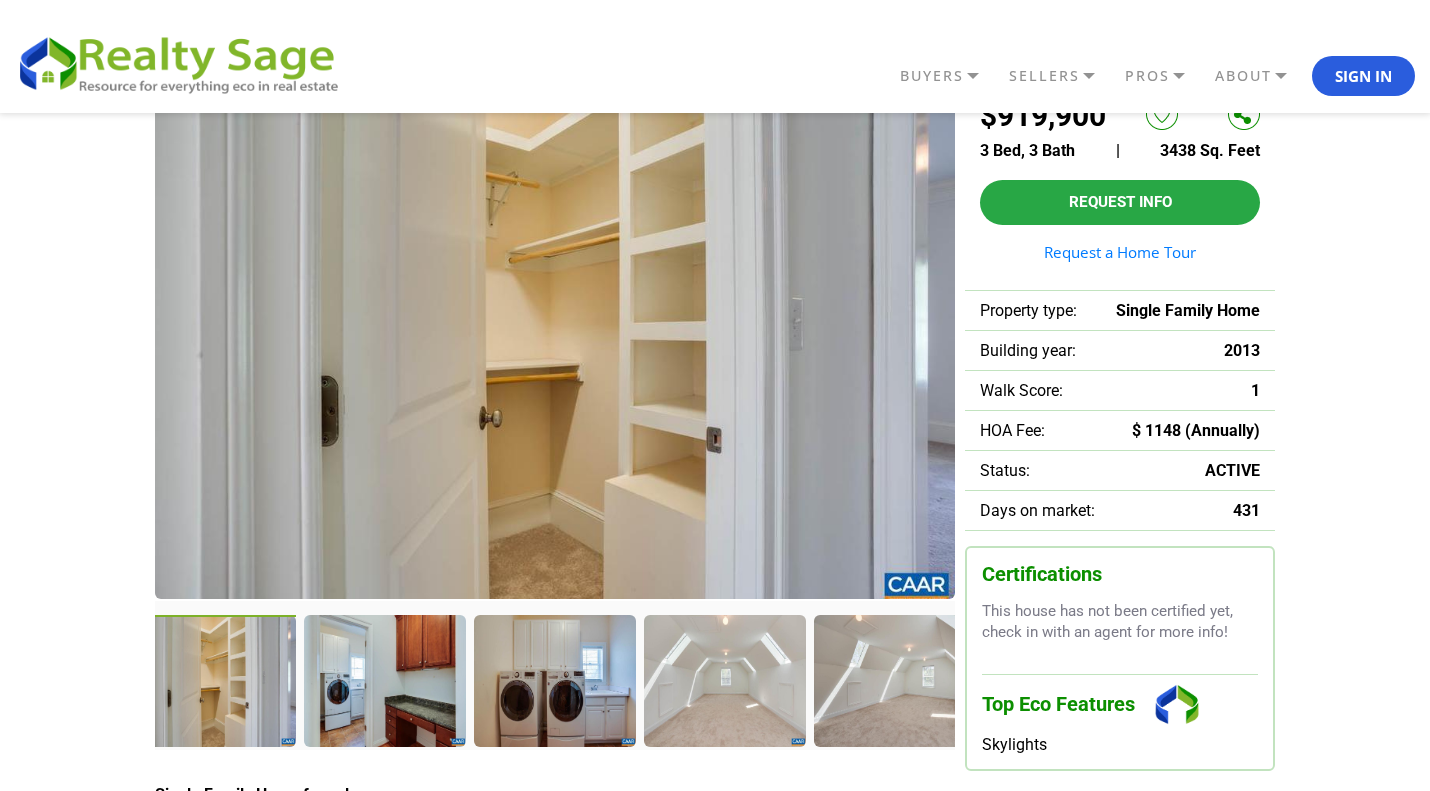click at bounding box center [384, 680] 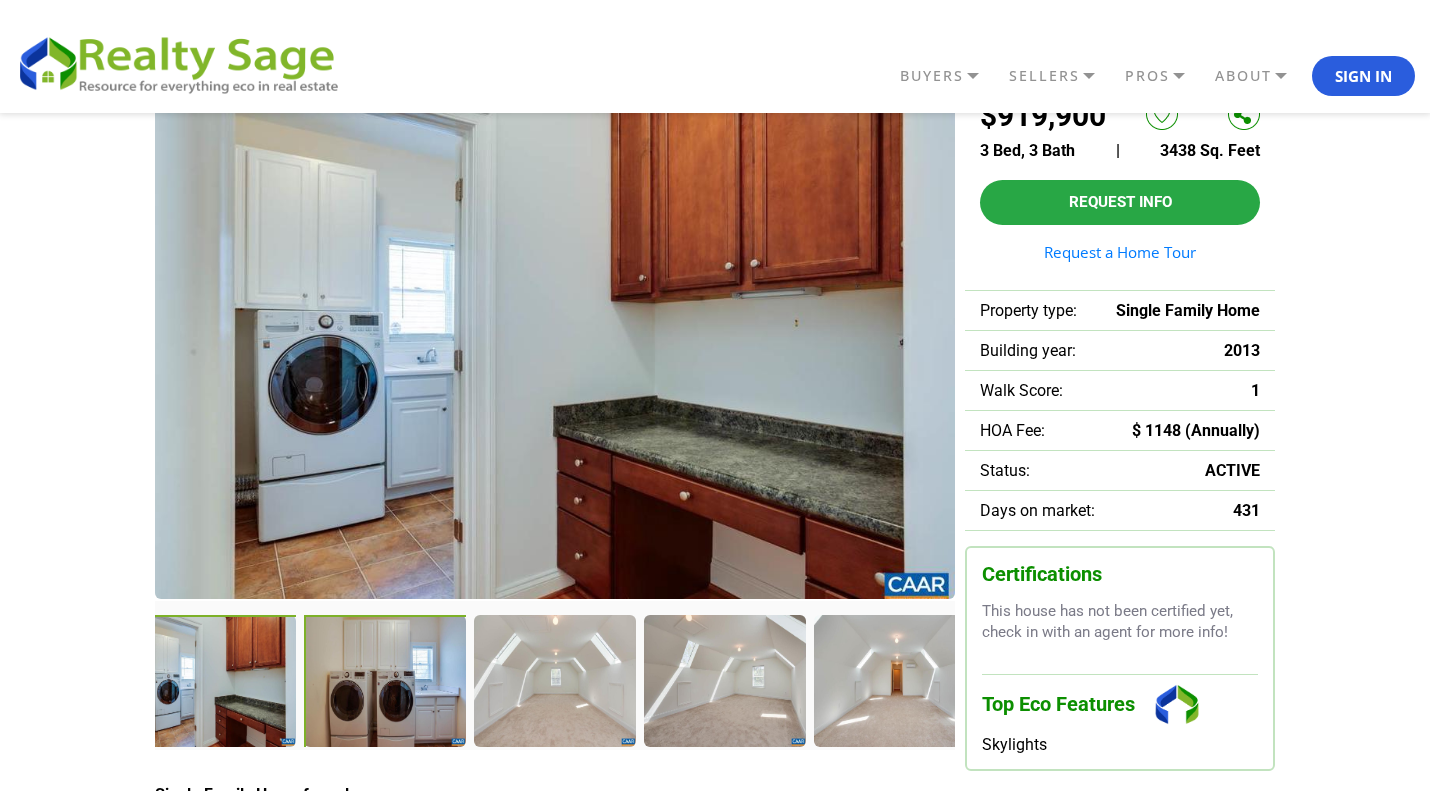 click at bounding box center (386, 682) 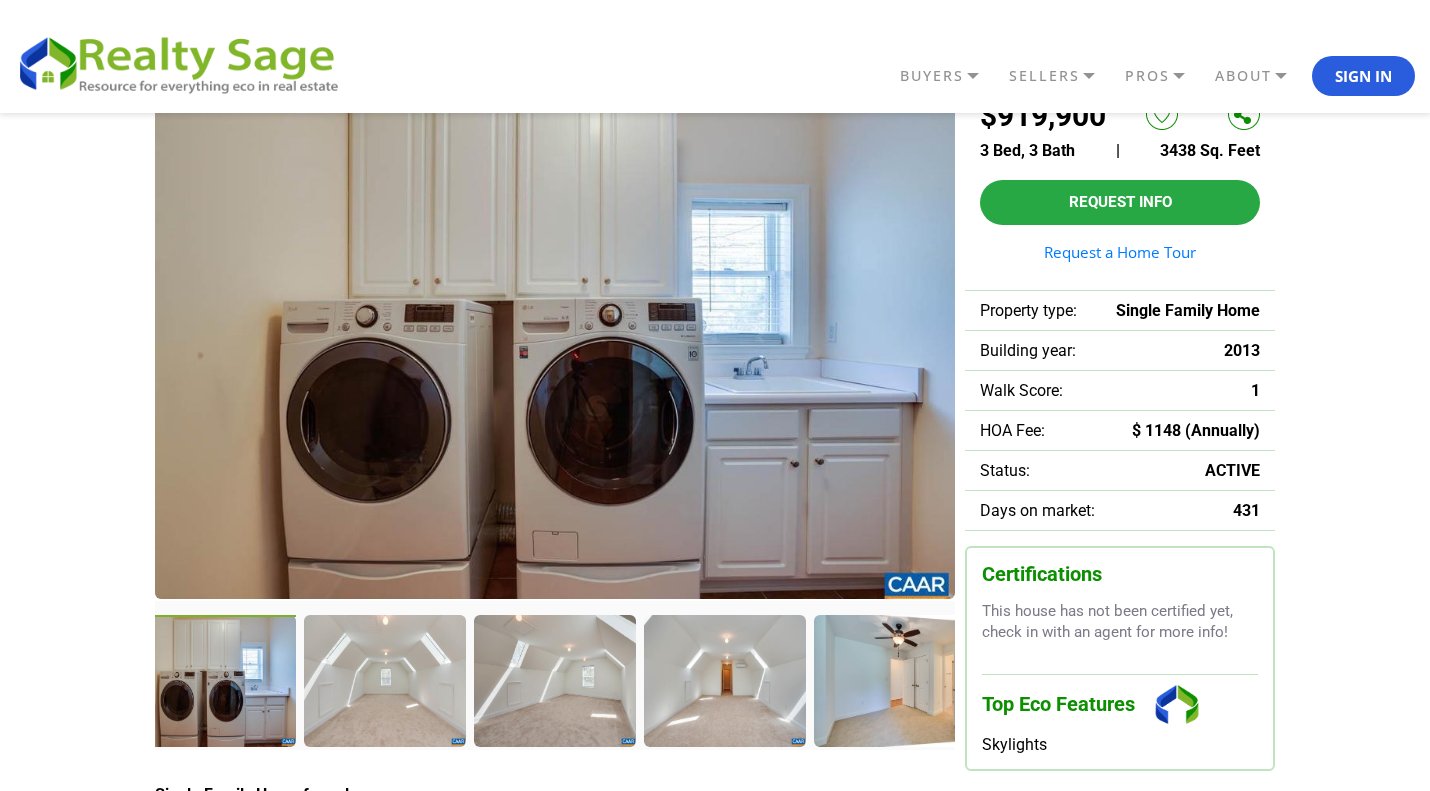 click at bounding box center (384, 680) 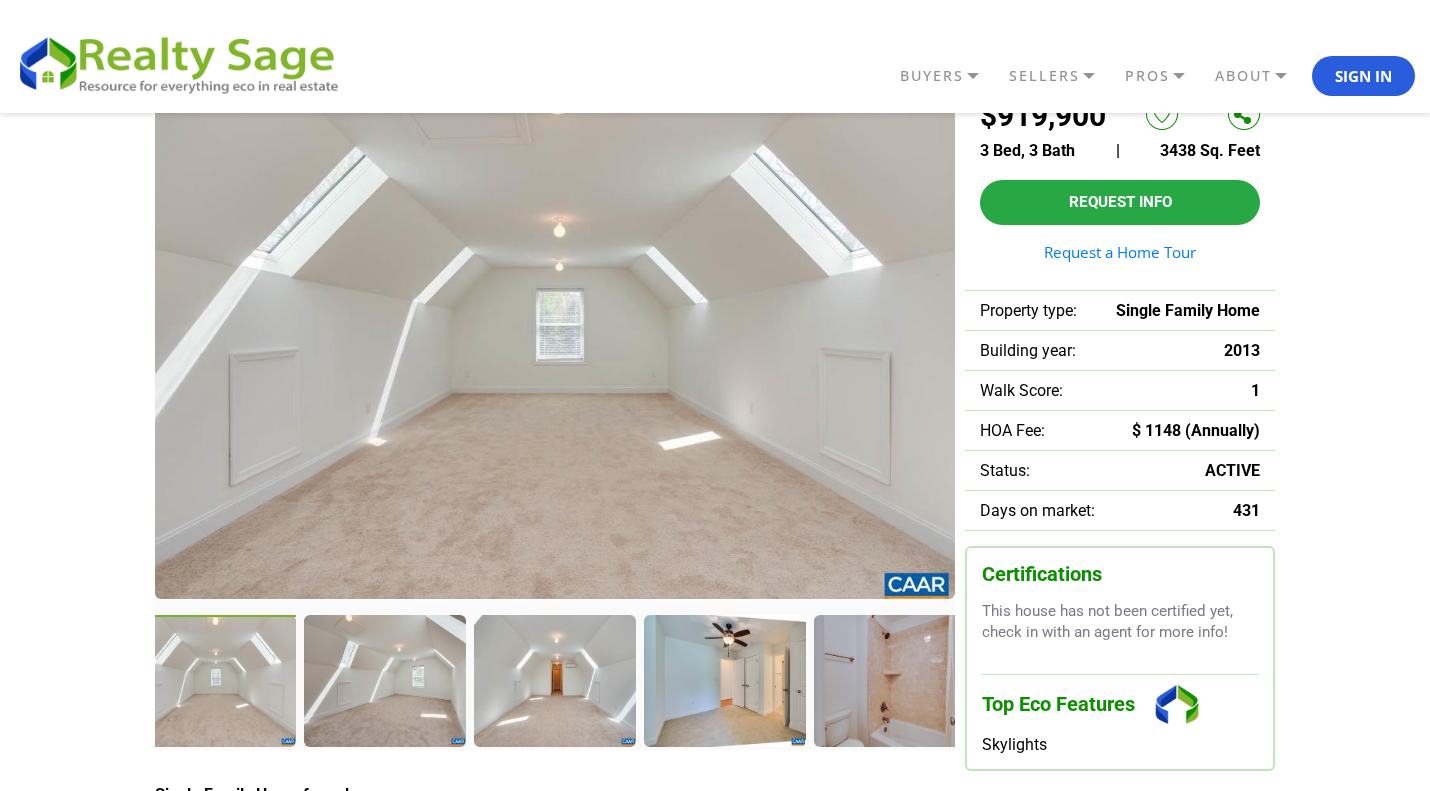 click at bounding box center (384, 680) 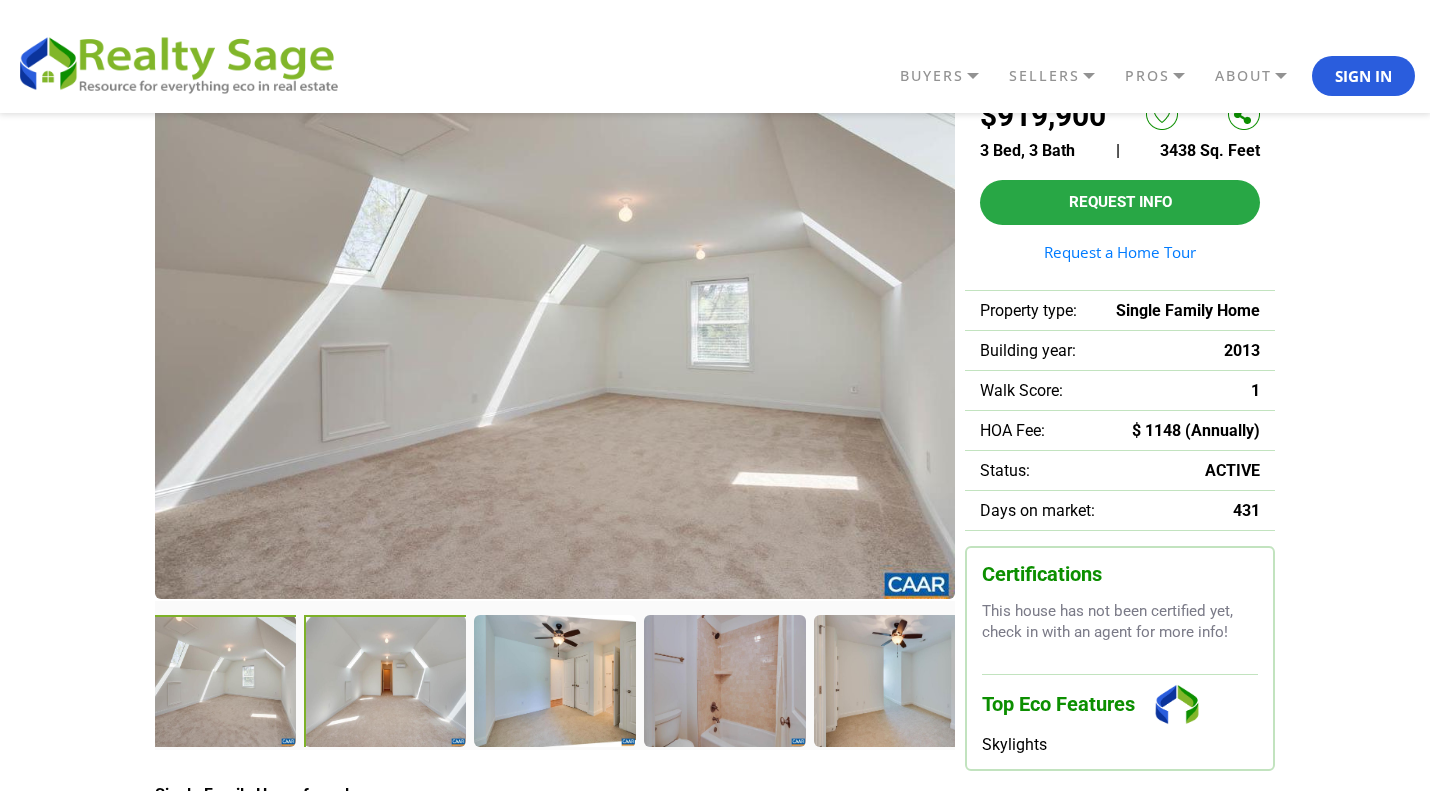 click at bounding box center (386, 682) 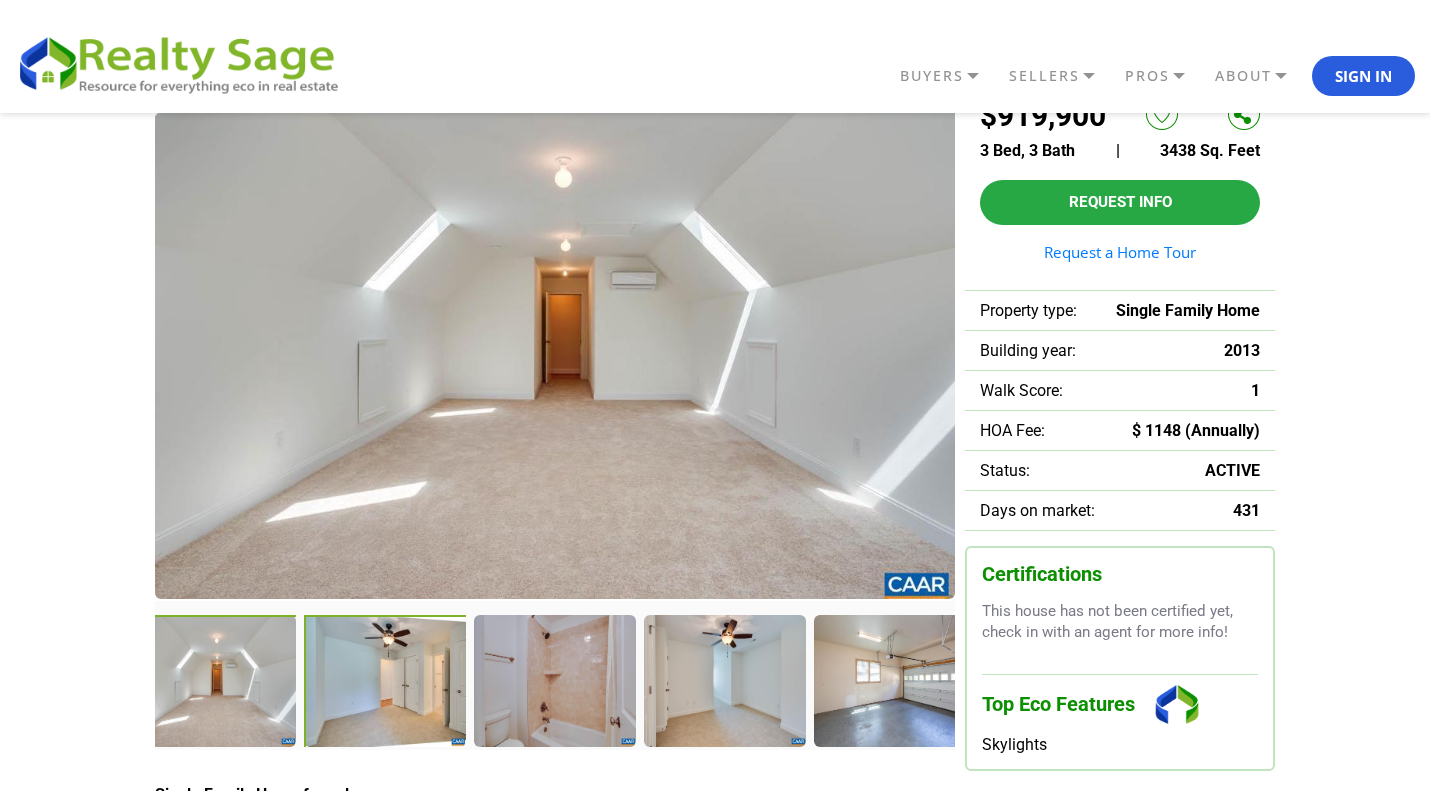 click at bounding box center (387, 683) 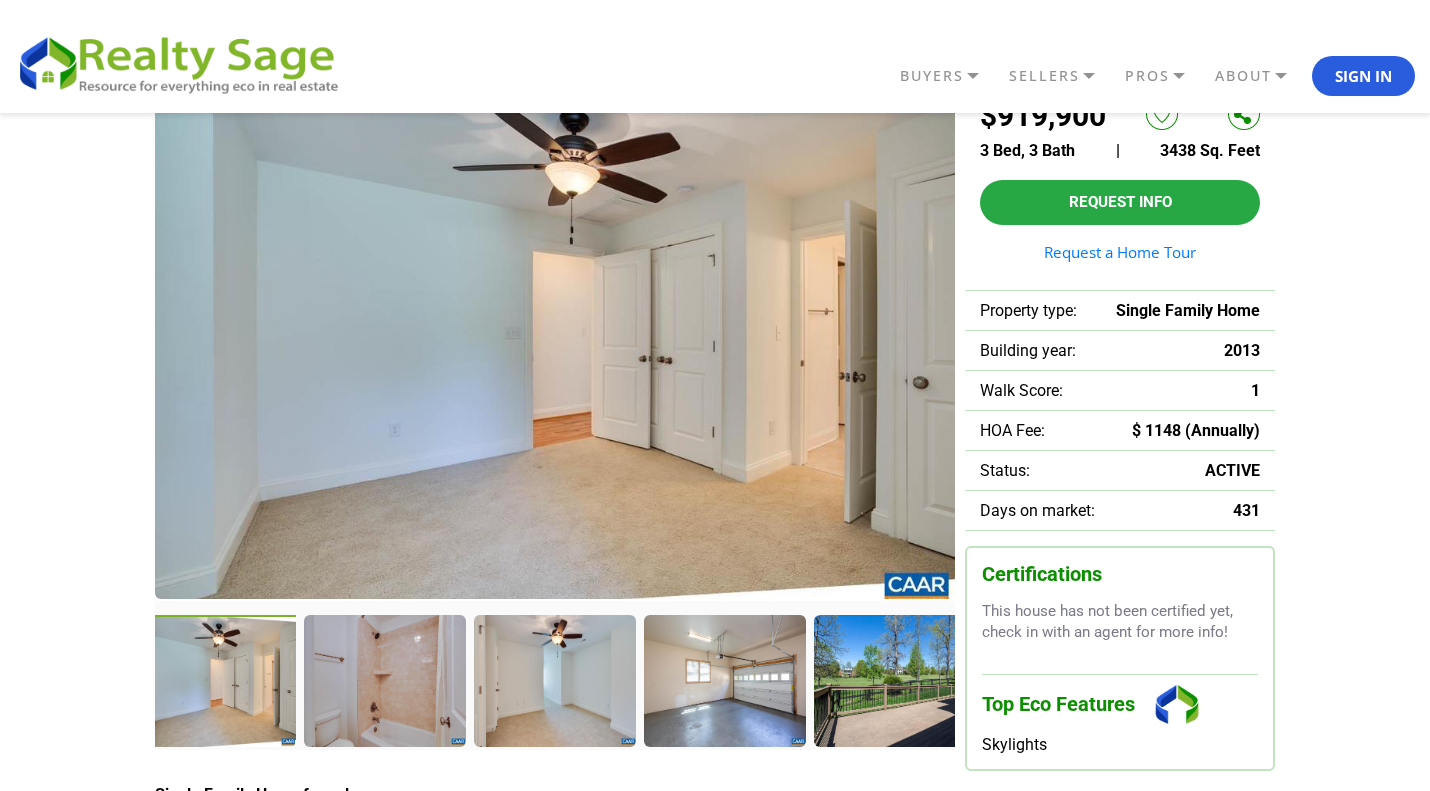 click at bounding box center (384, 680) 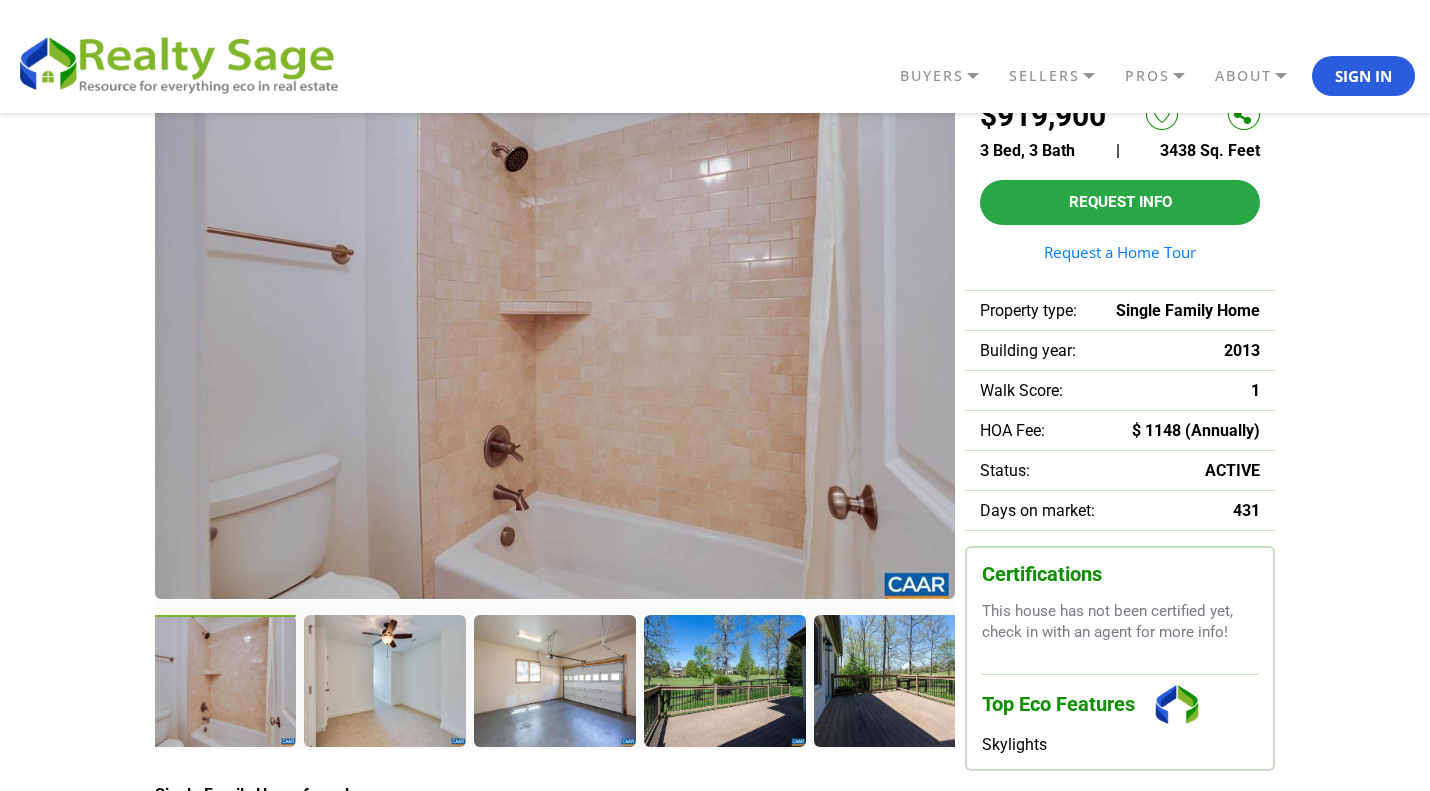 click at bounding box center [384, 680] 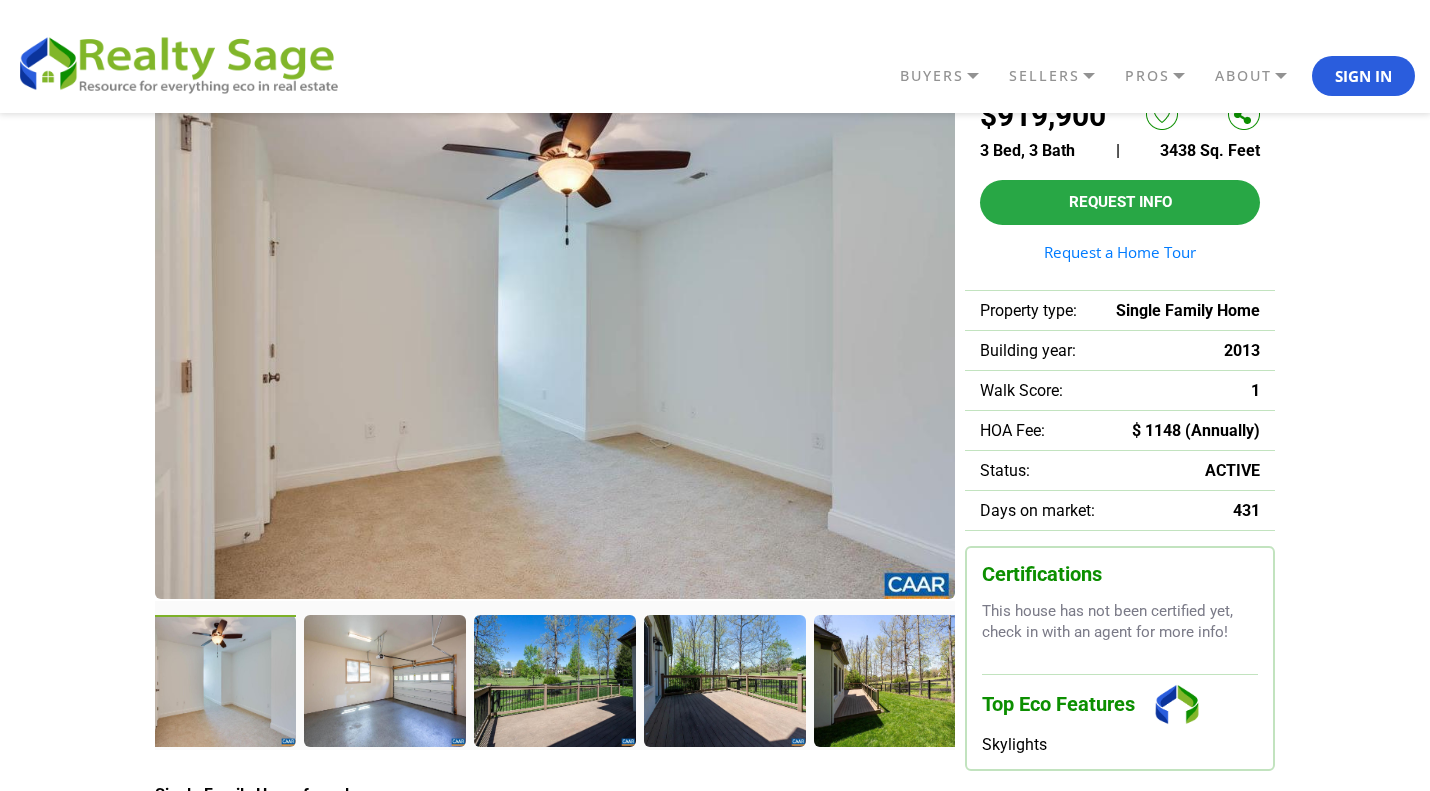 click at bounding box center (384, 680) 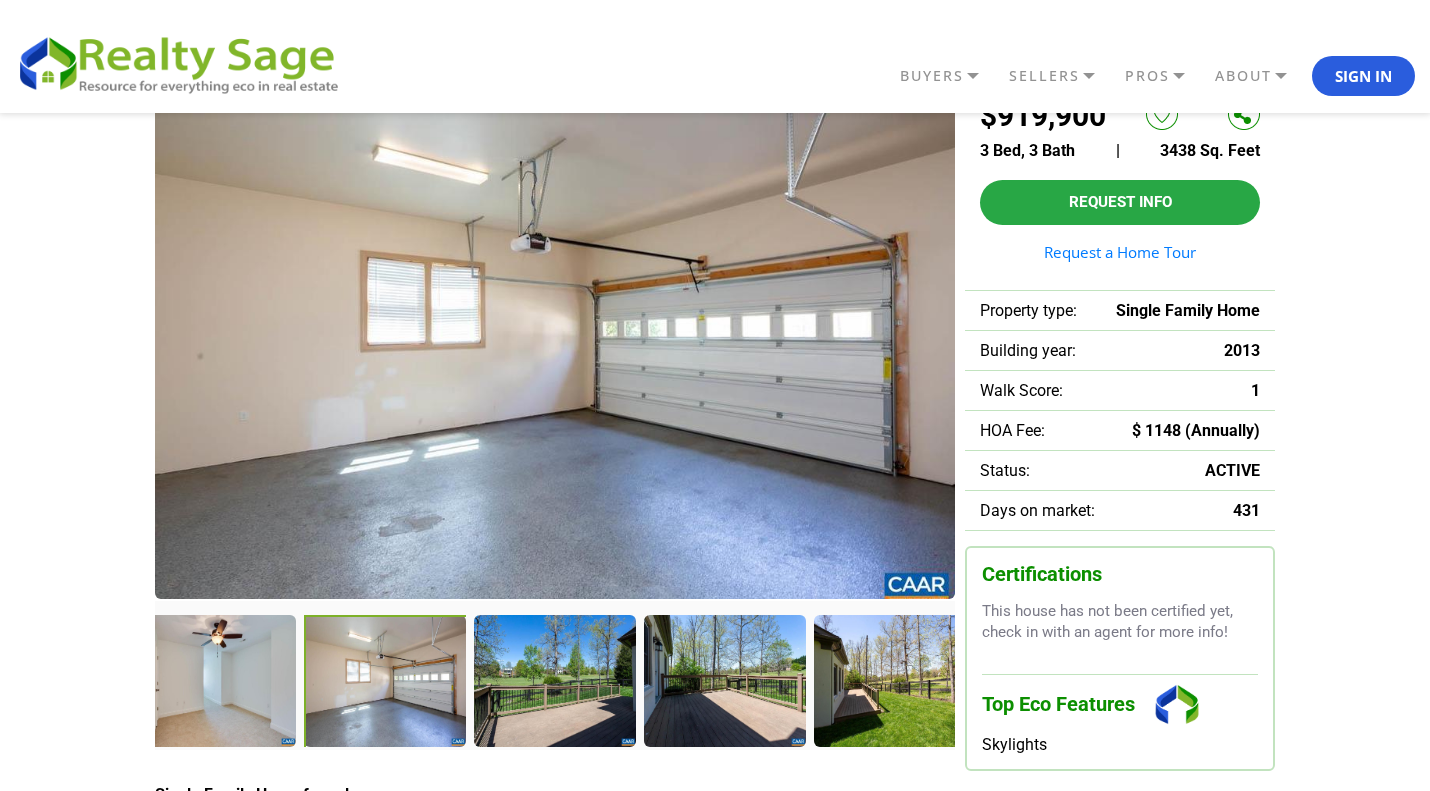 click at bounding box center (386, 682) 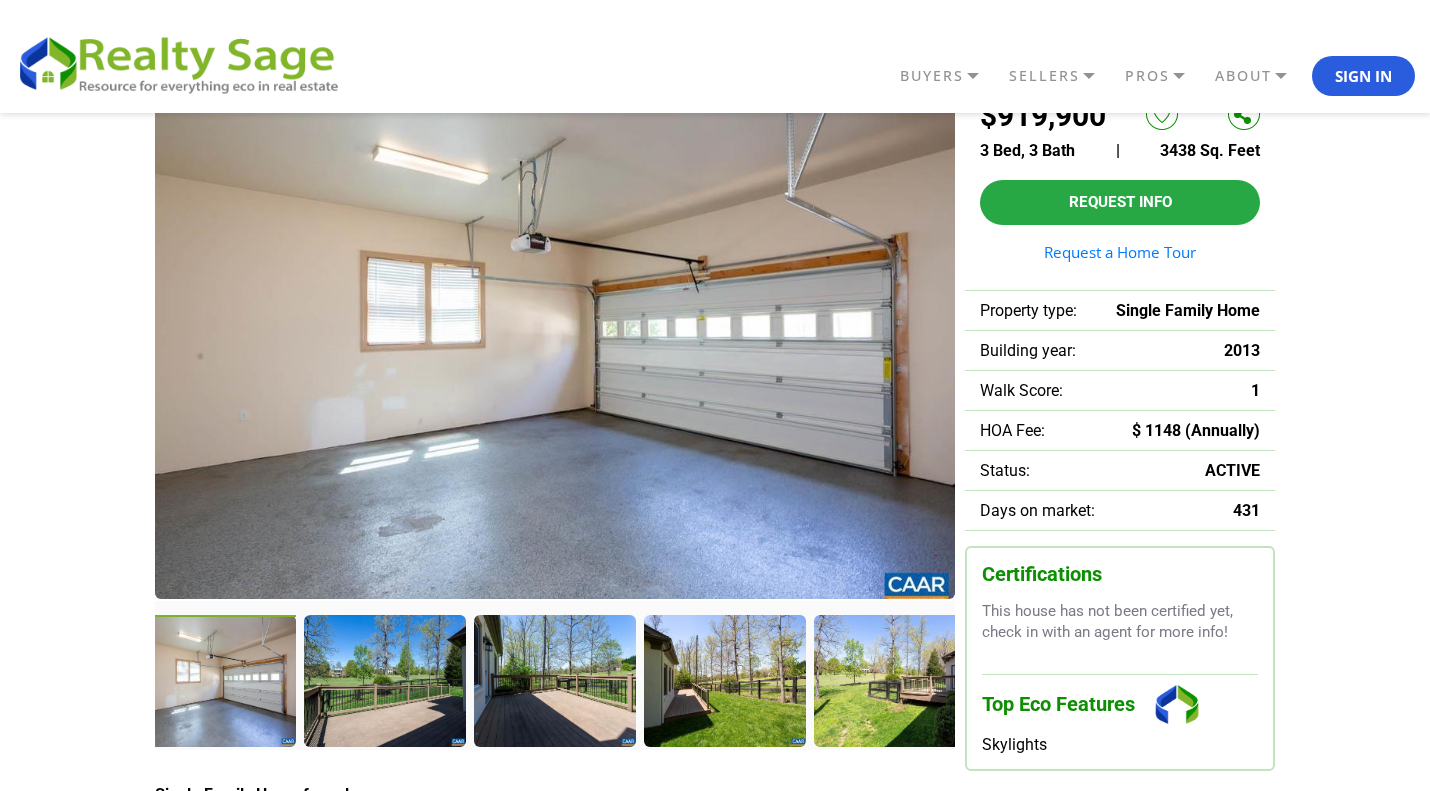 click at bounding box center [384, 680] 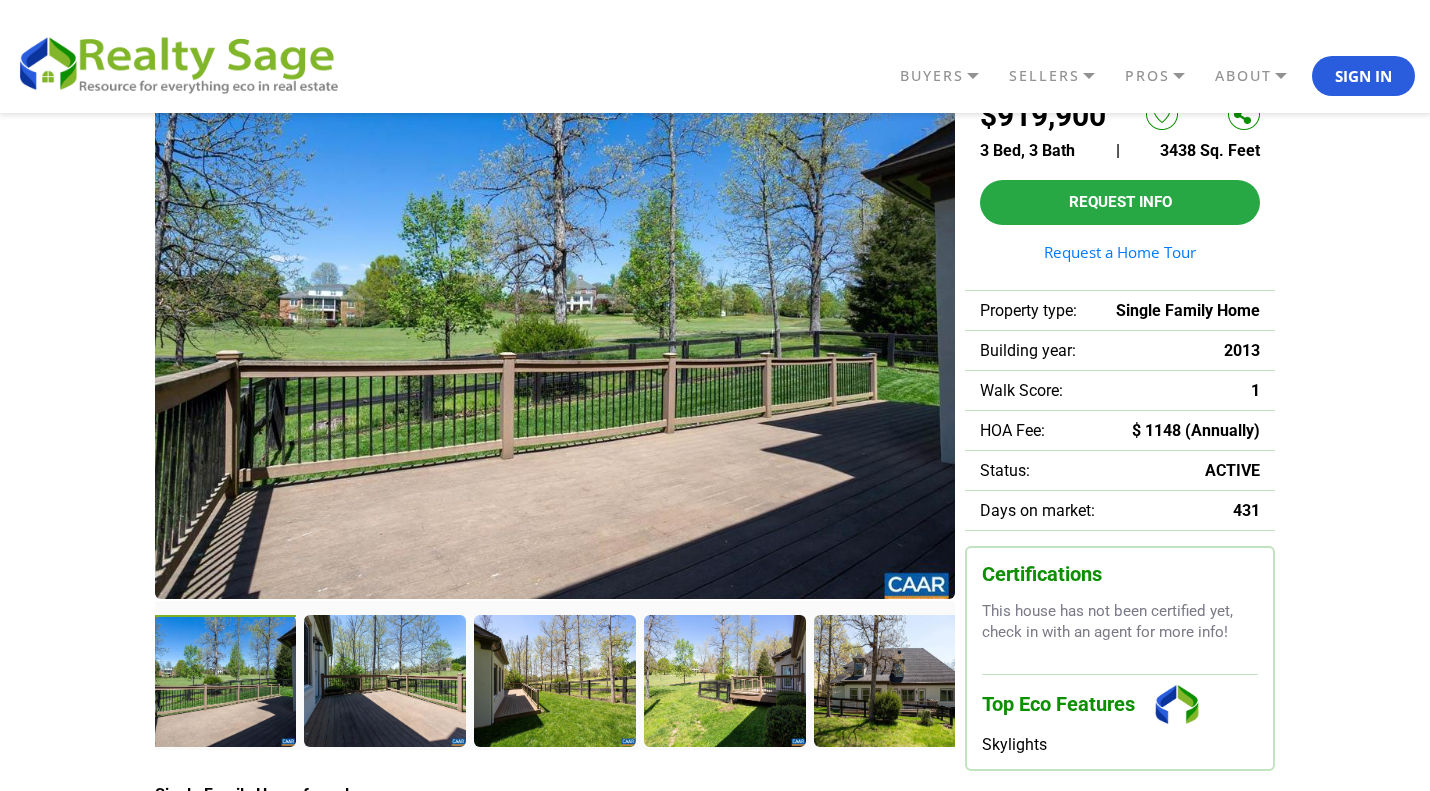 click at bounding box center [384, 680] 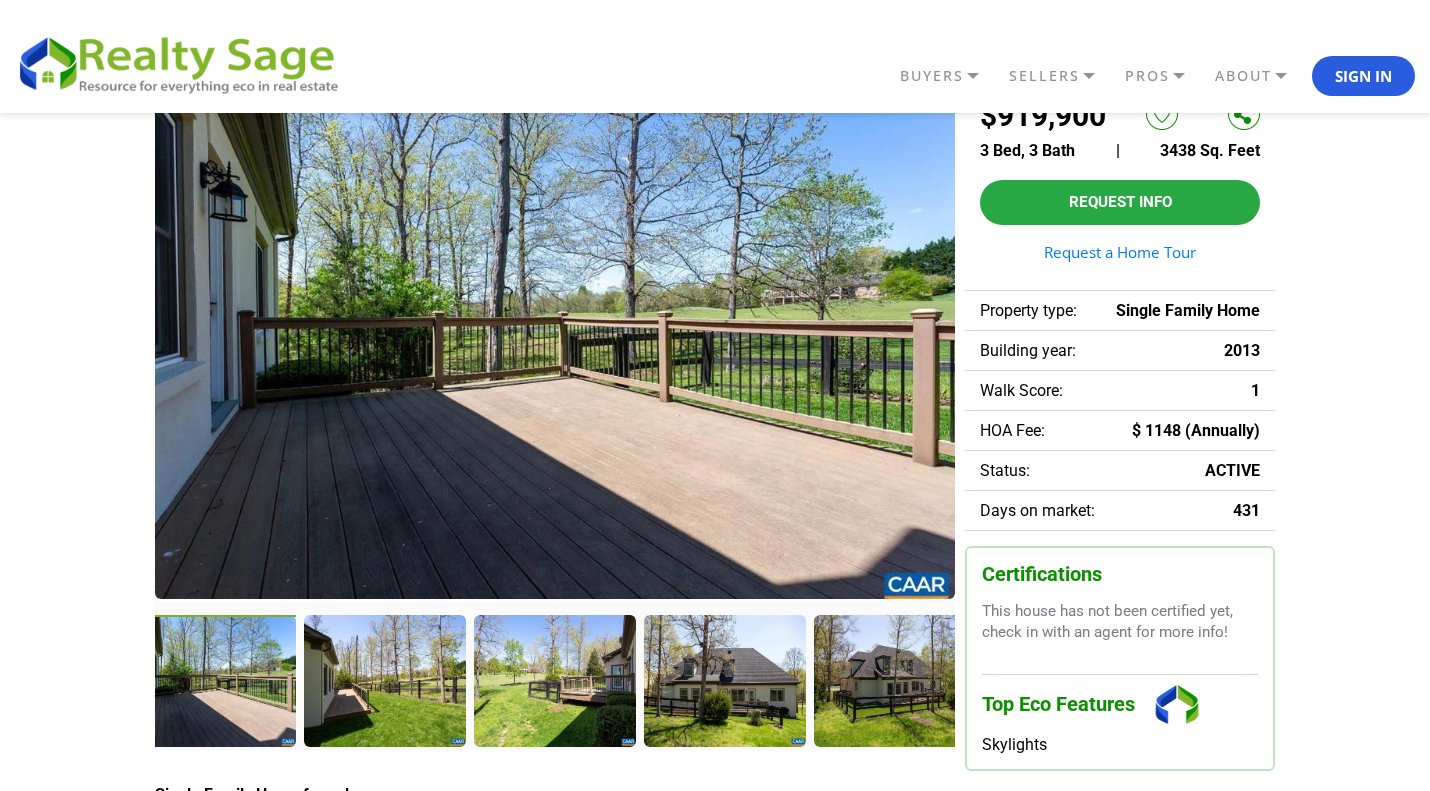click at bounding box center [384, 680] 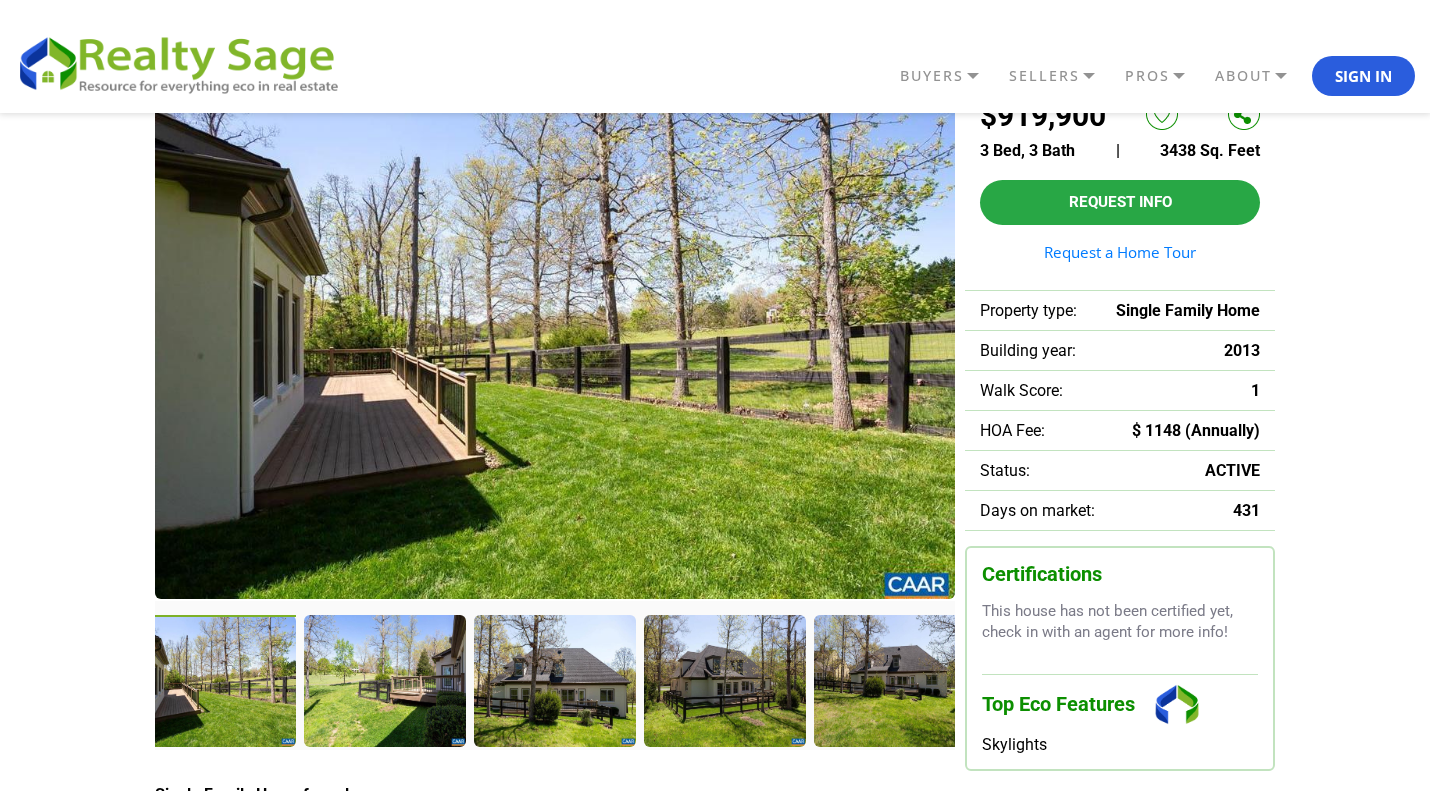 click at bounding box center (384, 680) 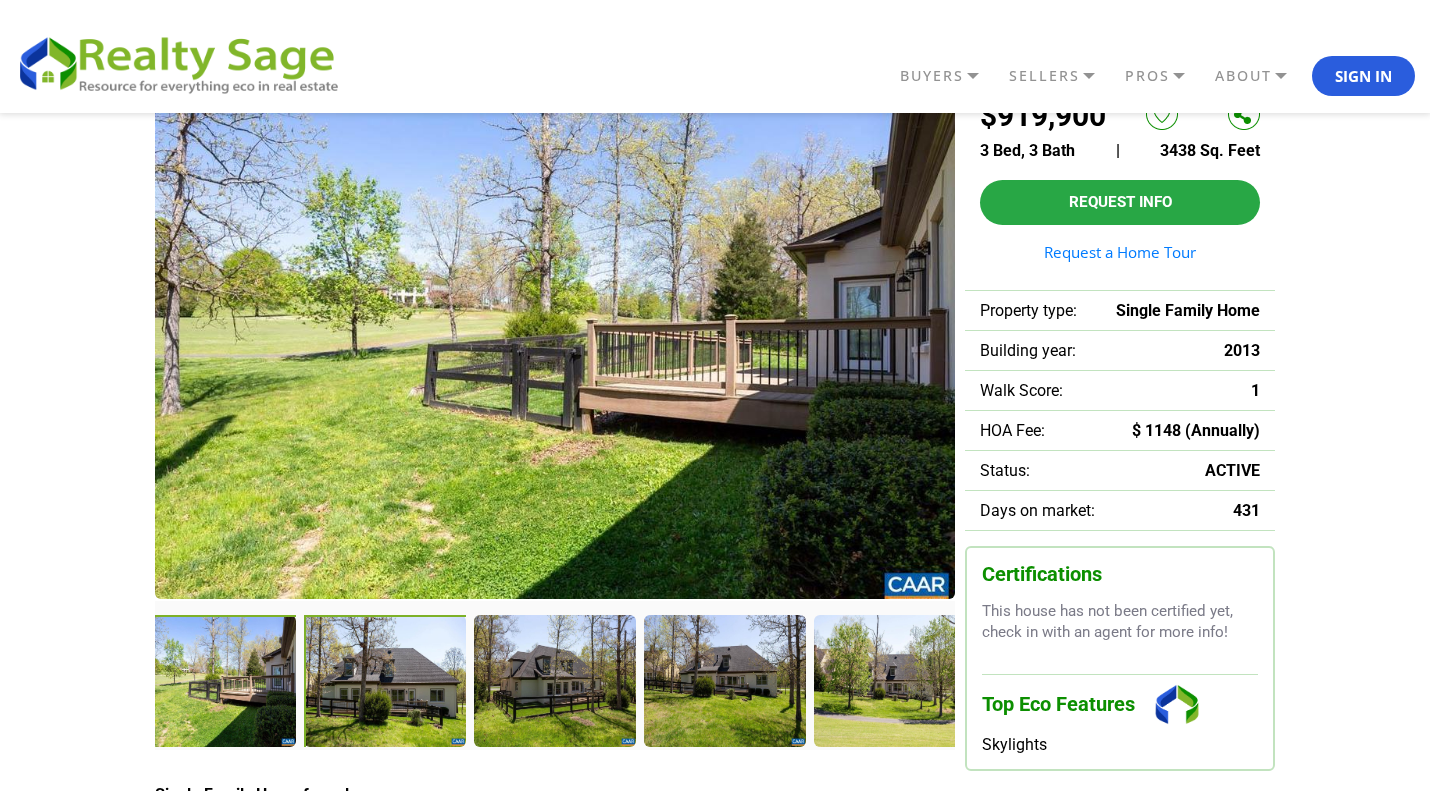 click at bounding box center [386, 682] 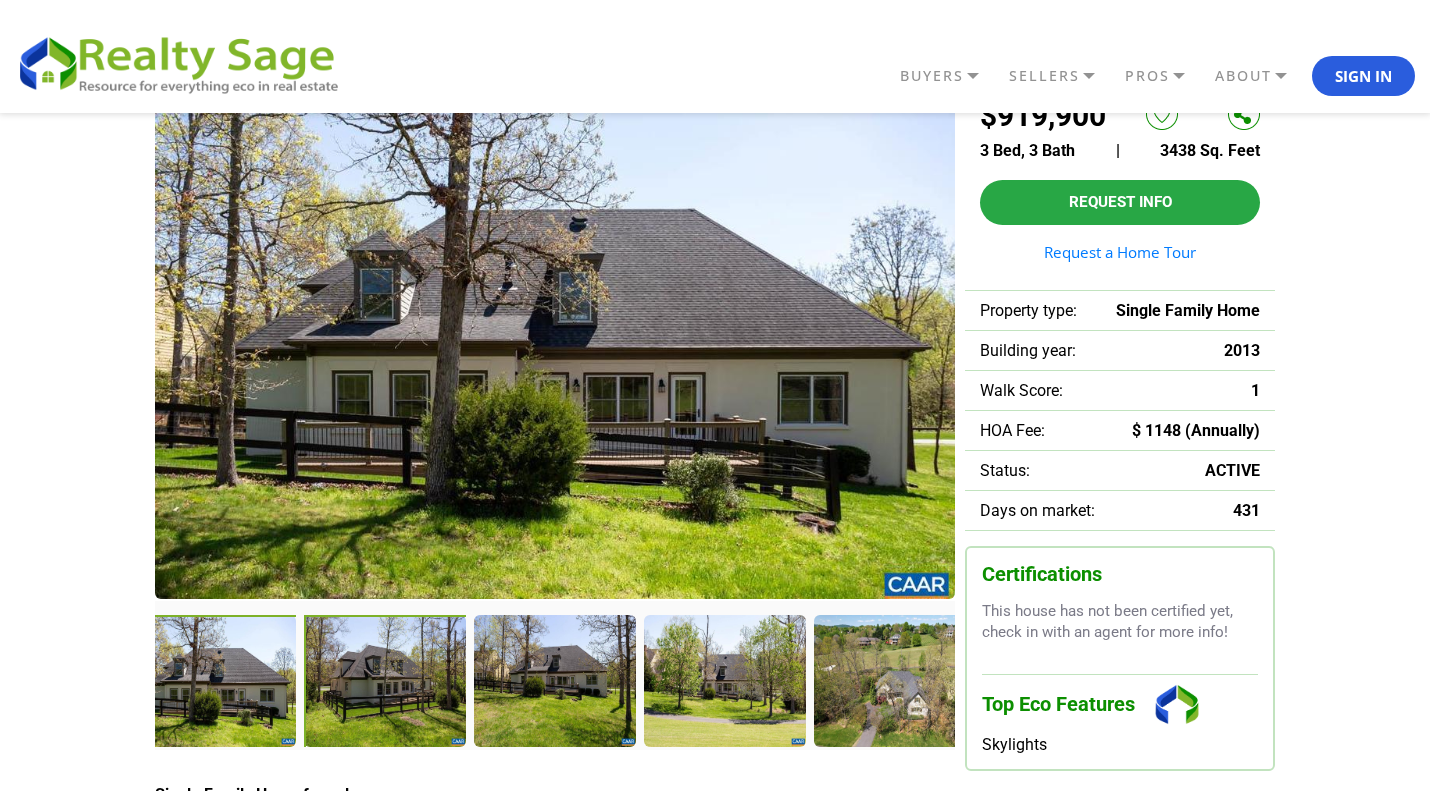 click at bounding box center (386, 682) 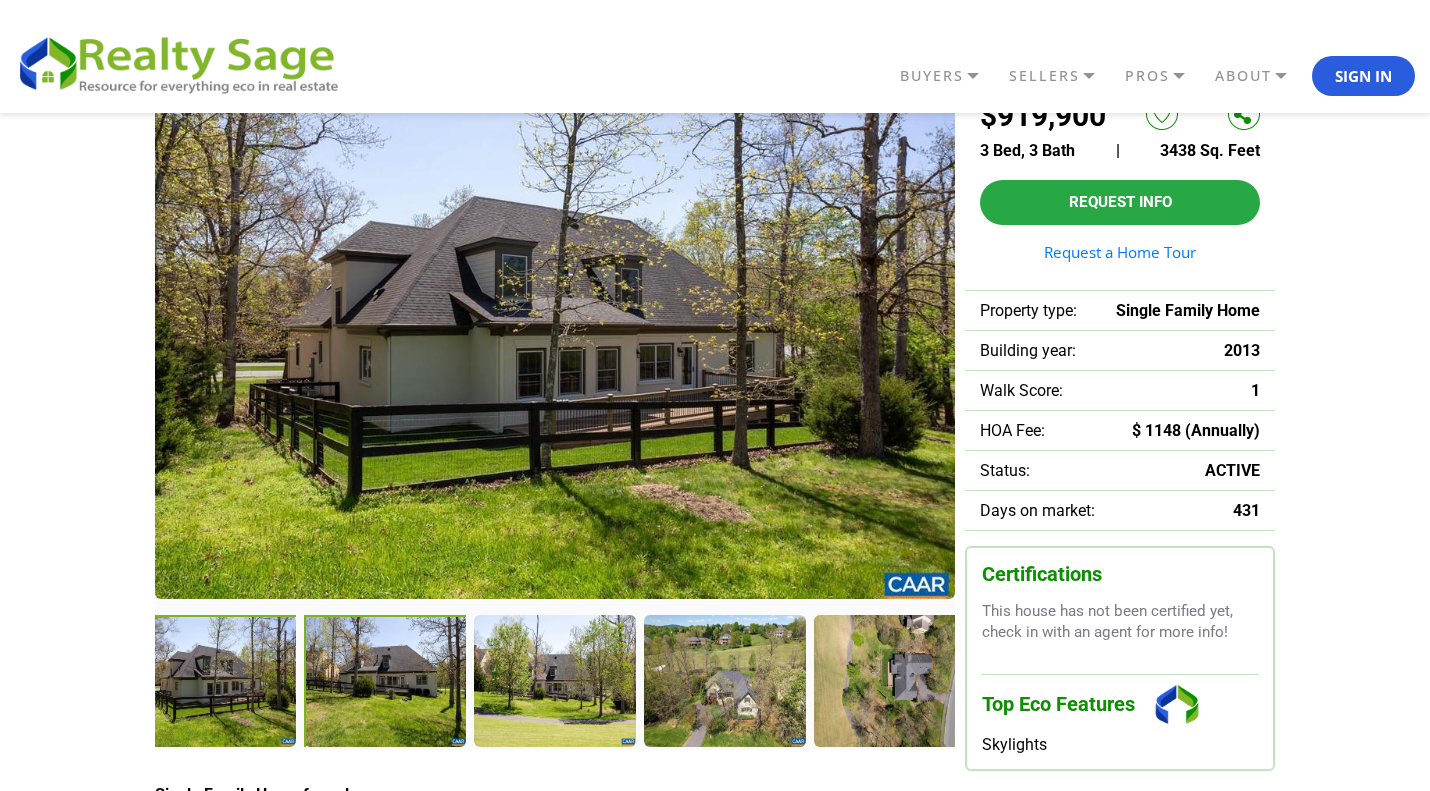 click at bounding box center [386, 682] 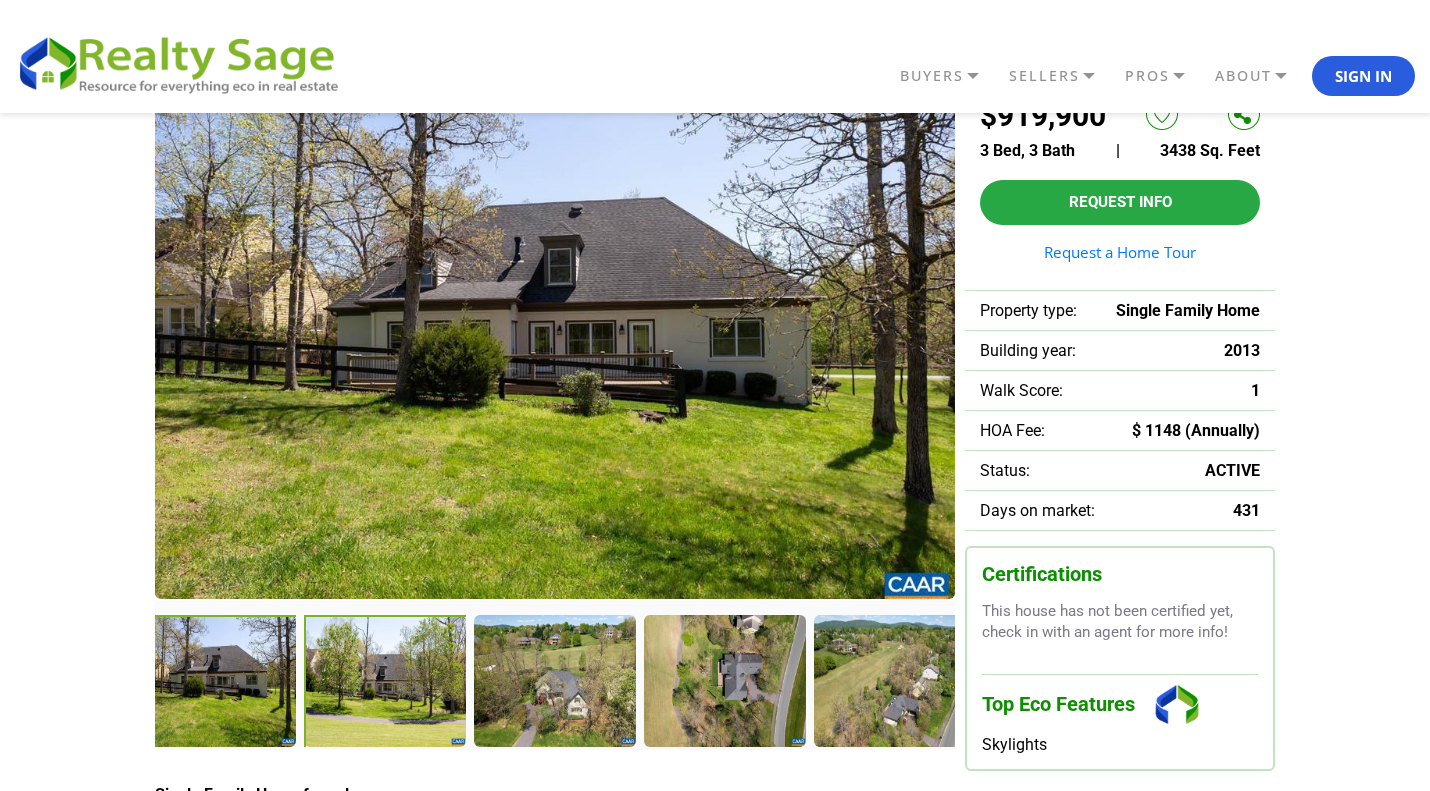 click at bounding box center (386, 682) 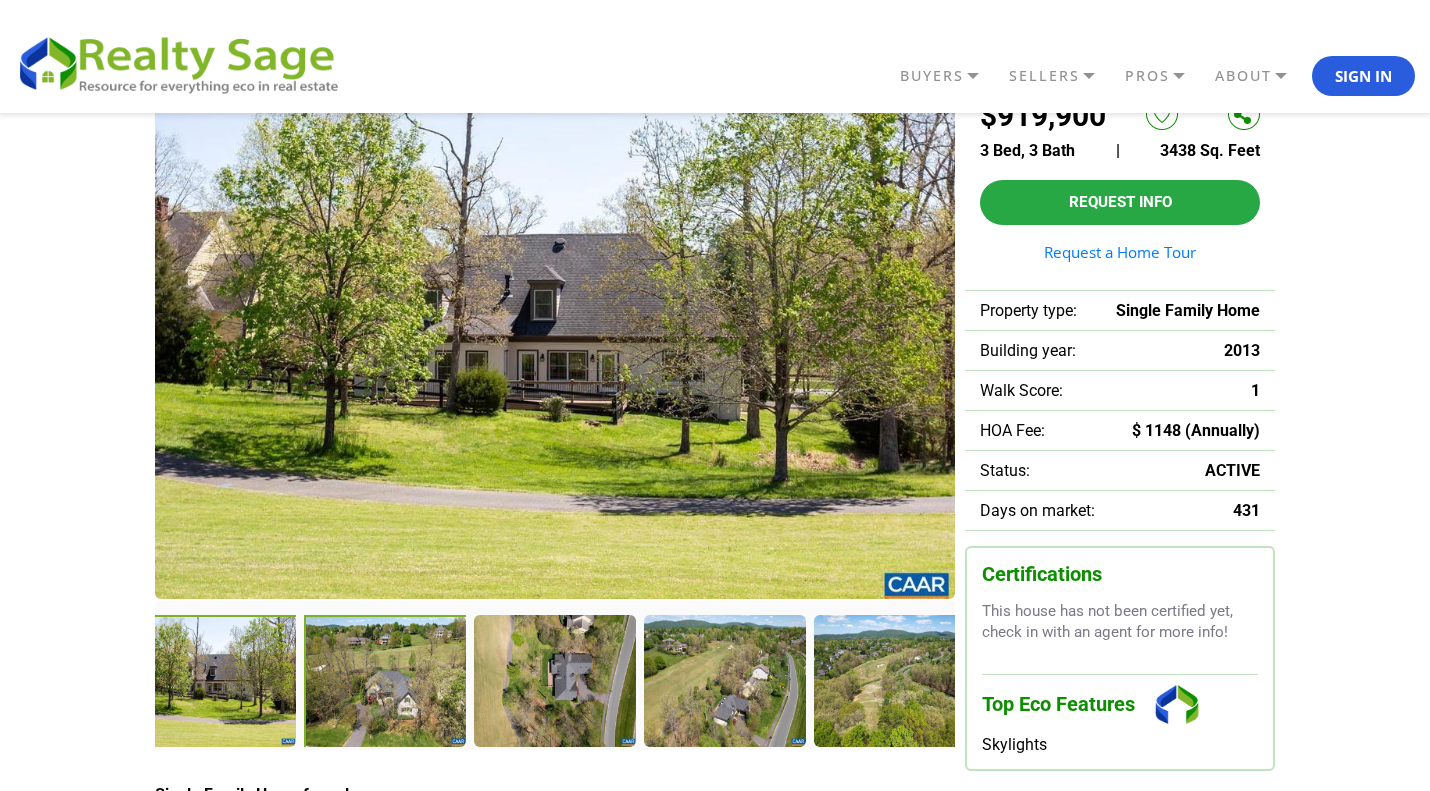click at bounding box center [386, 682] 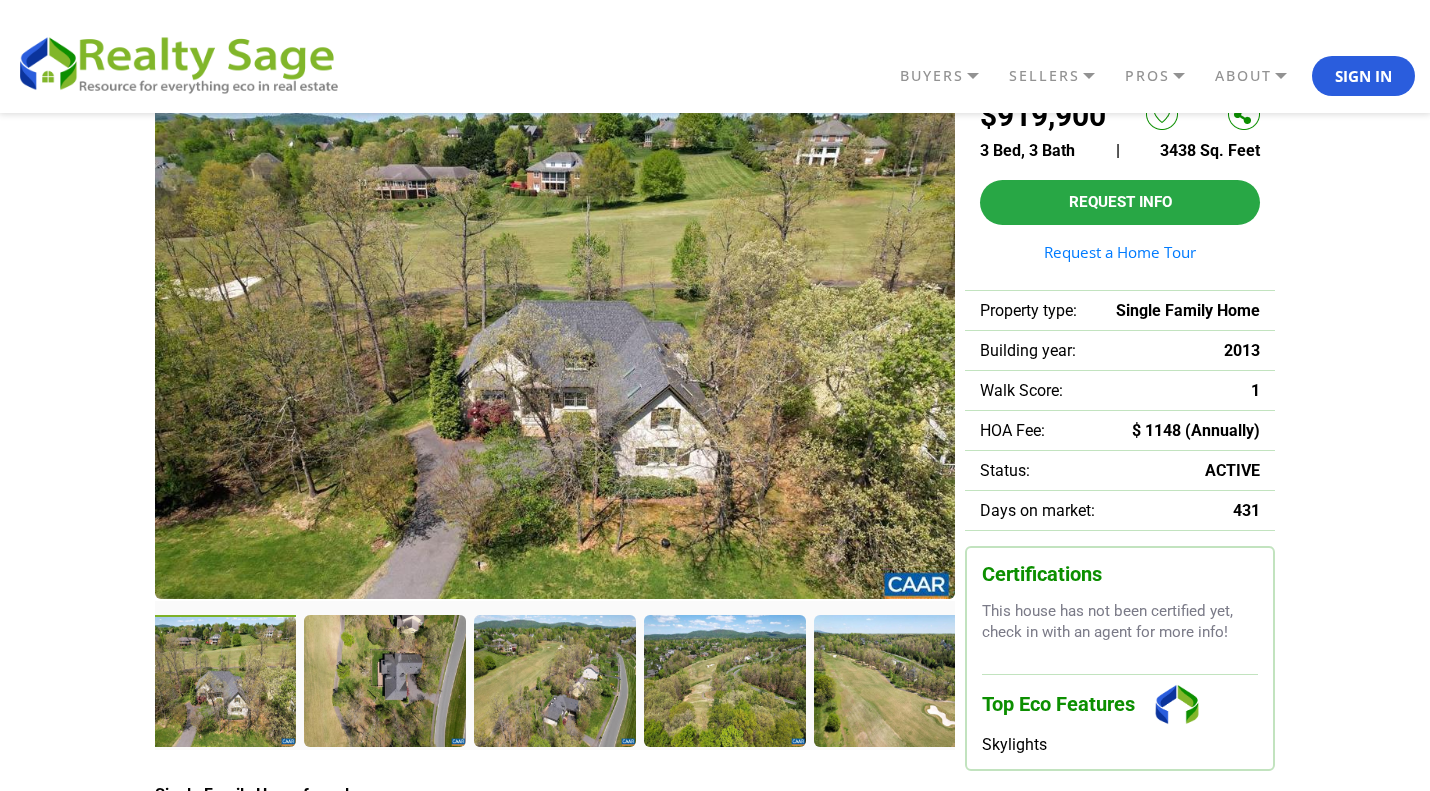 click at bounding box center (384, 680) 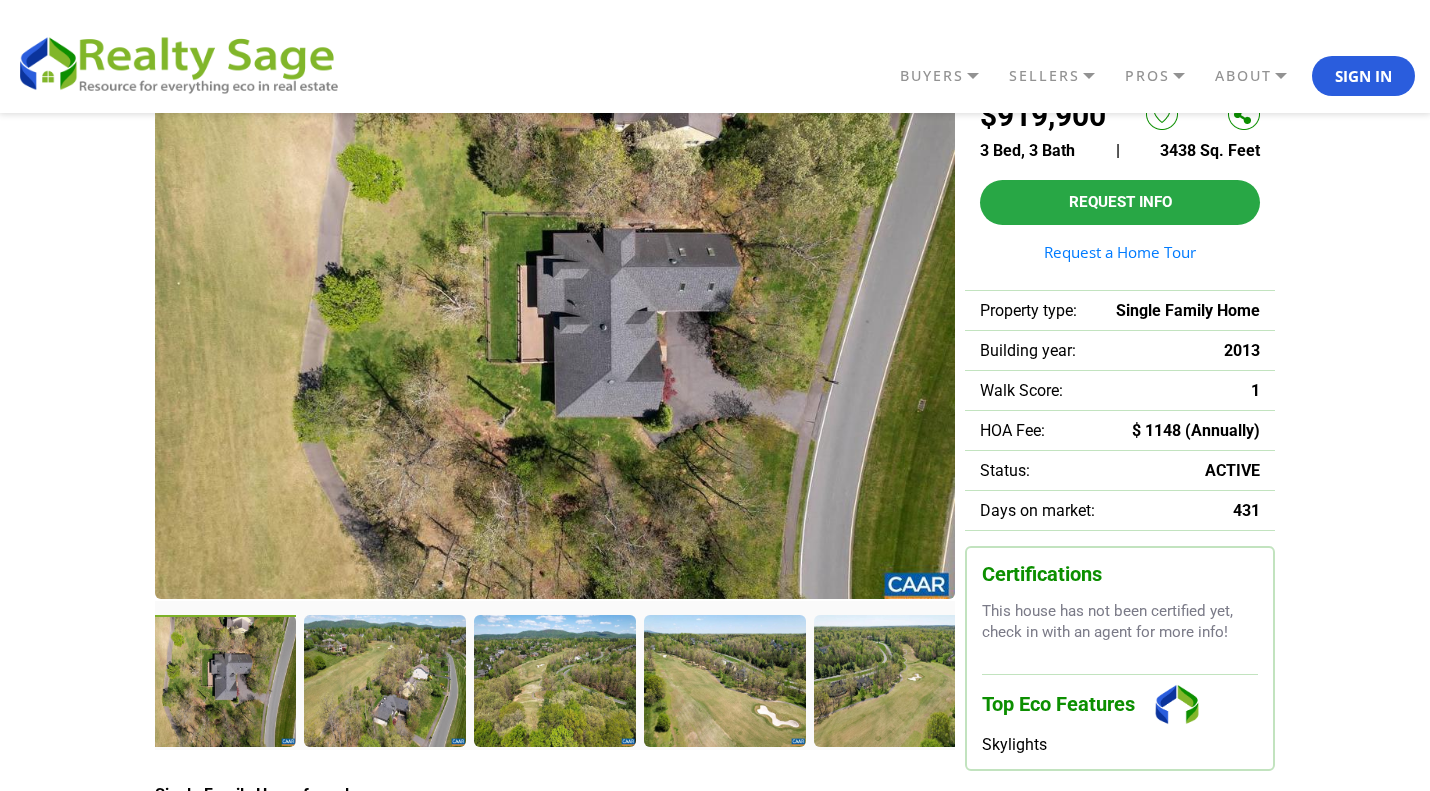 click at bounding box center [384, 680] 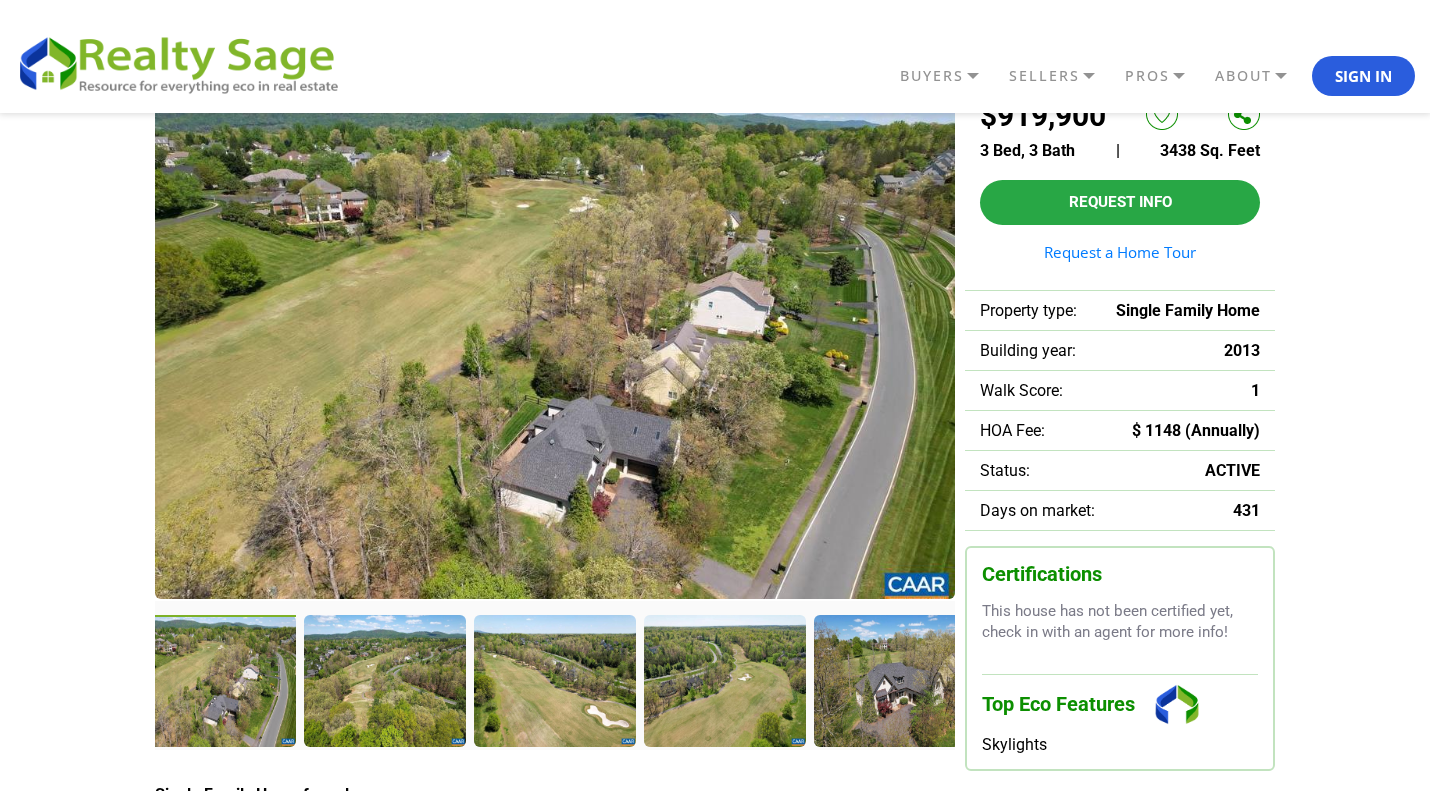 click at bounding box center (384, 680) 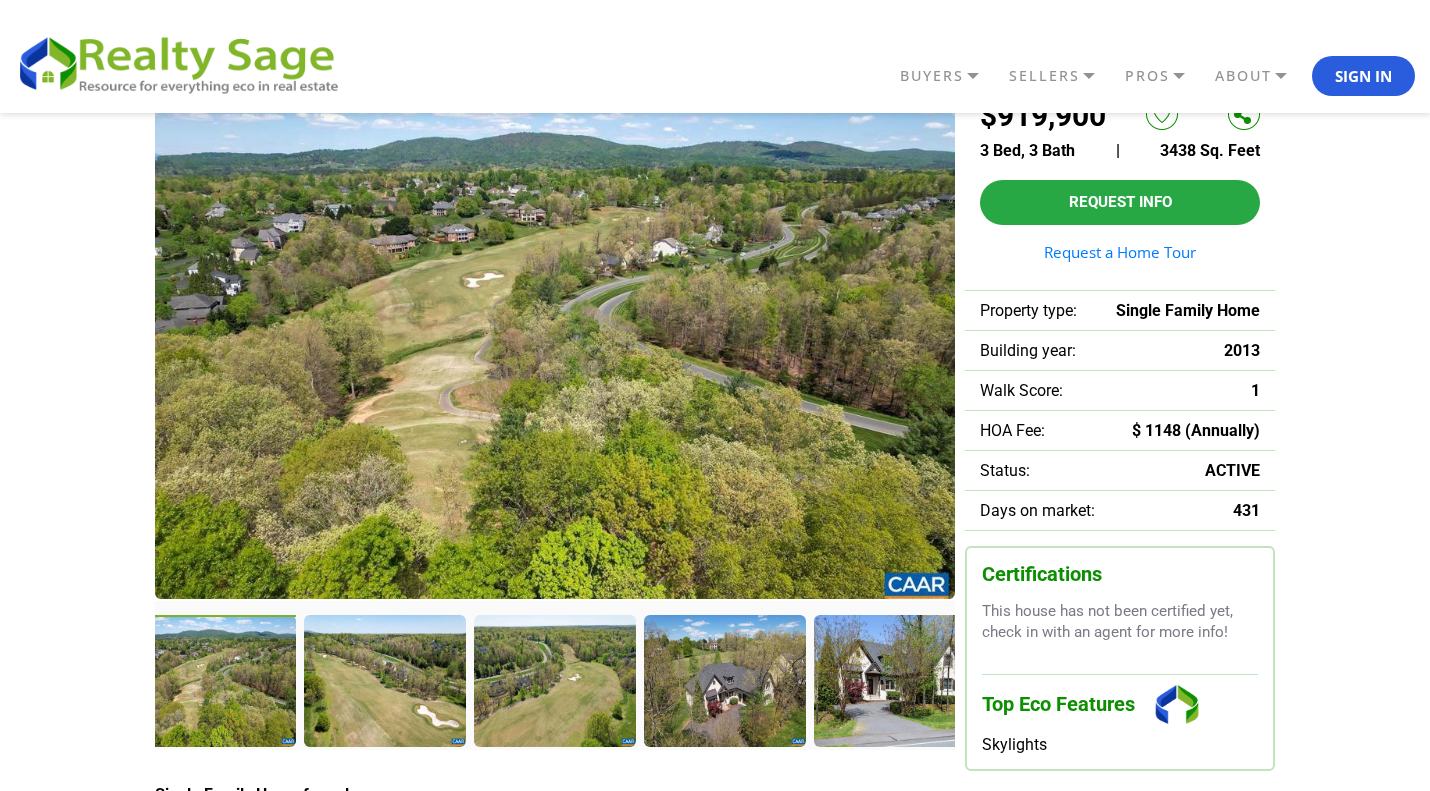 click at bounding box center [384, 680] 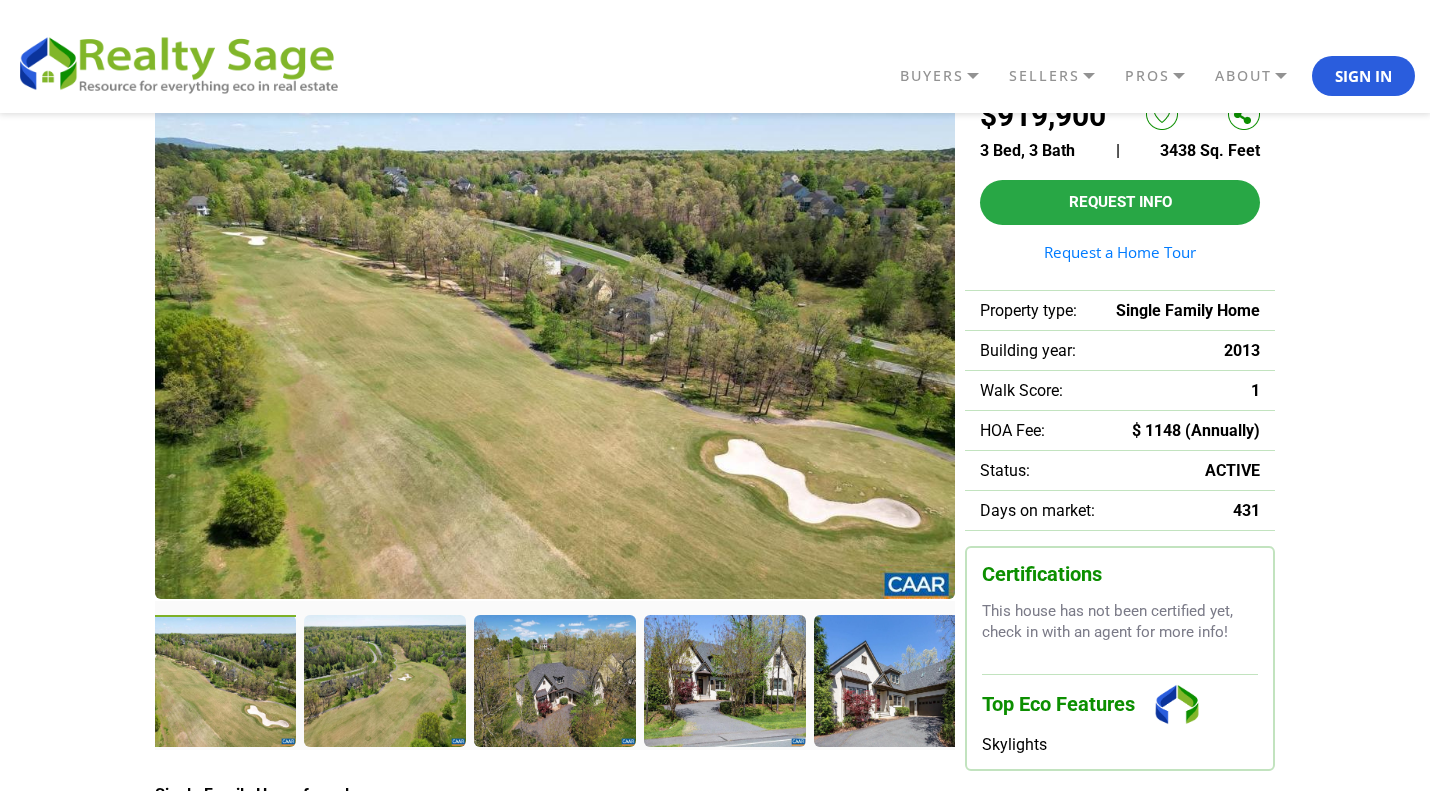 click at bounding box center [384, 680] 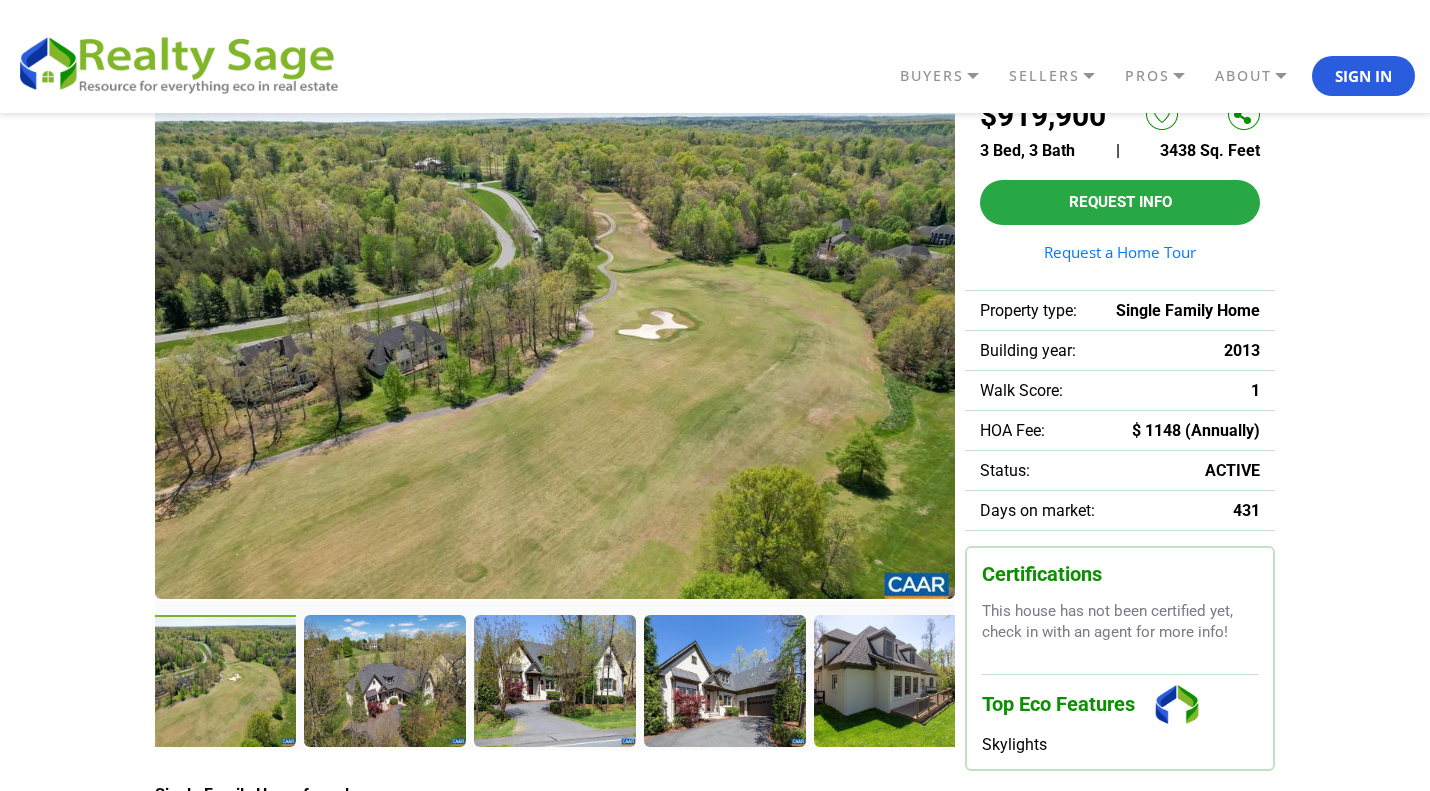 click at bounding box center (384, 680) 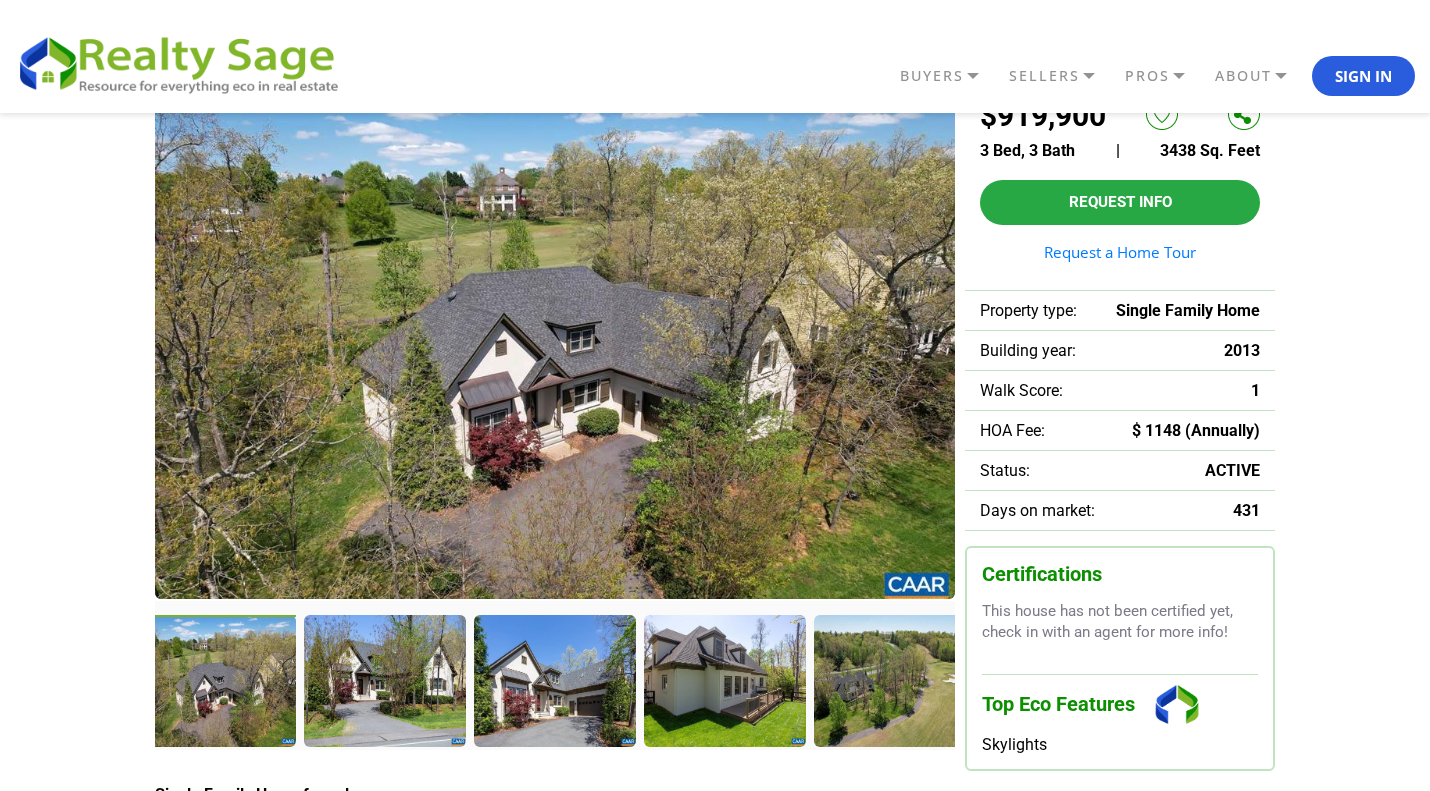 click at bounding box center (384, 680) 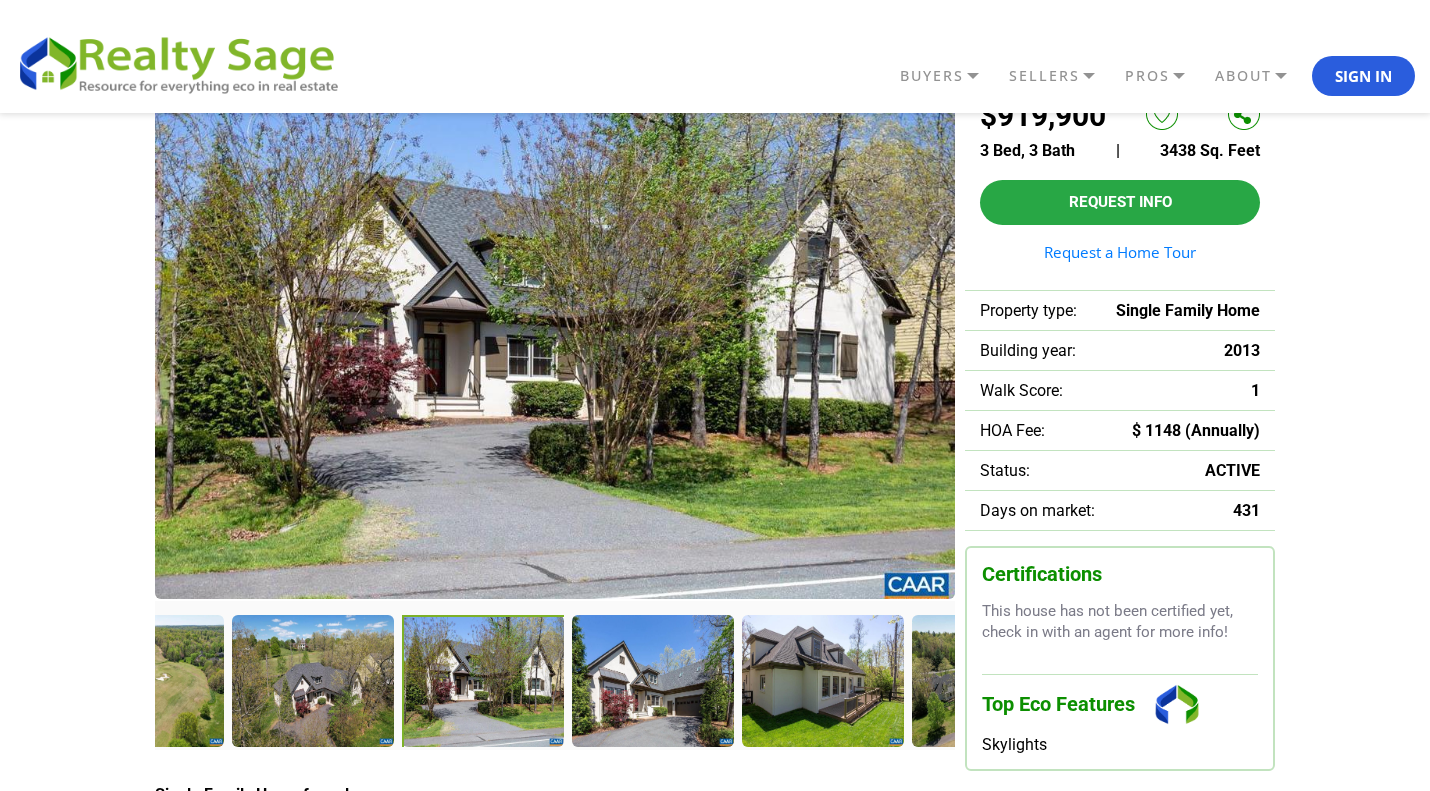 drag, startPoint x: 217, startPoint y: 707, endPoint x: 485, endPoint y: 670, distance: 270.54205 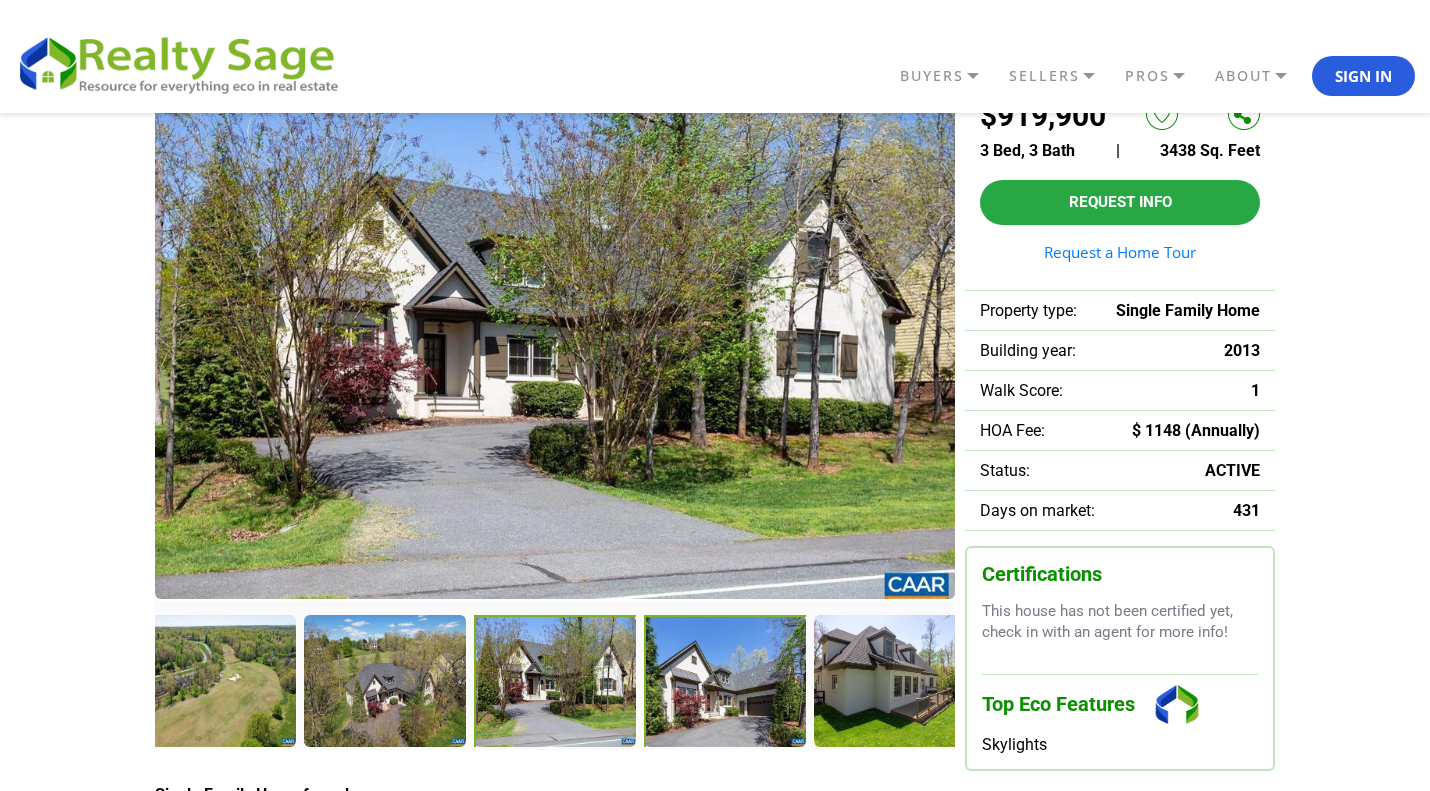 click at bounding box center [727, 683] 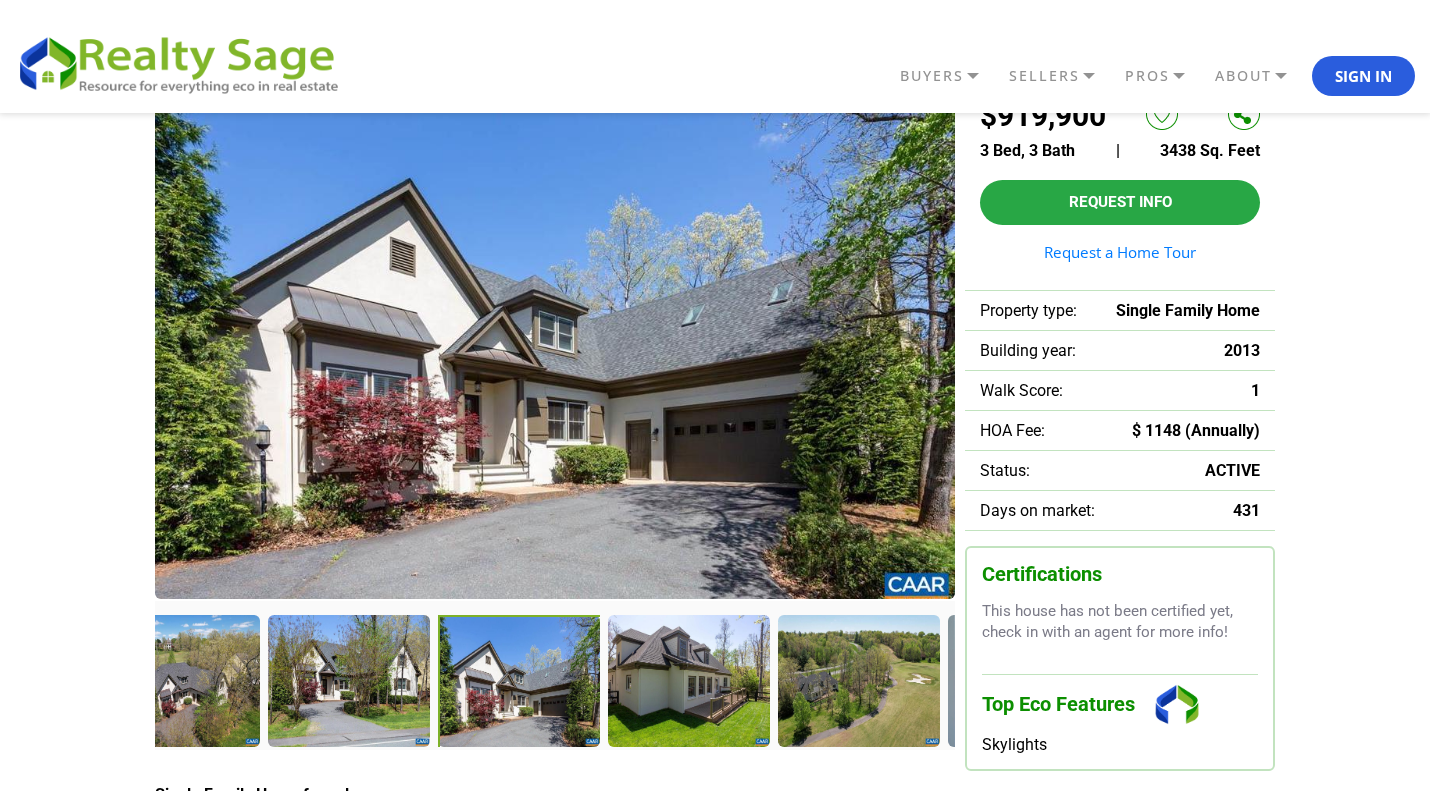 drag, startPoint x: 266, startPoint y: 679, endPoint x: 570, endPoint y: 643, distance: 306.12415 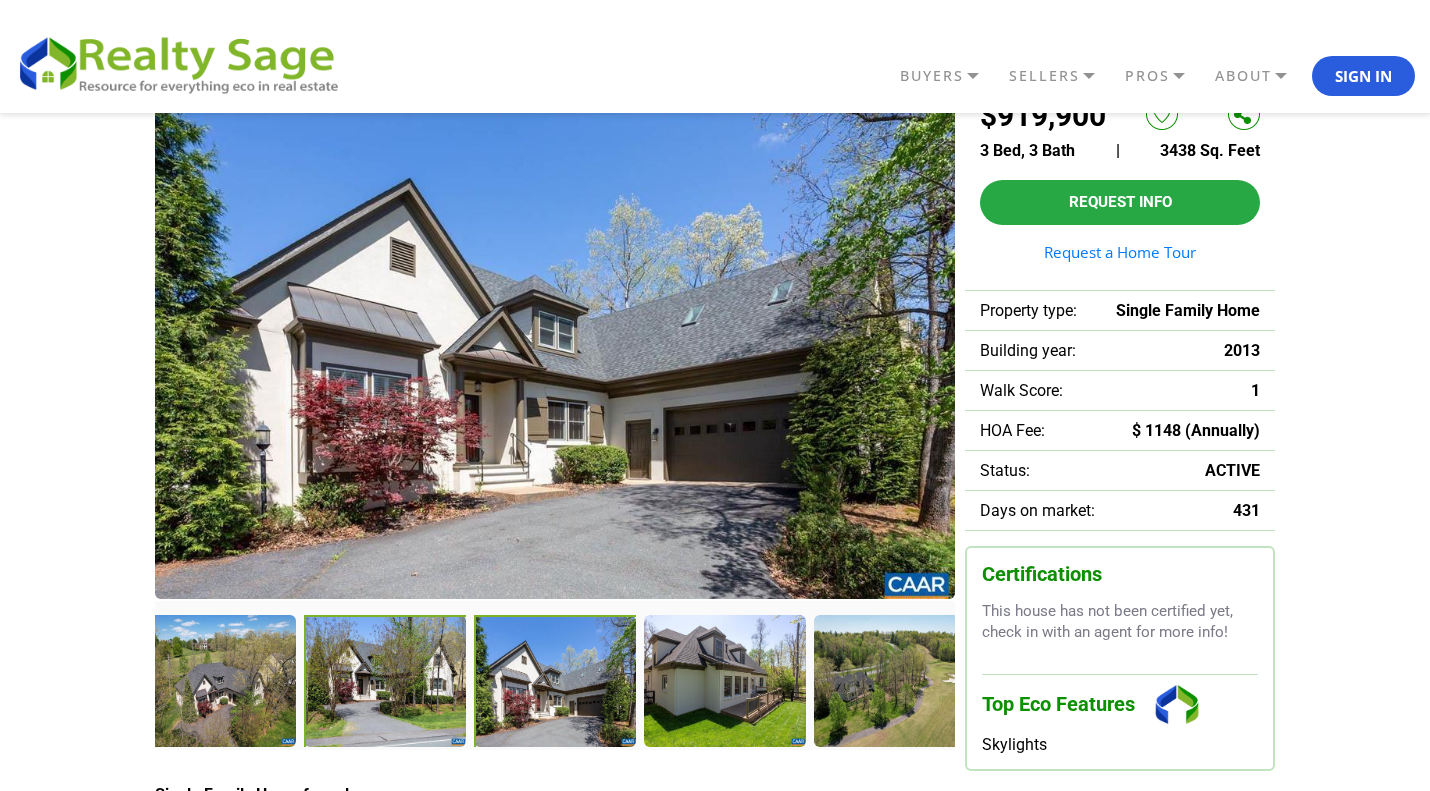 click at bounding box center (387, 683) 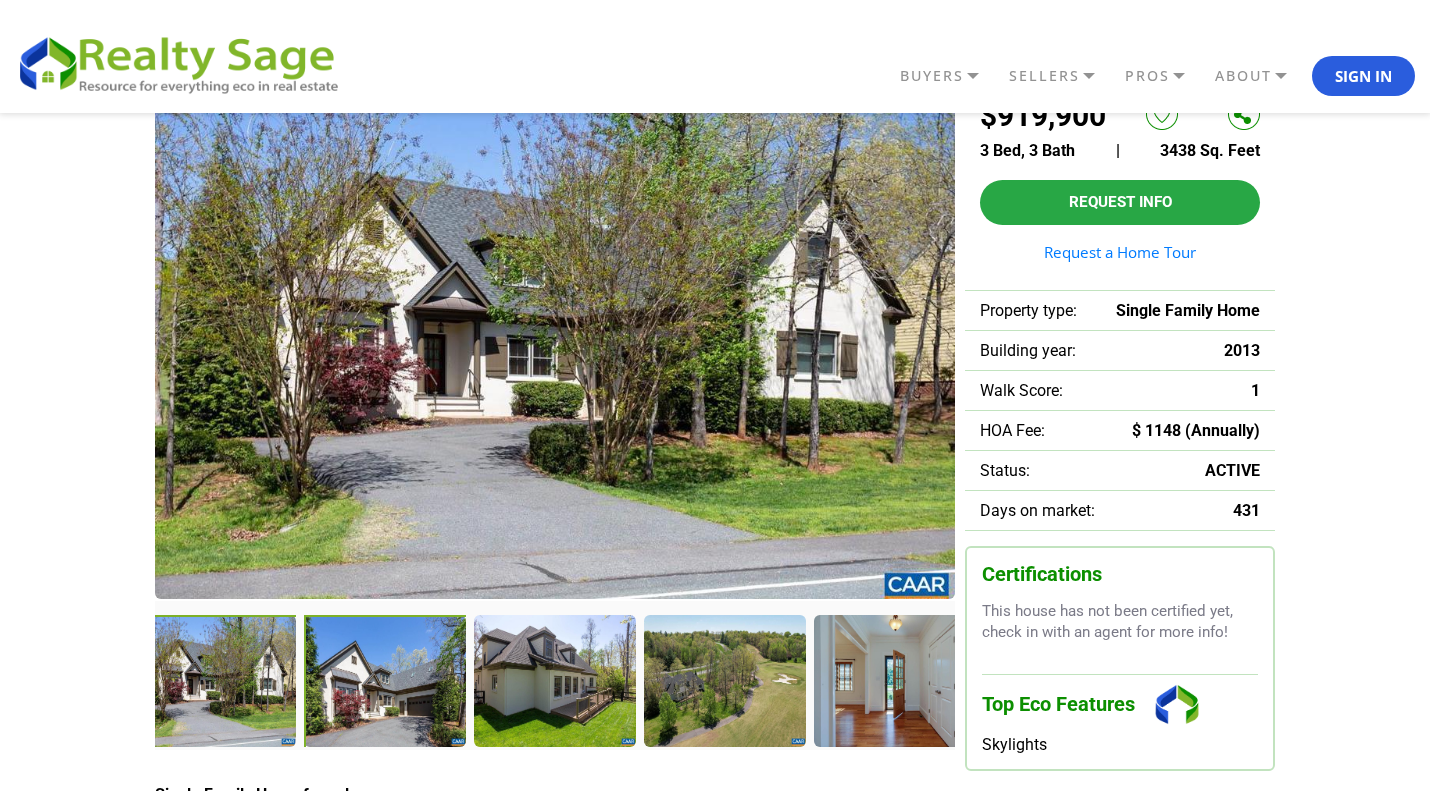 click at bounding box center [387, 683] 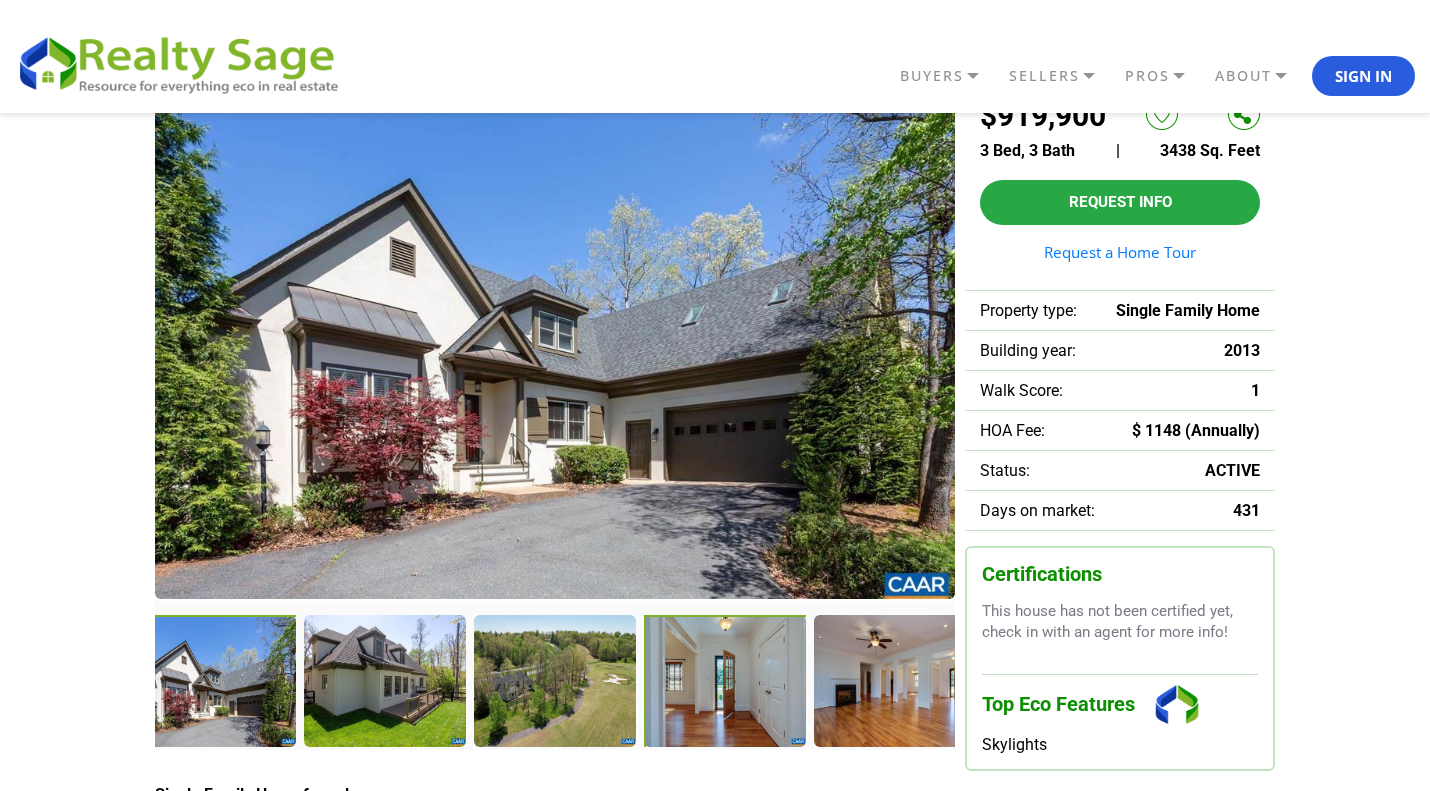 click at bounding box center [727, 683] 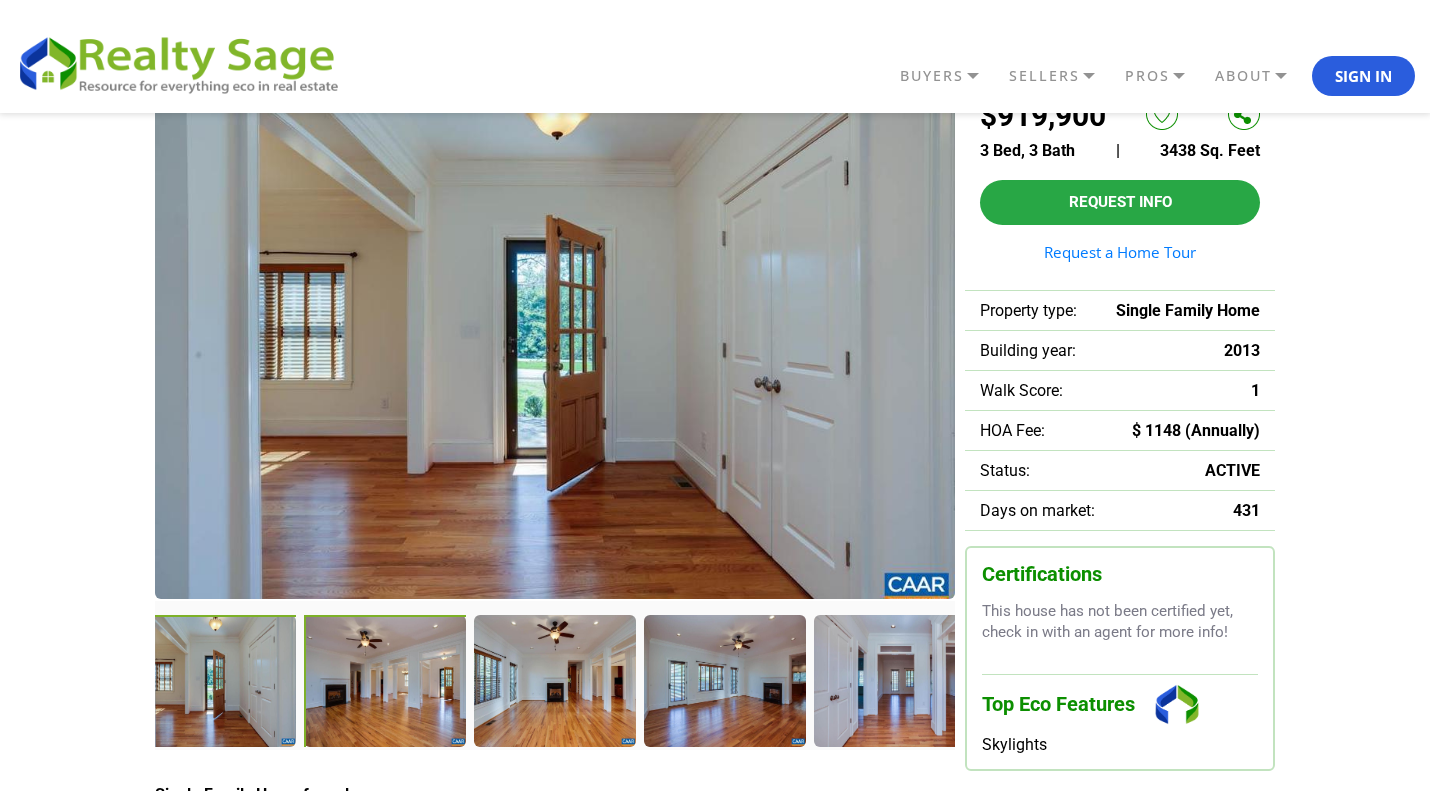 click at bounding box center [387, 683] 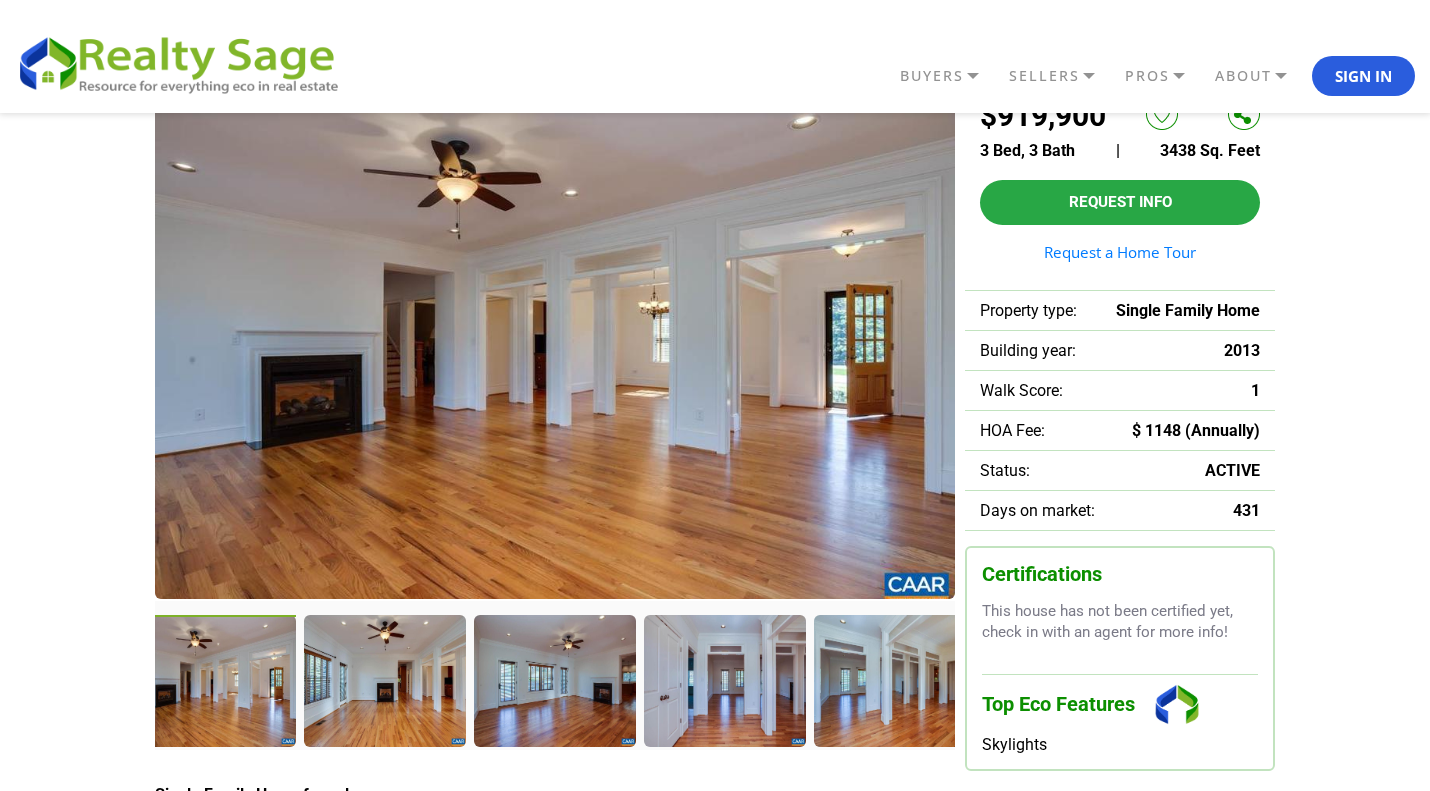 click at bounding box center [384, 680] 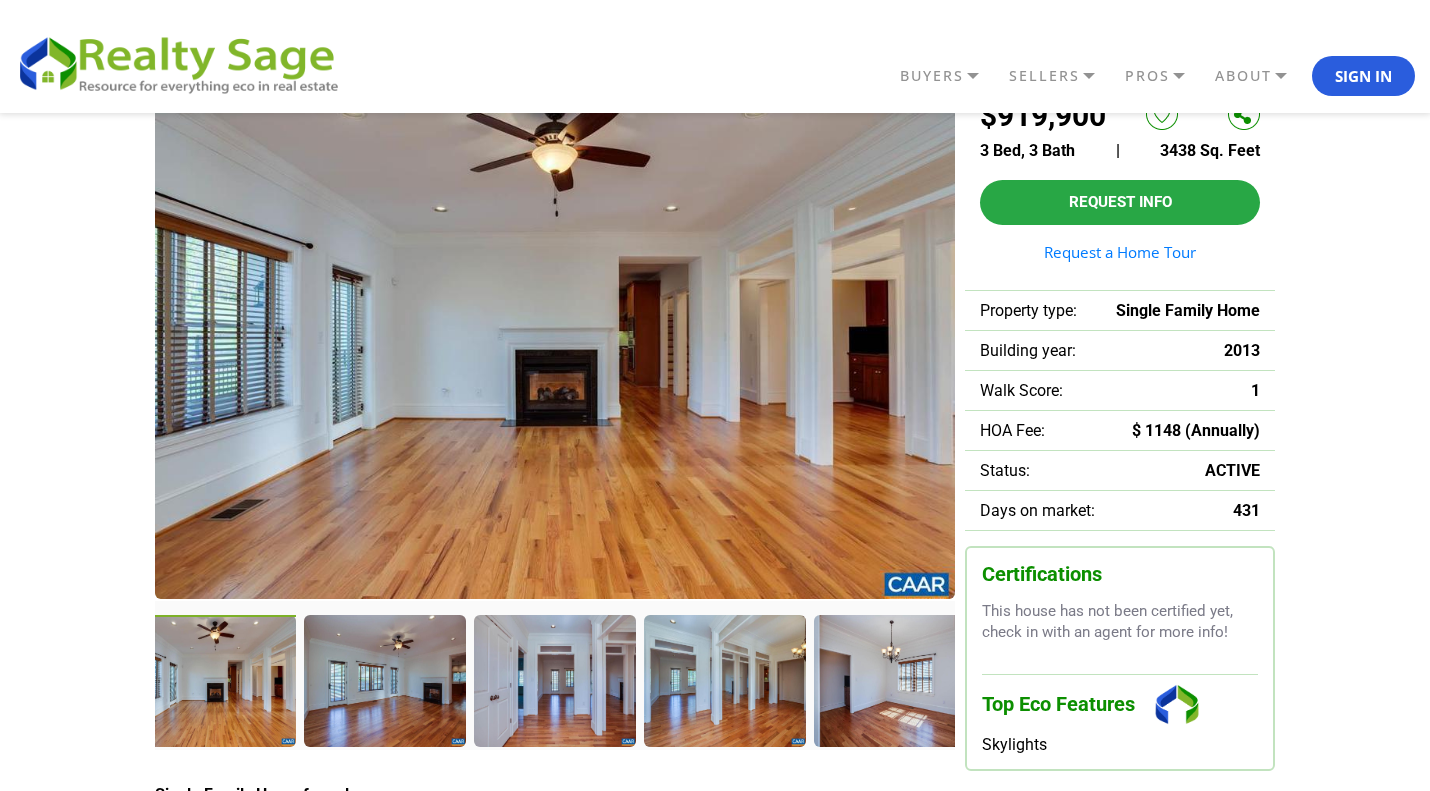 click at bounding box center (384, 680) 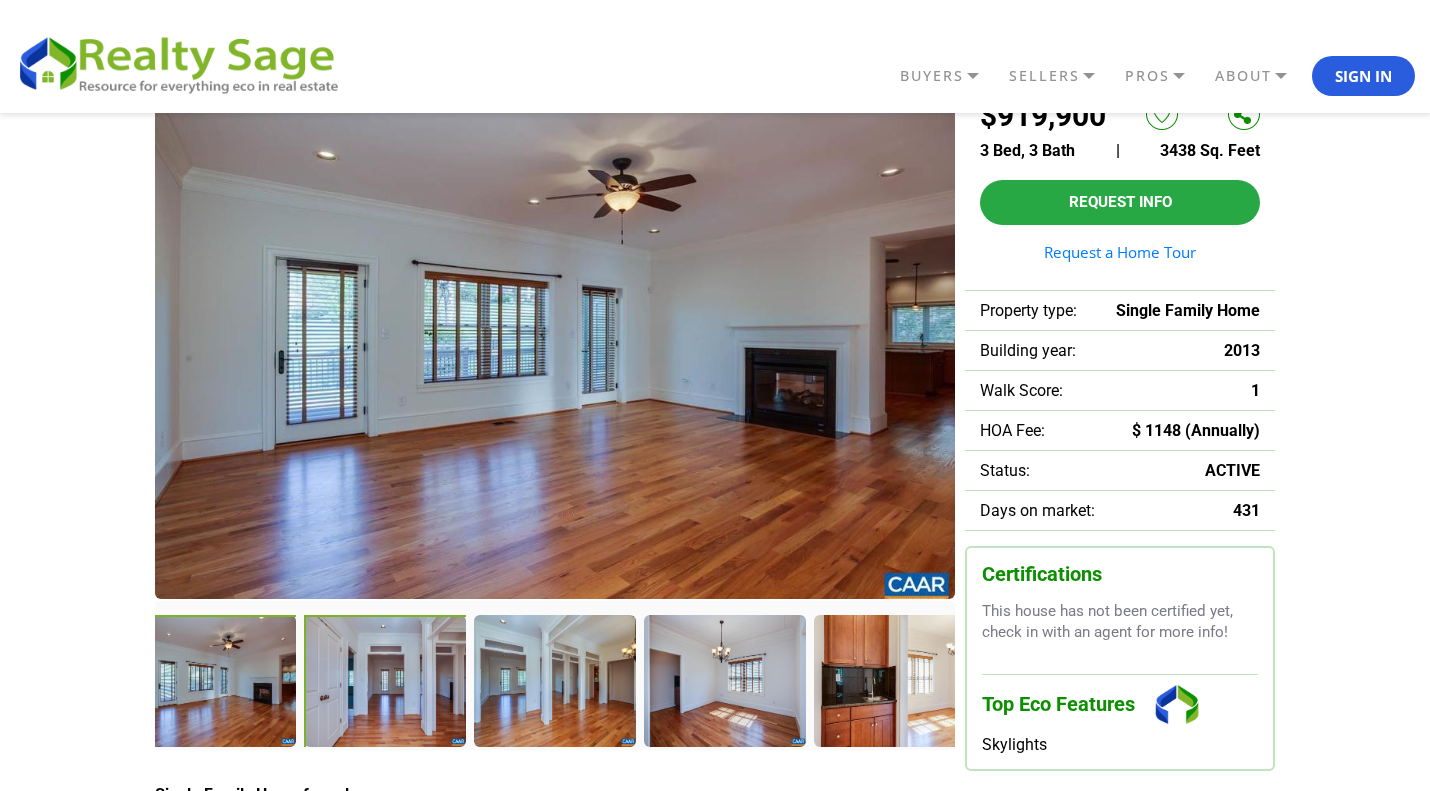 click at bounding box center (386, 682) 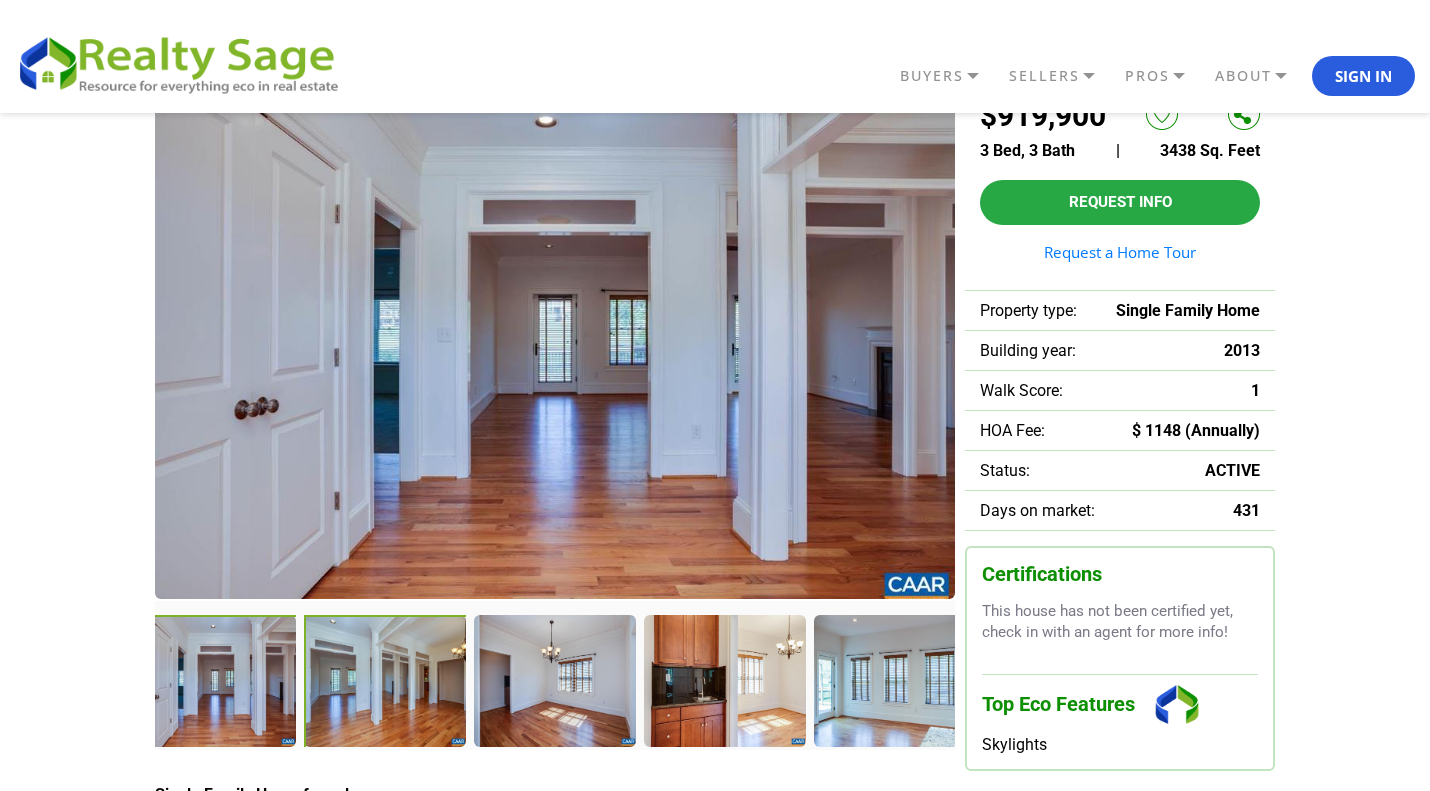 click at bounding box center (386, 682) 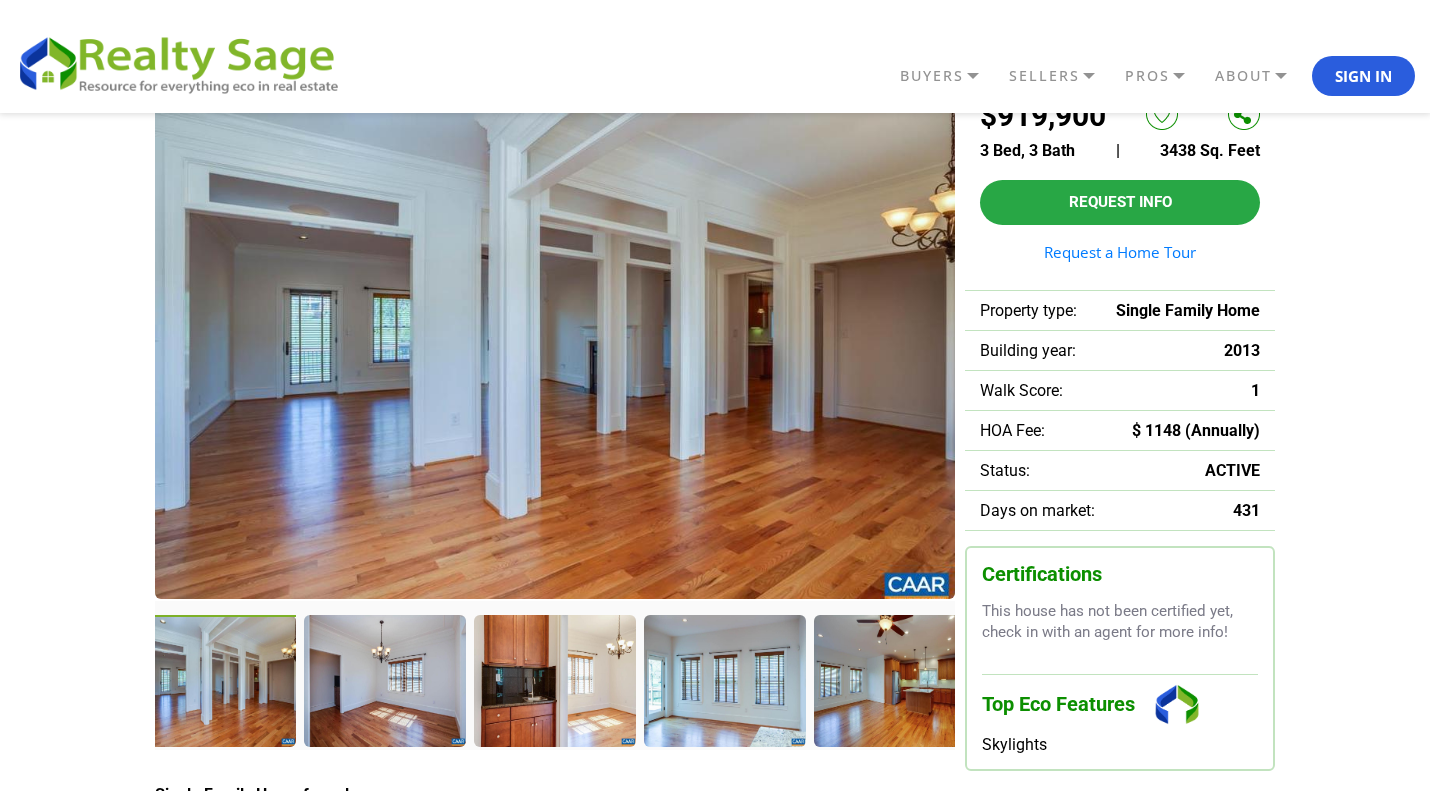 click at bounding box center (384, 680) 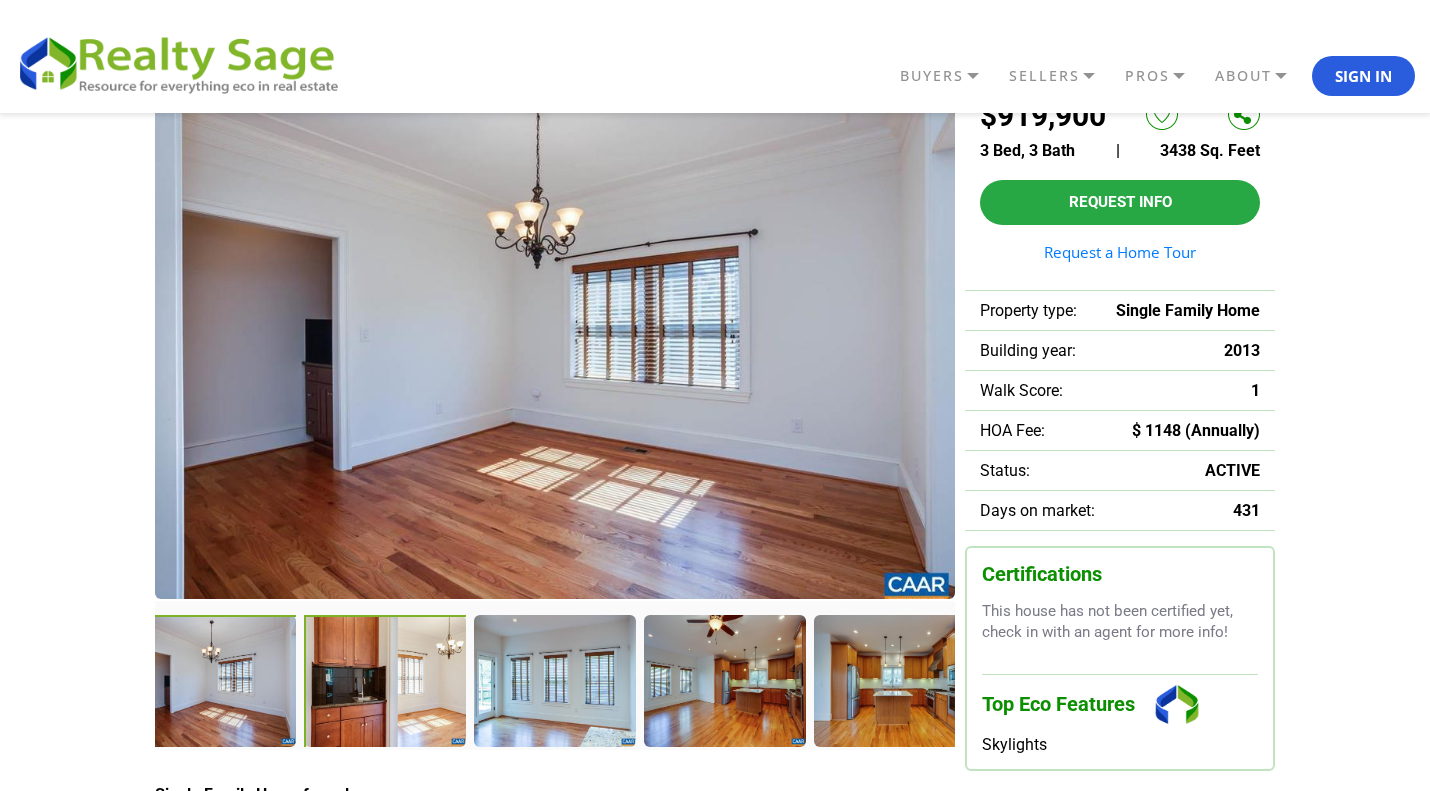 click at bounding box center [386, 682] 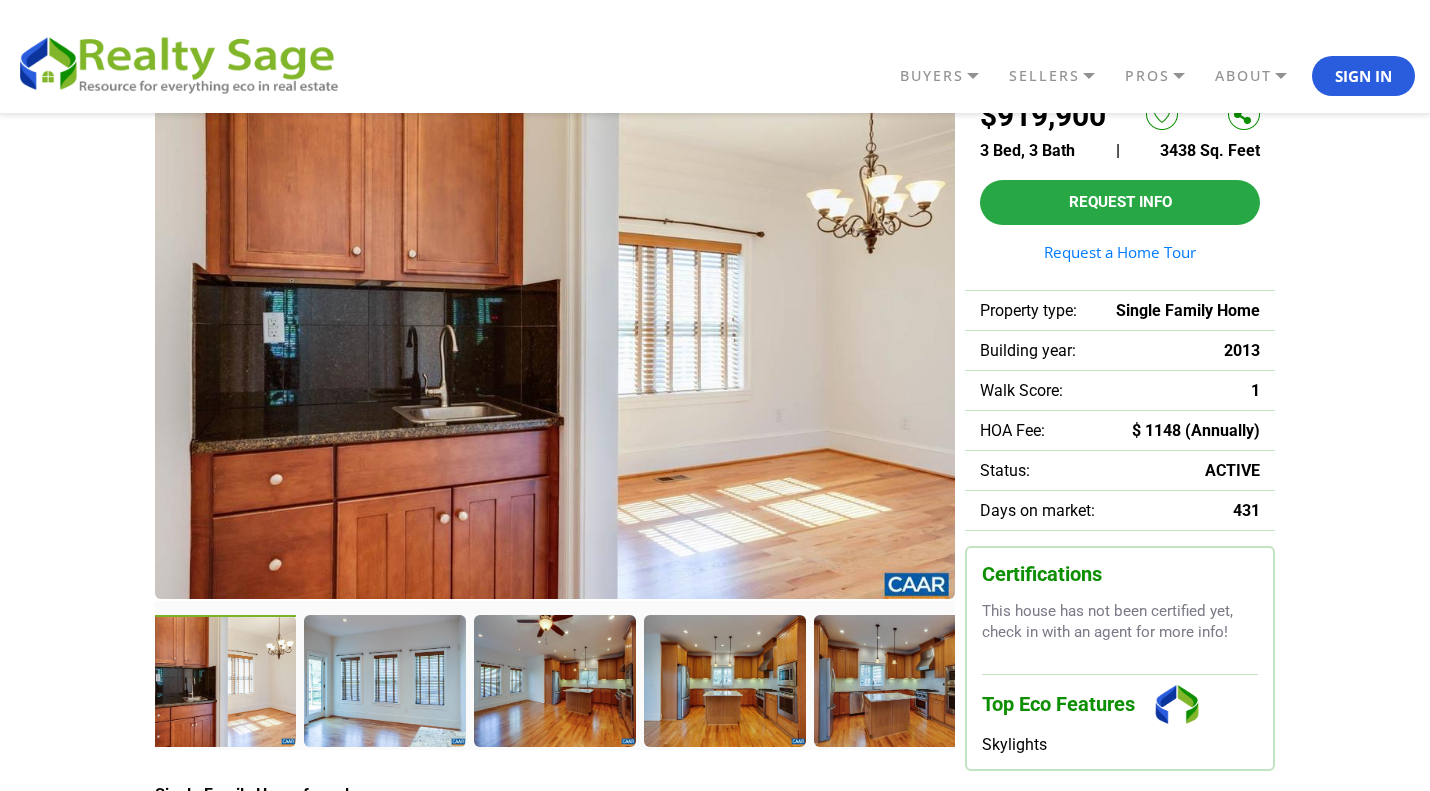 click at bounding box center [384, 680] 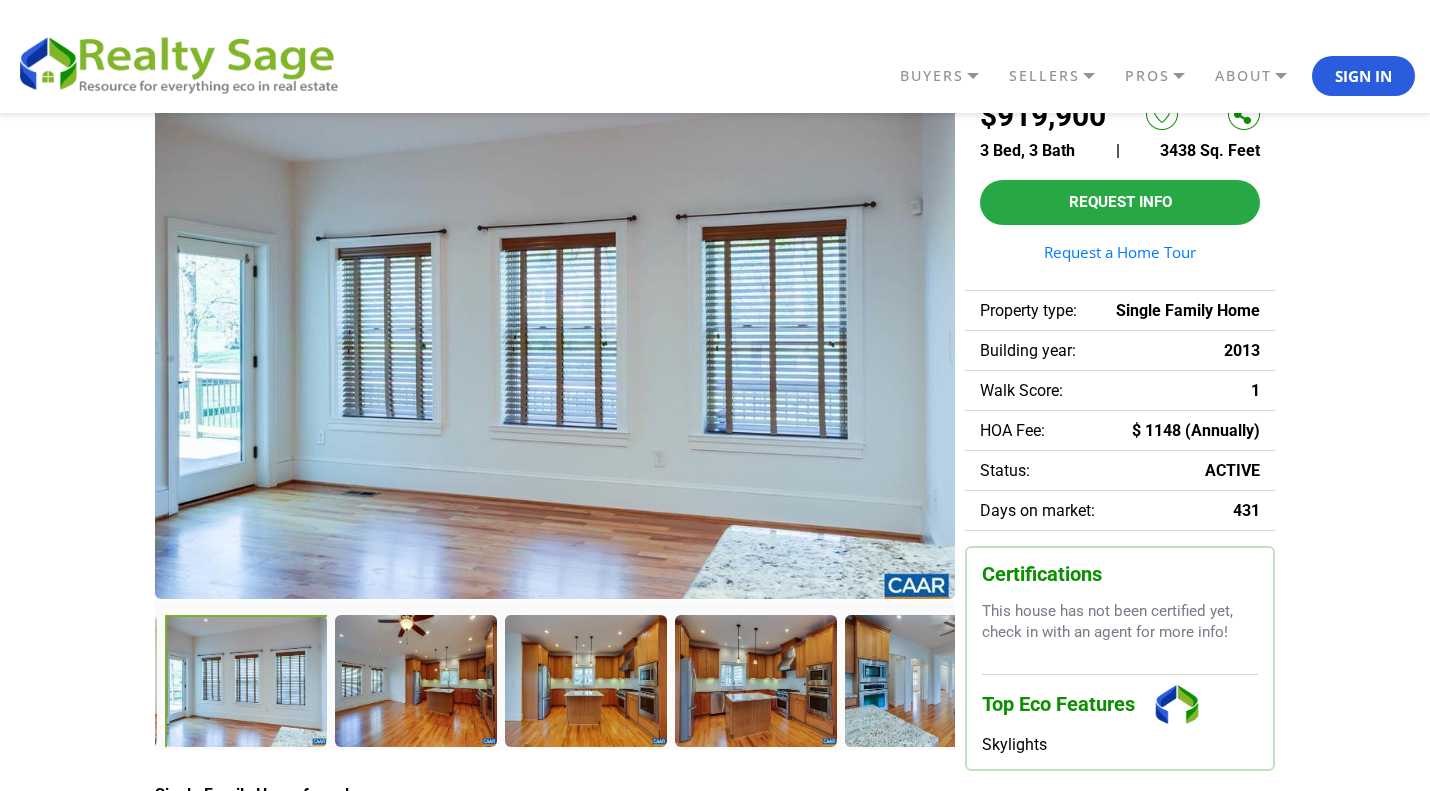 click at bounding box center (555, 681) 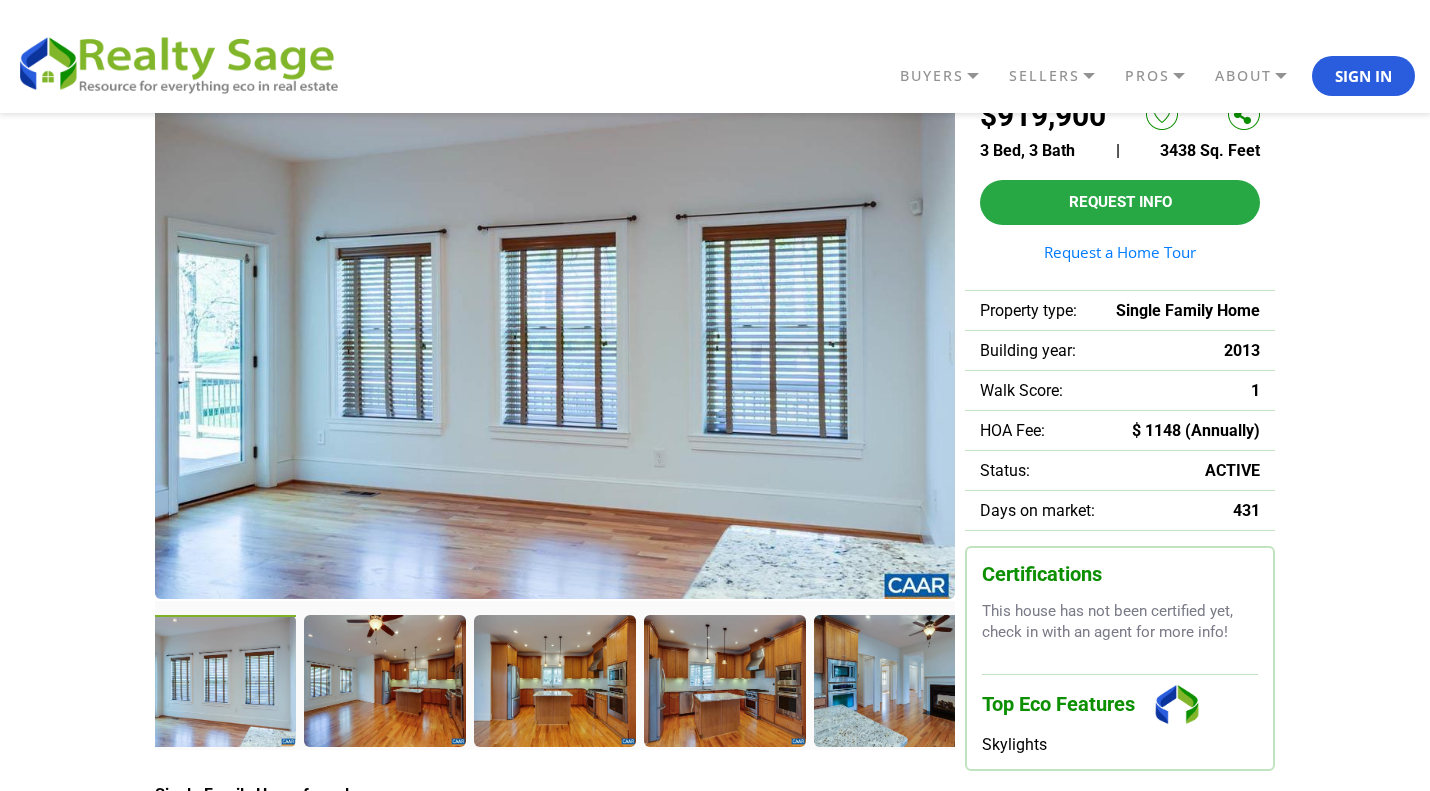 click at bounding box center (384, 680) 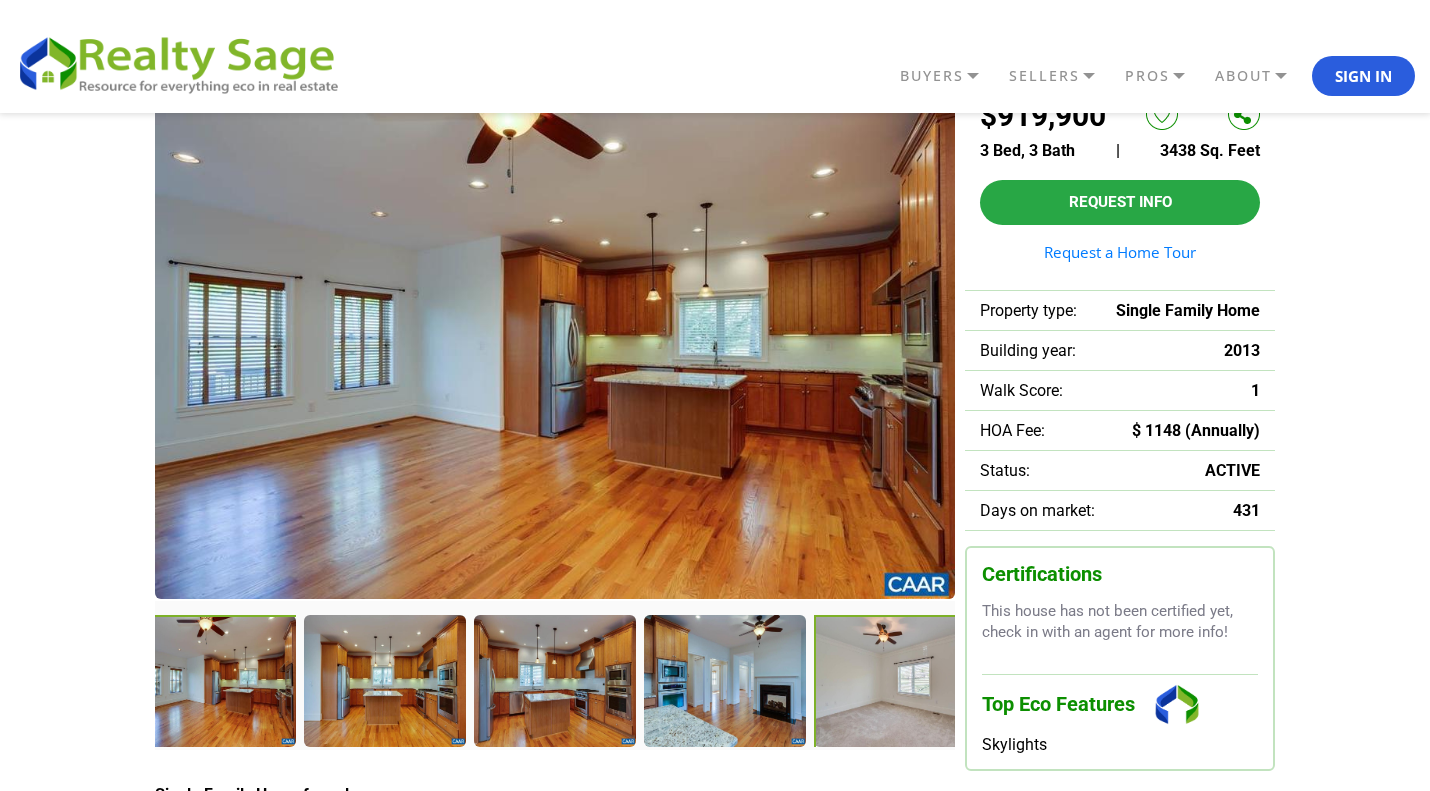 click at bounding box center (897, 683) 